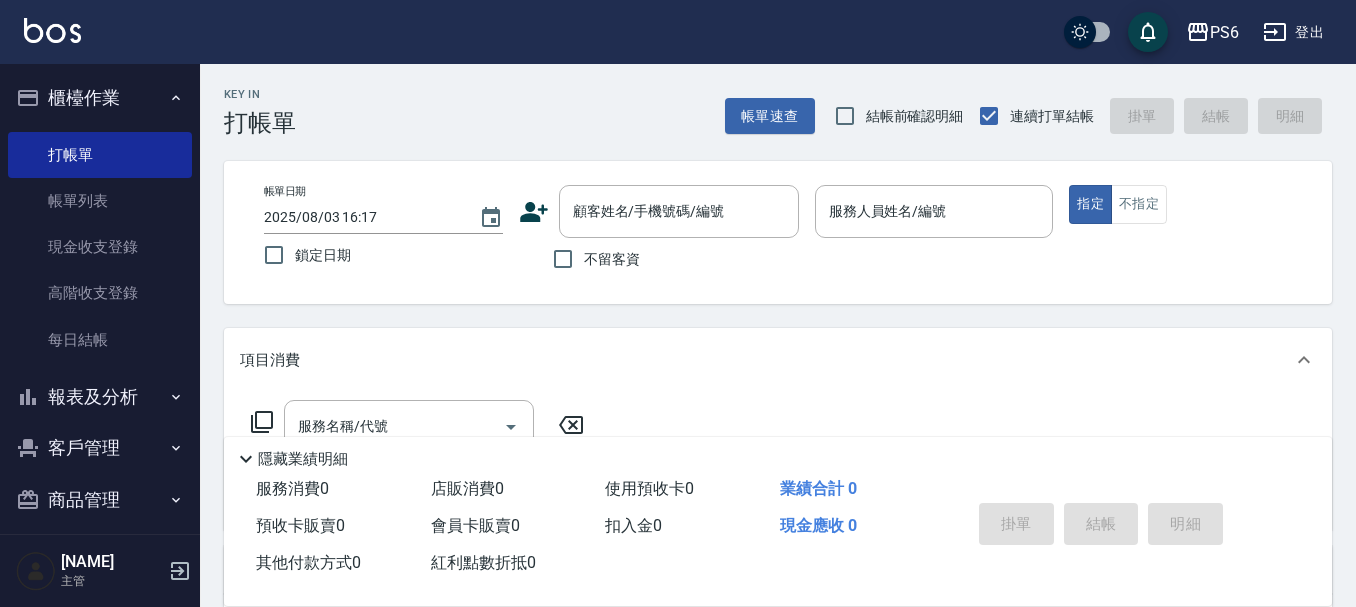 scroll, scrollTop: 0, scrollLeft: 0, axis: both 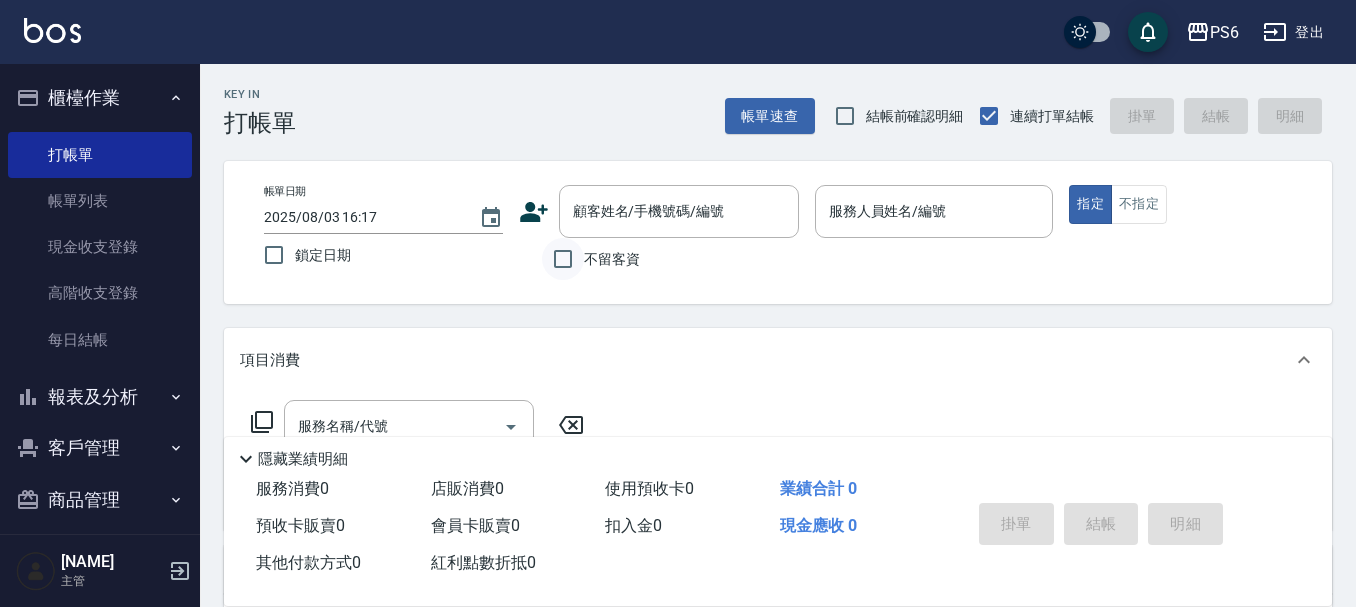 drag, startPoint x: 591, startPoint y: 259, endPoint x: 580, endPoint y: 258, distance: 11.045361 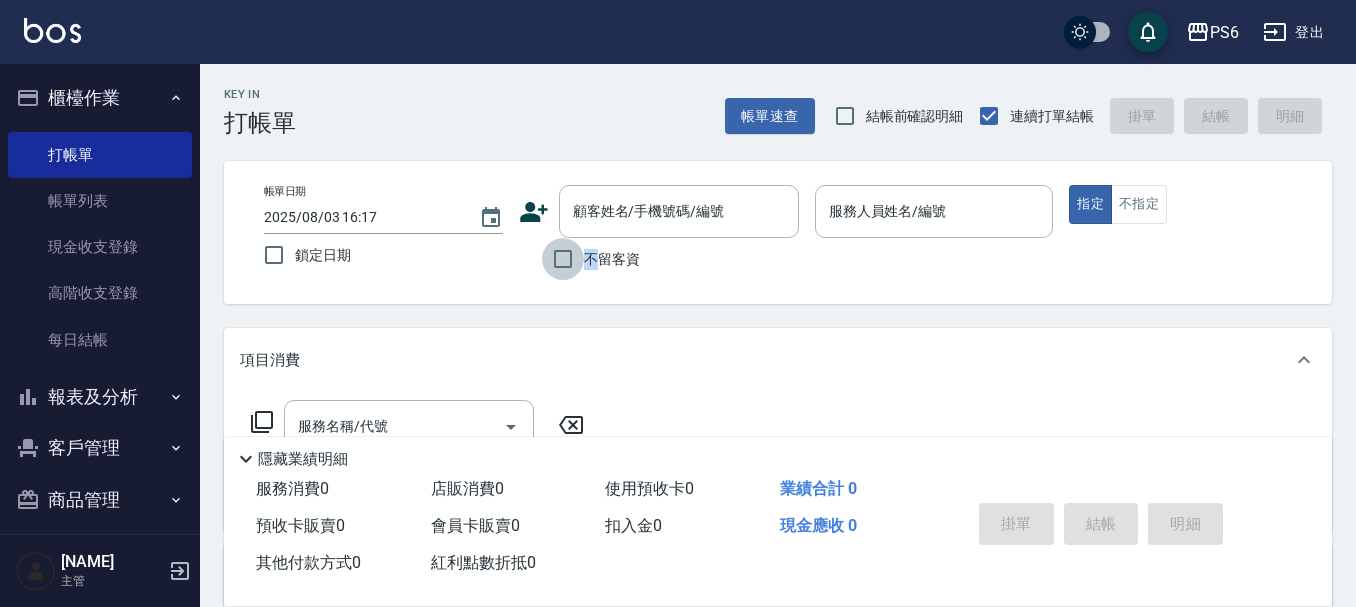 click on "不留客資" at bounding box center (563, 259) 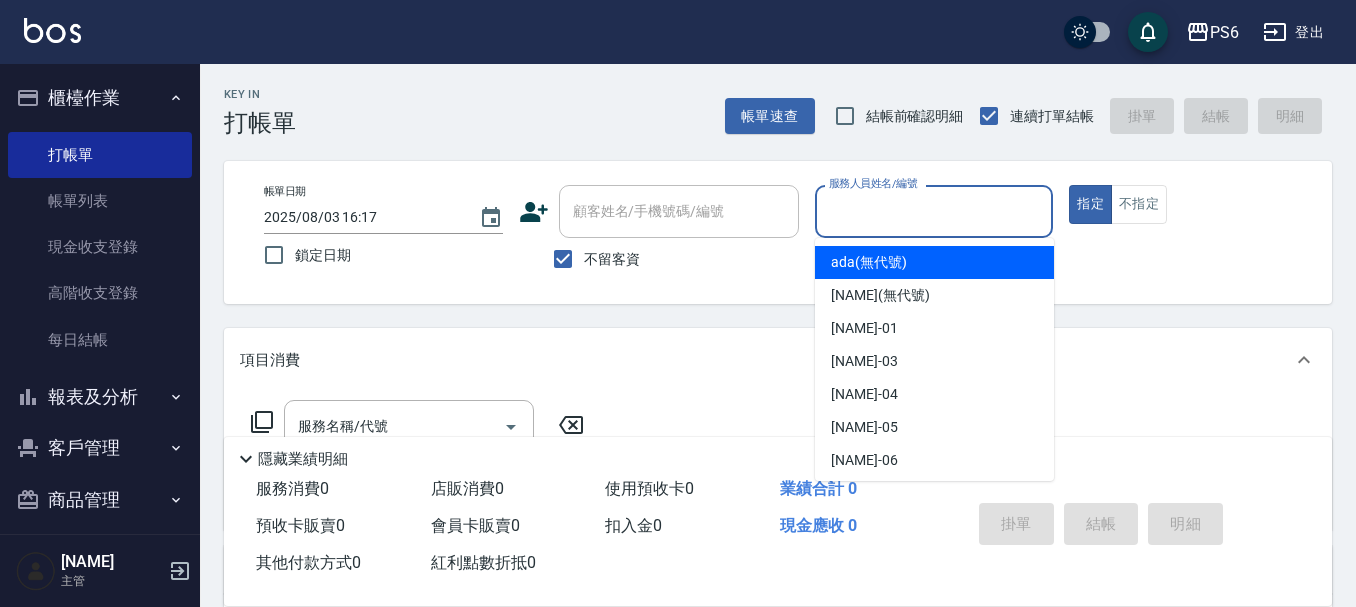 click on "服務人員姓名/編號" at bounding box center (934, 211) 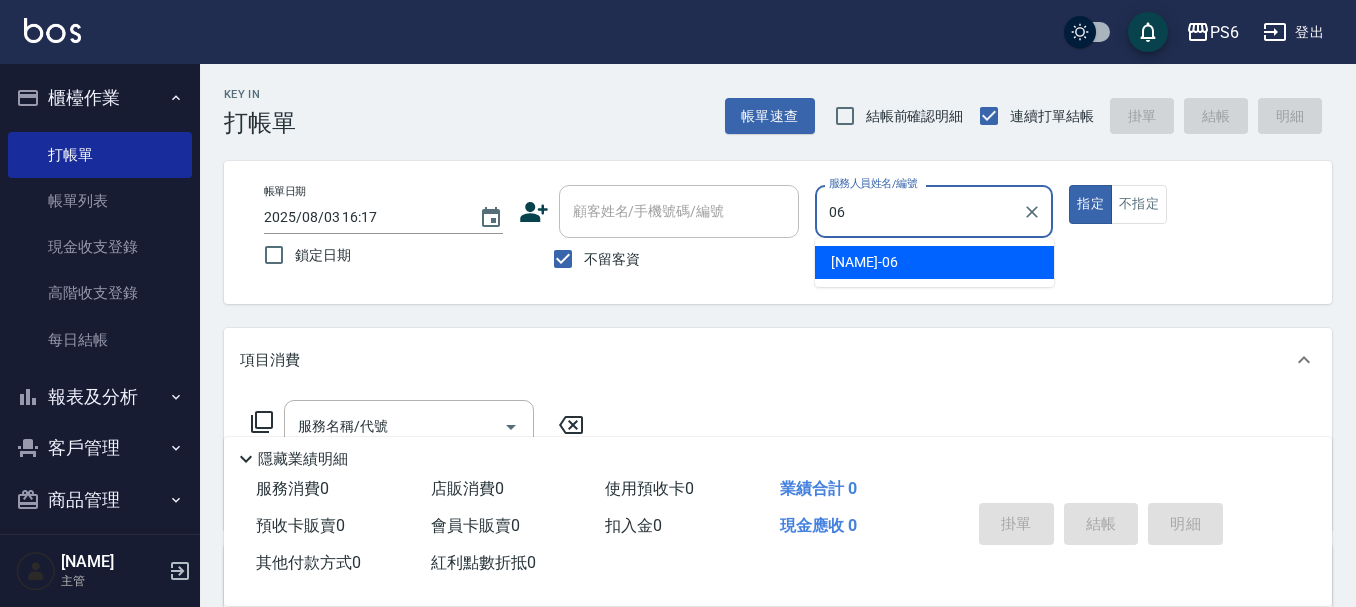 type on "[NAME]-06" 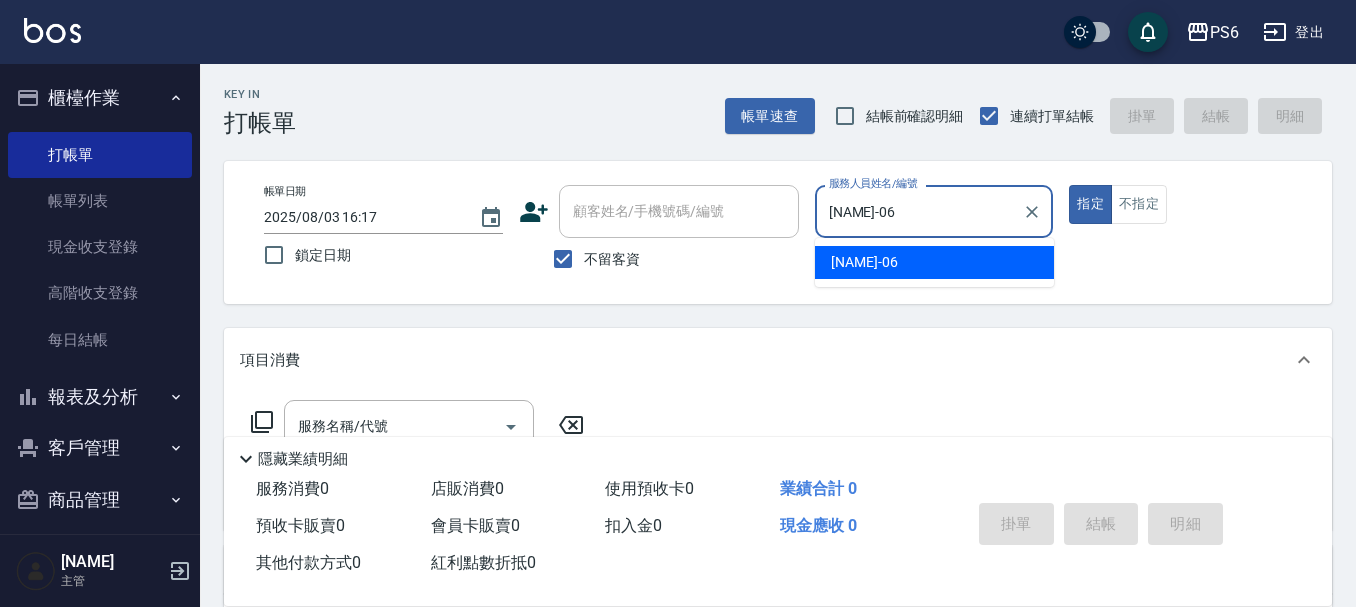 type on "true" 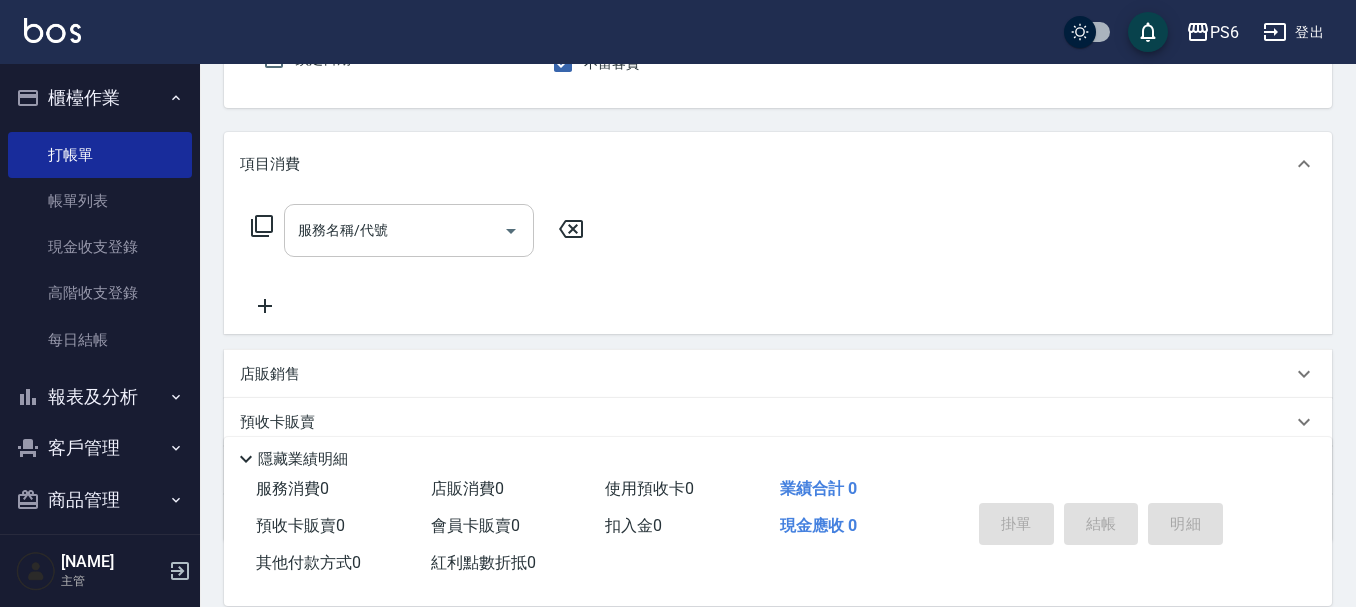 scroll, scrollTop: 200, scrollLeft: 0, axis: vertical 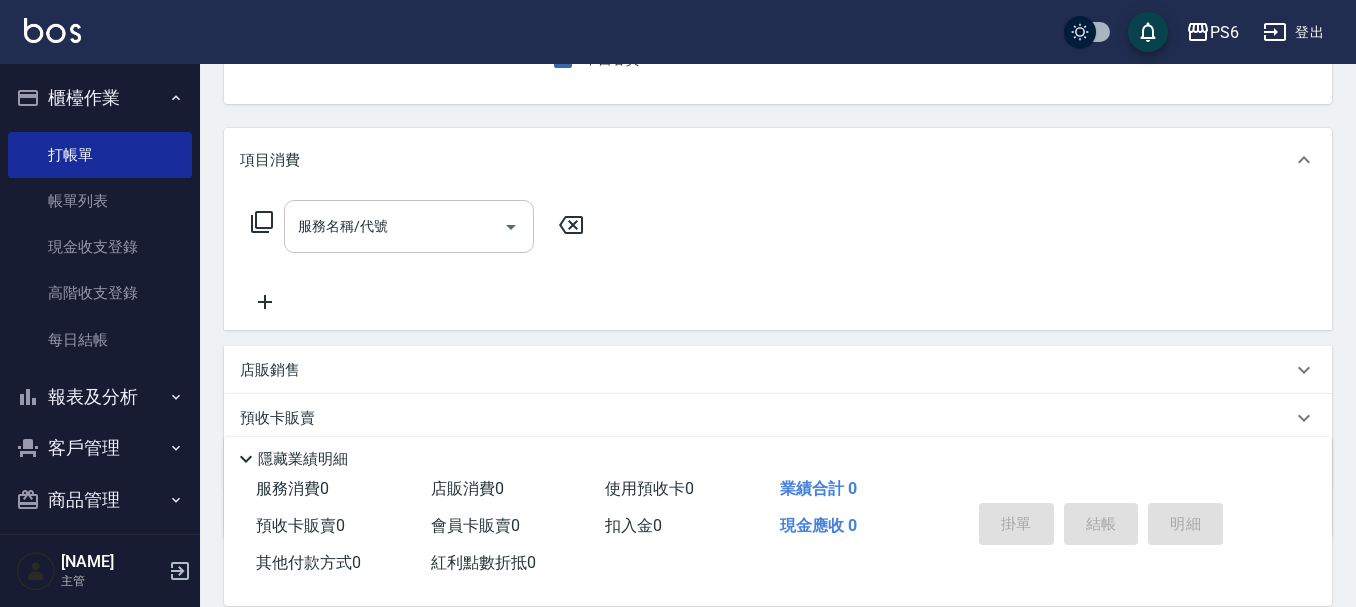 click on "服務名稱/代號" at bounding box center [394, 226] 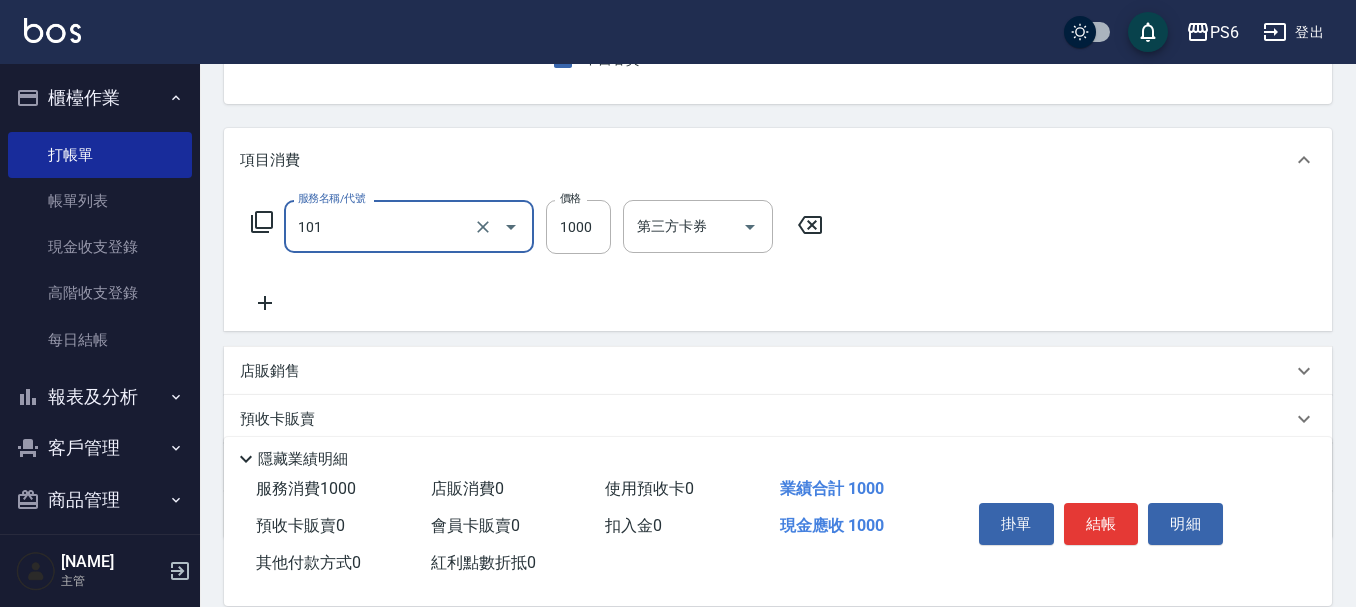 type on "頭皮基礎養護(101)" 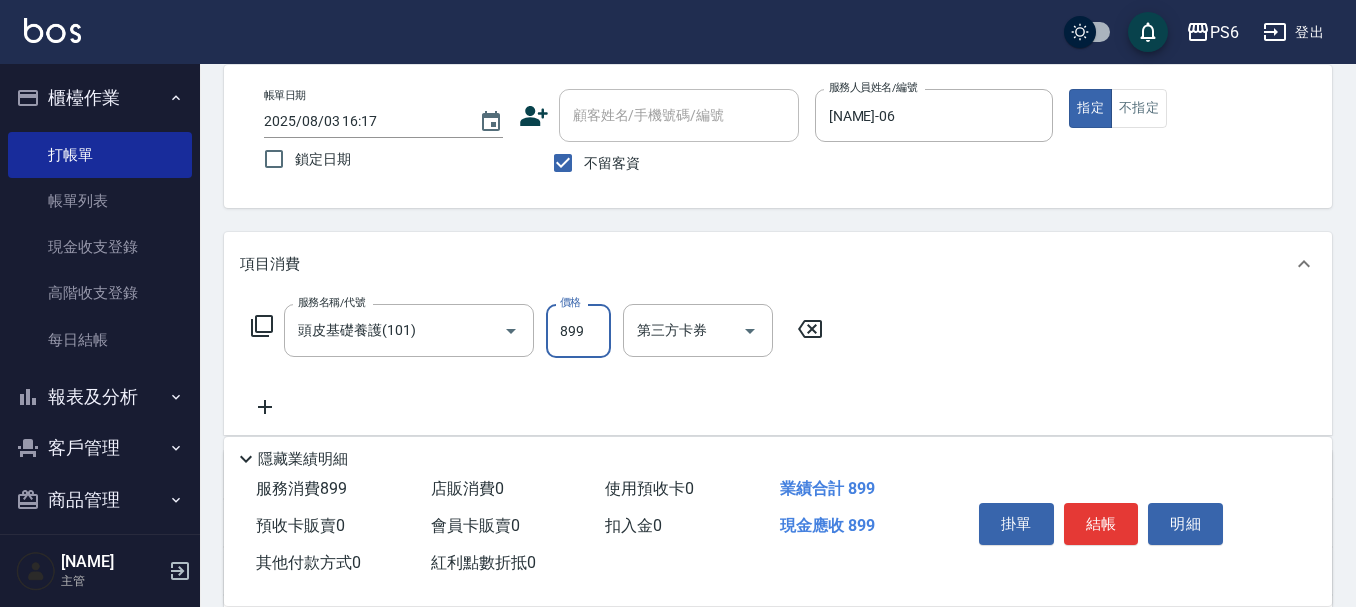 scroll, scrollTop: 0, scrollLeft: 0, axis: both 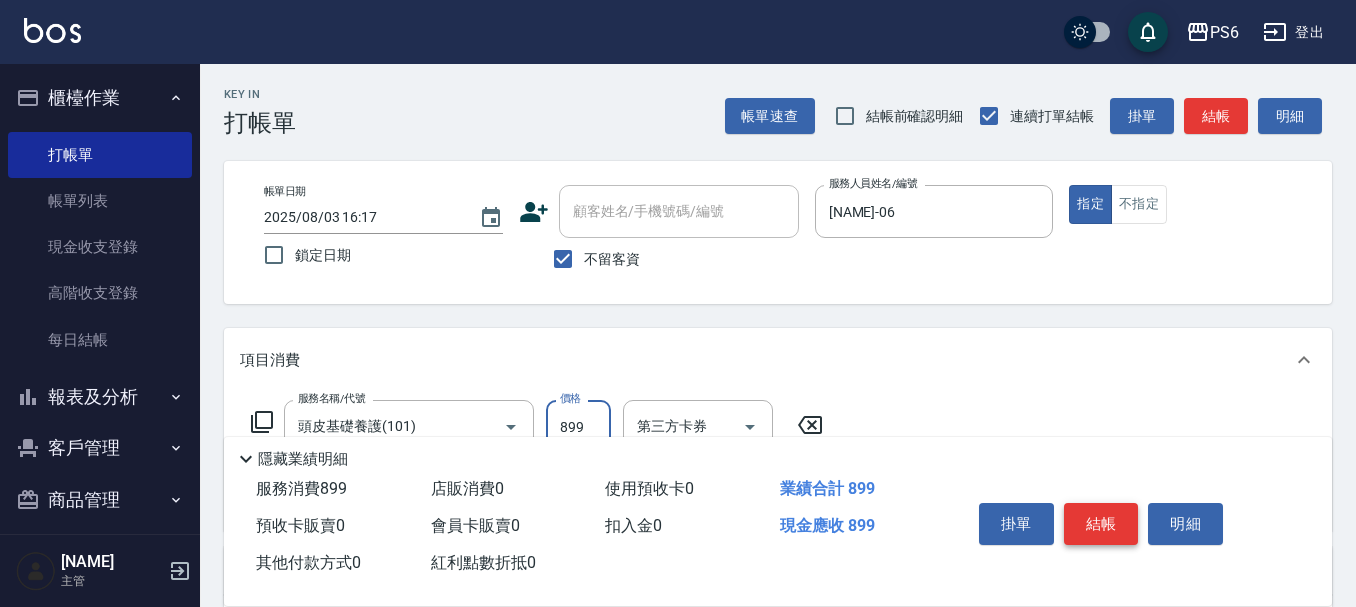 type on "899" 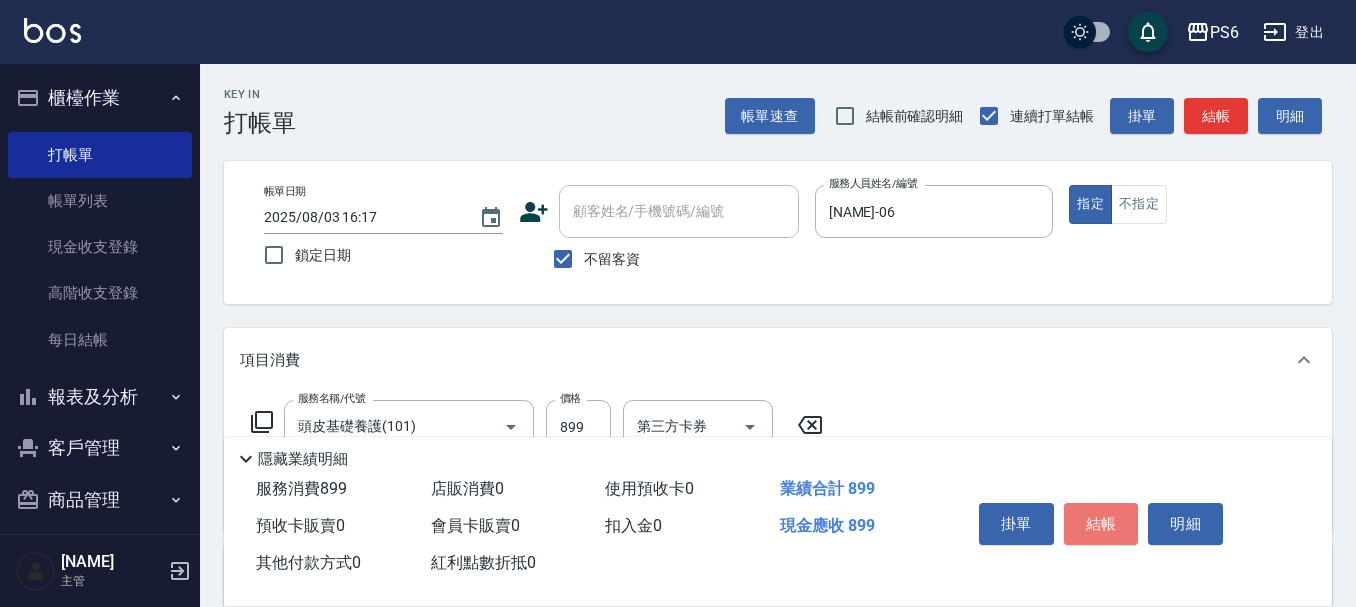 drag, startPoint x: 1102, startPoint y: 518, endPoint x: 1098, endPoint y: 495, distance: 23.345236 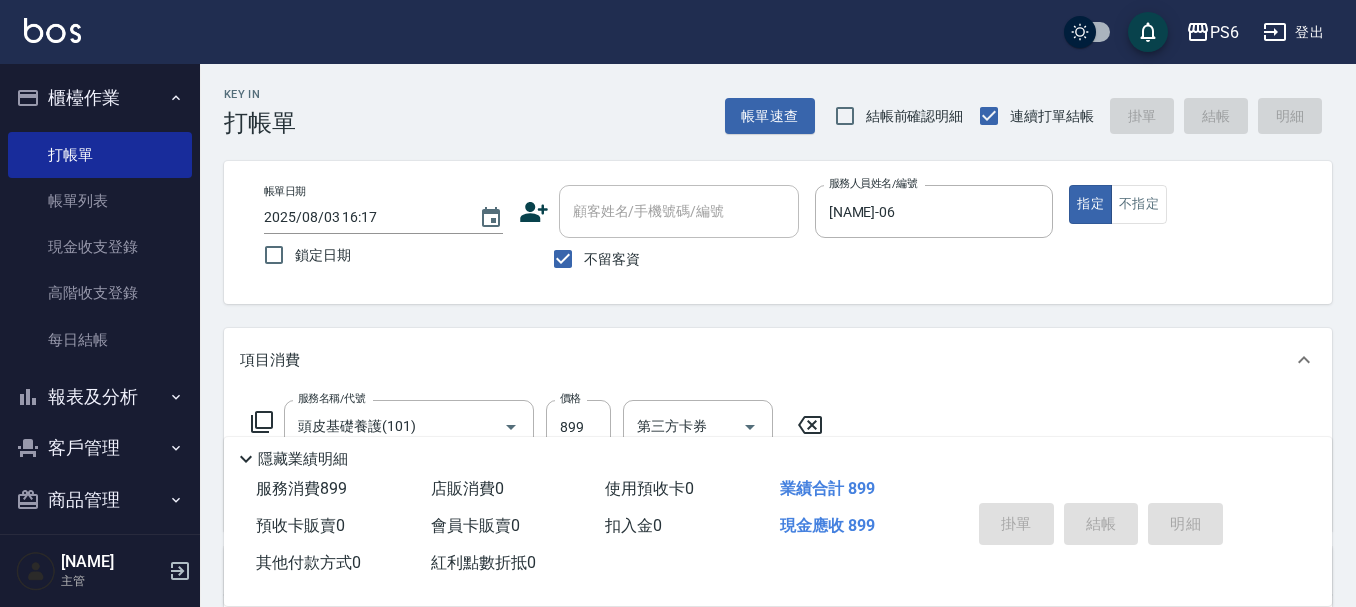 type on "2025/08/03 18:45" 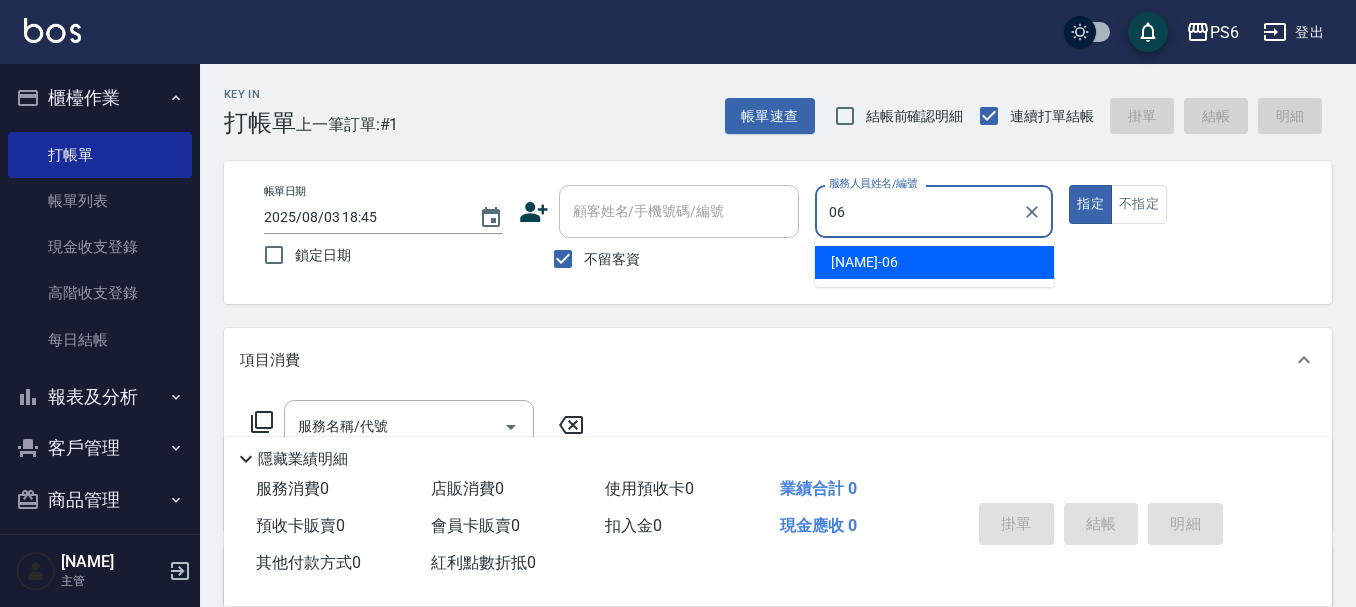 type on "[NAME]-06" 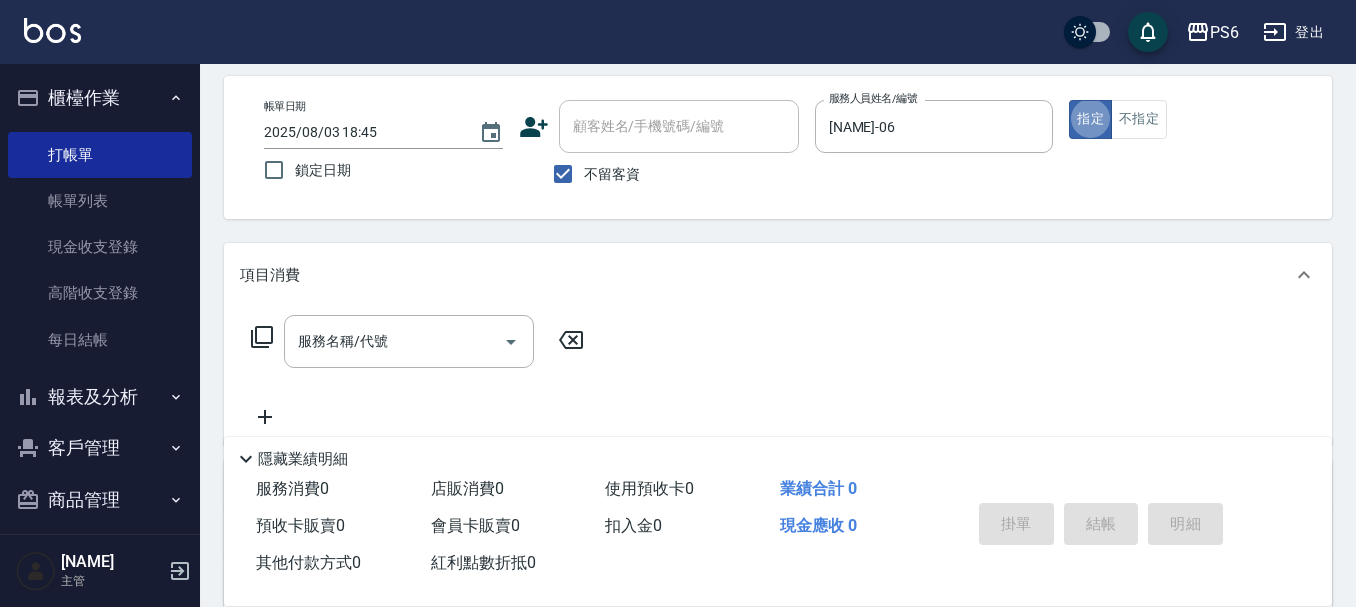 scroll, scrollTop: 200, scrollLeft: 0, axis: vertical 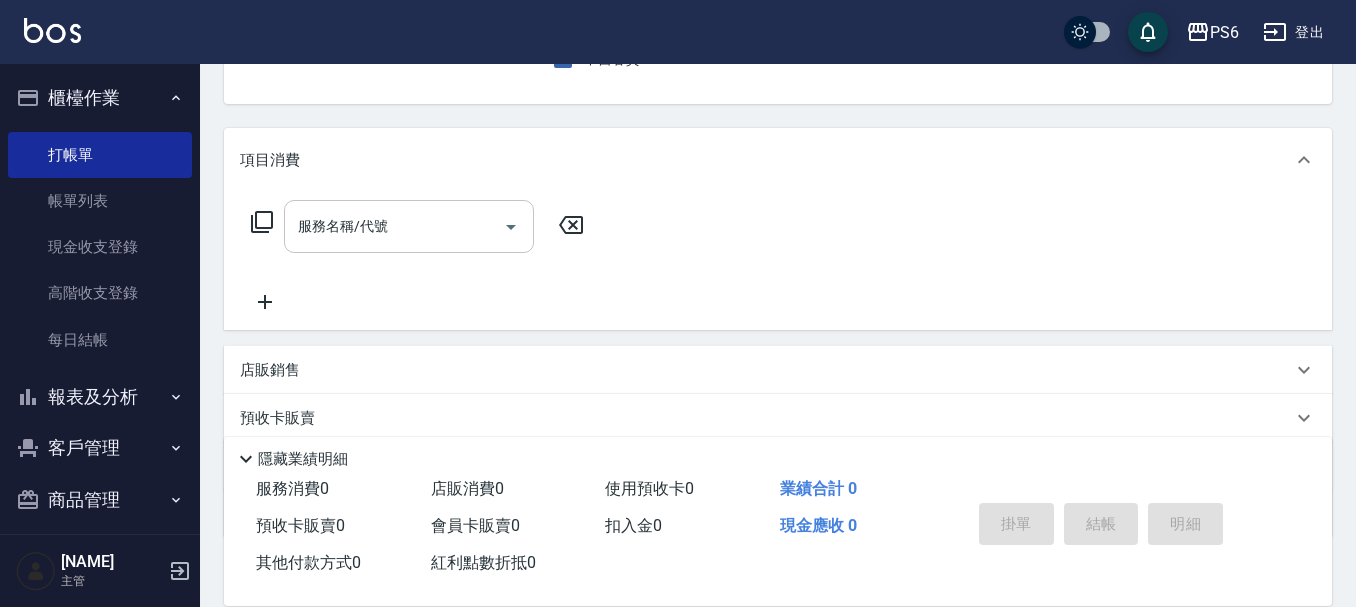 click on "服務名稱/代號 服務名稱/代號" at bounding box center [409, 226] 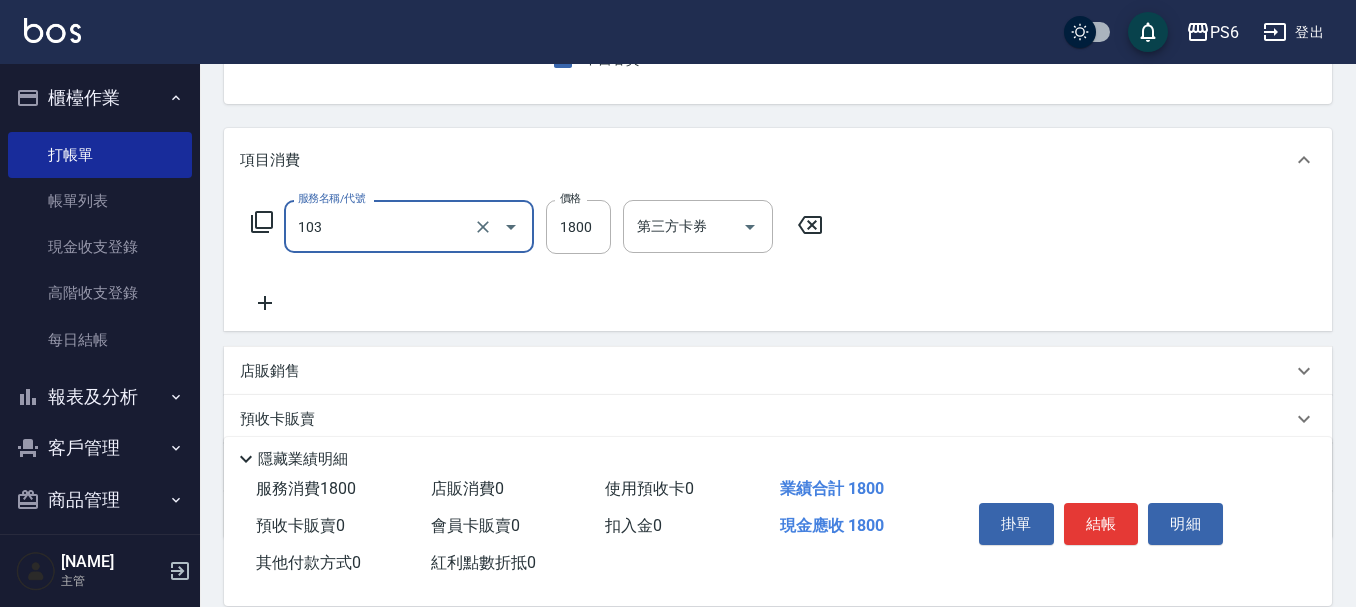 type on "[SERVICE]" 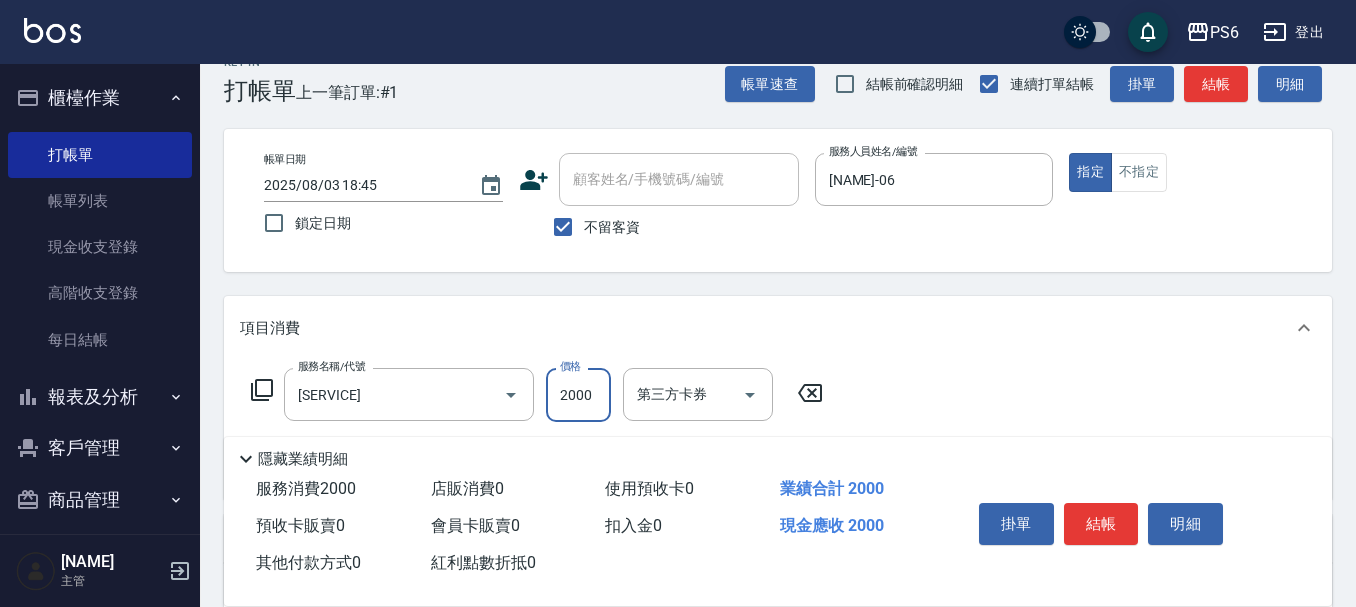 scroll, scrollTop: 0, scrollLeft: 0, axis: both 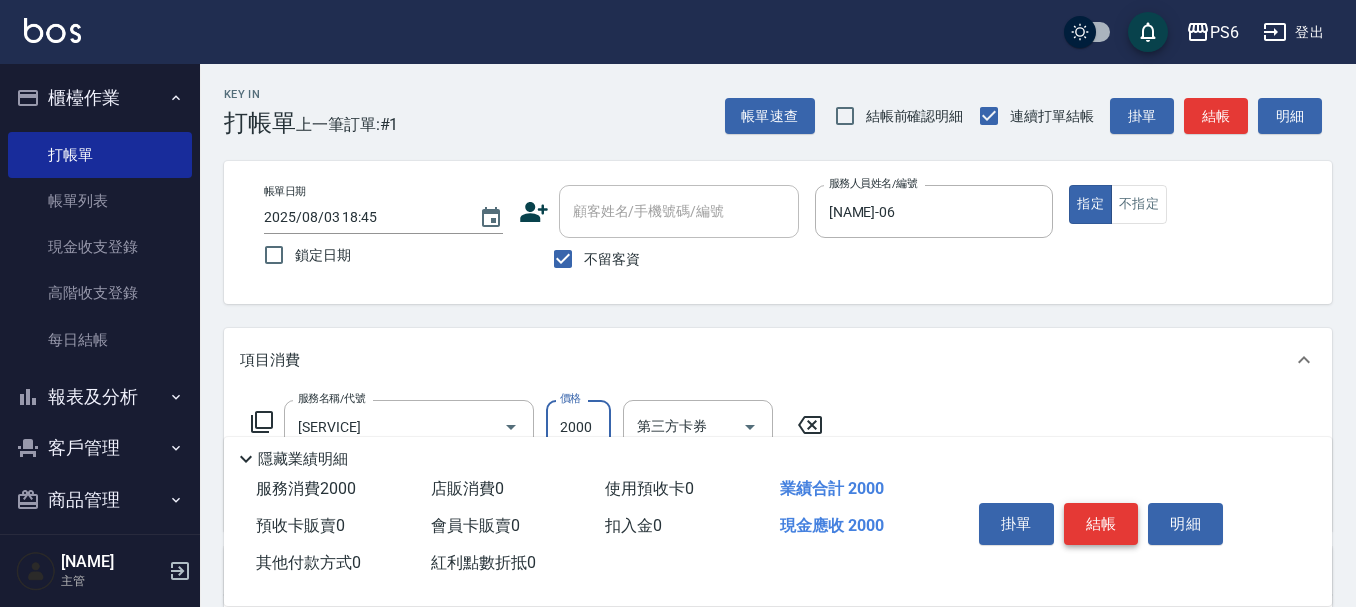 type on "2000" 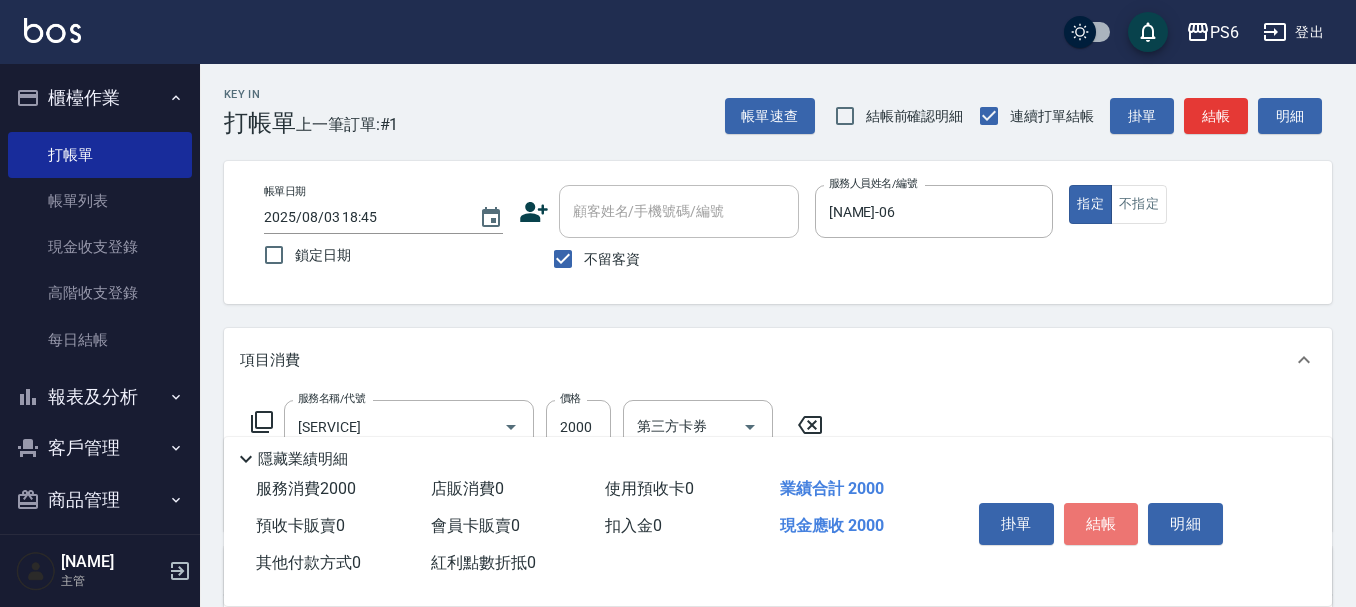 click on "結帳" at bounding box center [1101, 524] 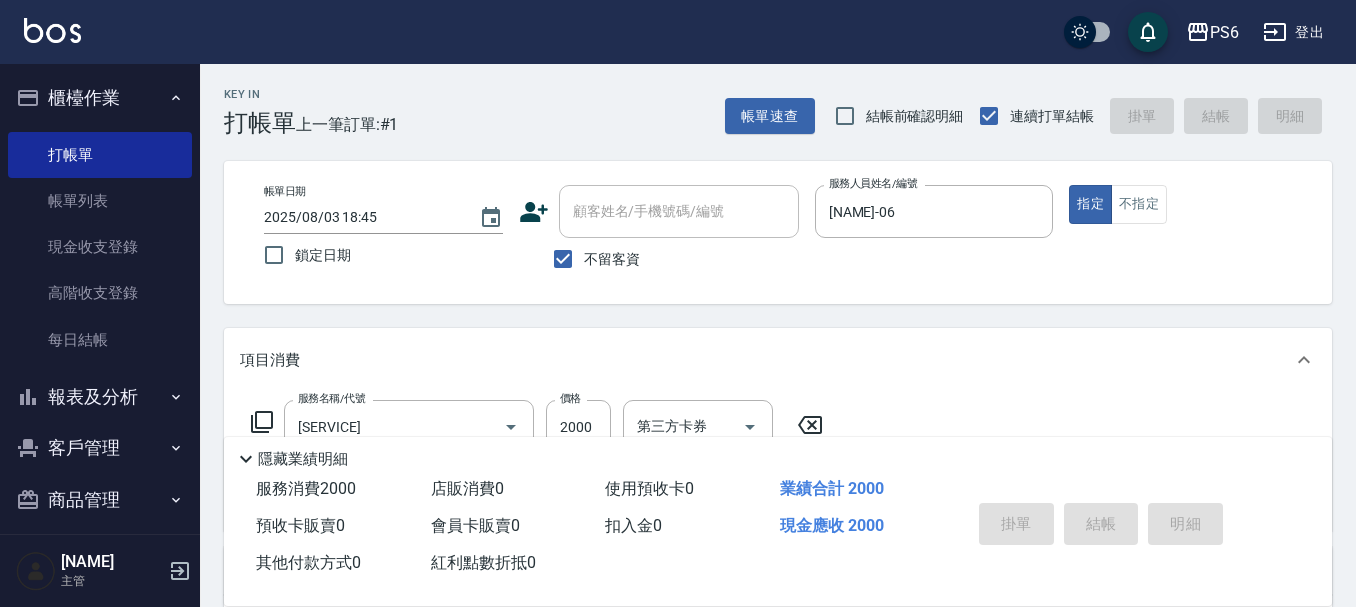 type 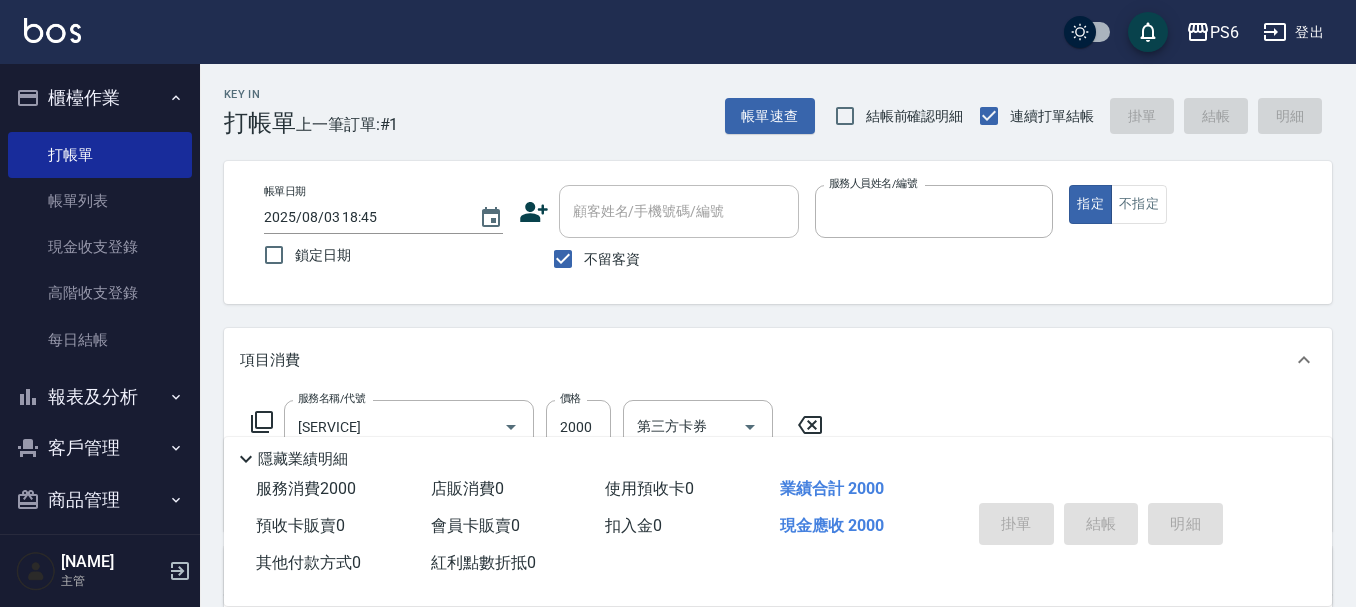 type 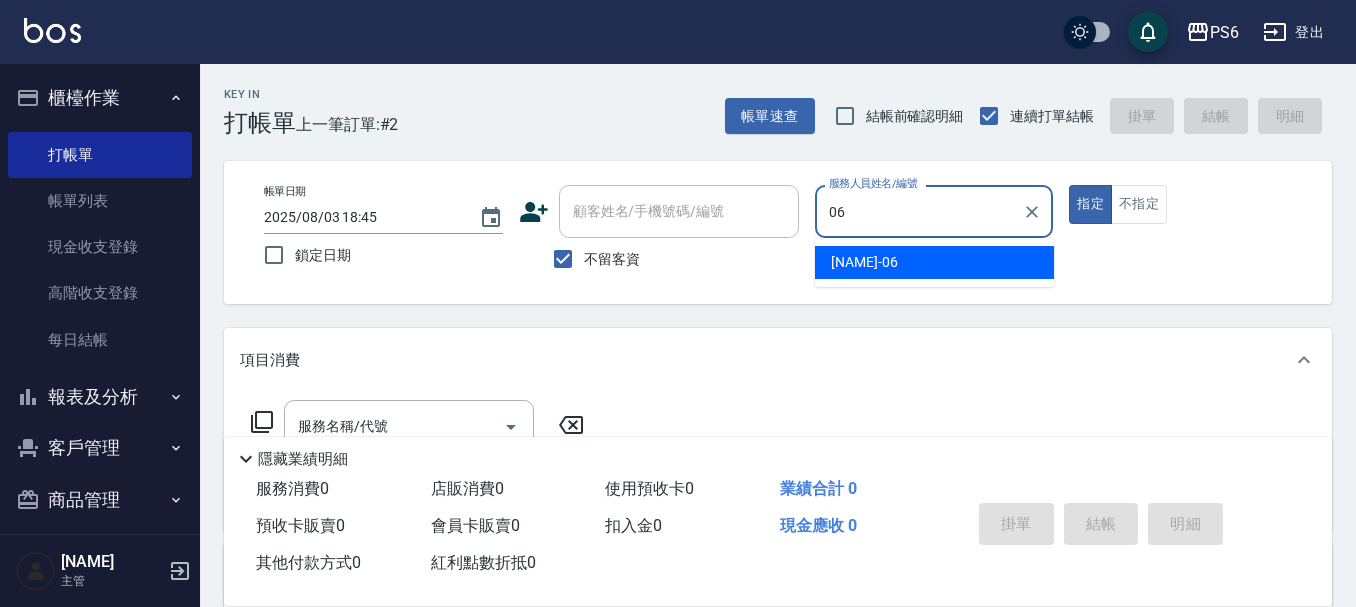 type on "[NAME]-06" 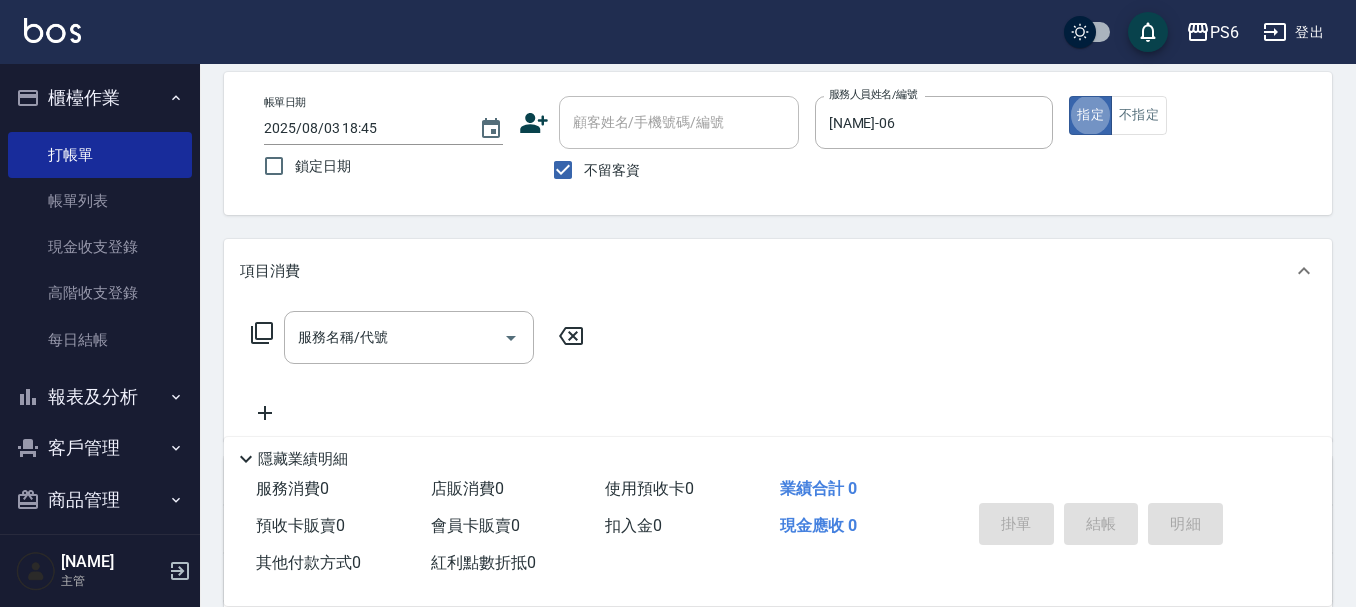 scroll, scrollTop: 200, scrollLeft: 0, axis: vertical 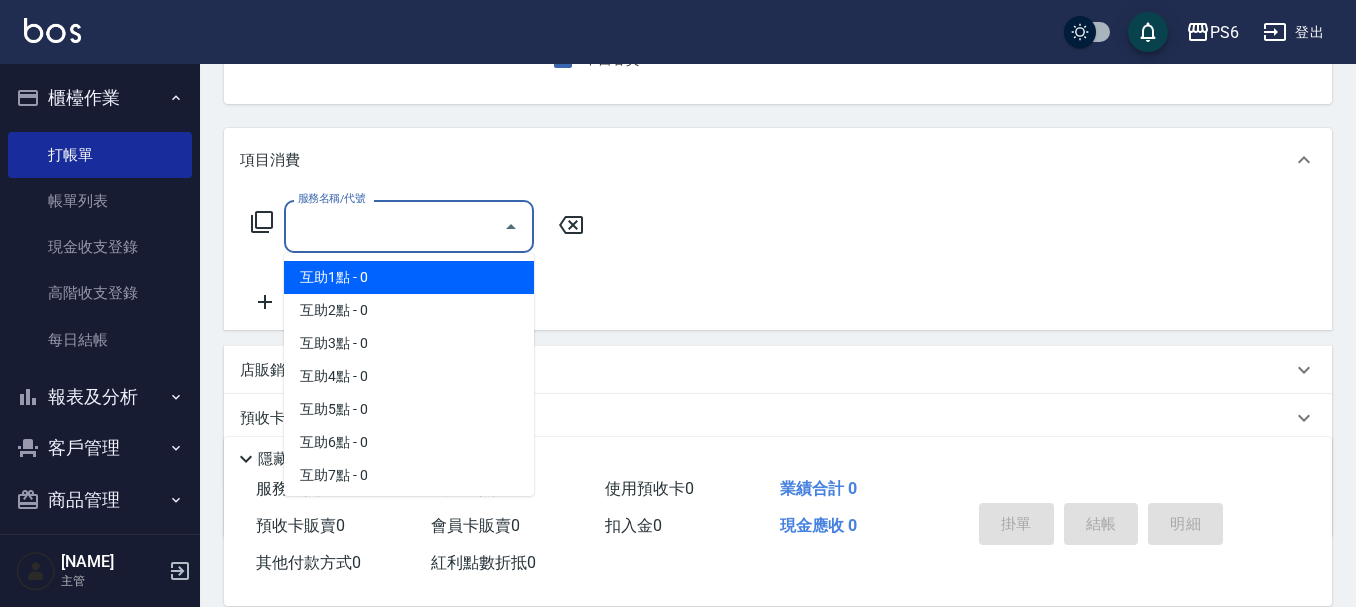 click on "服務名稱/代號" at bounding box center (394, 226) 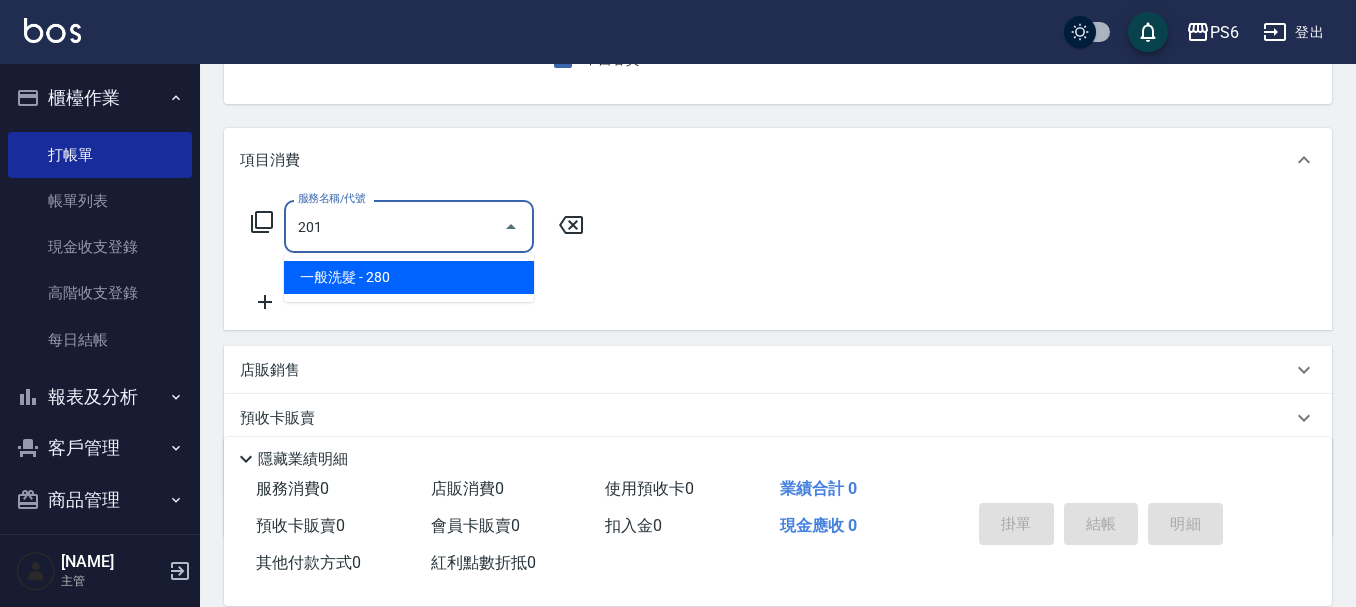 type on "一般洗髮(201)" 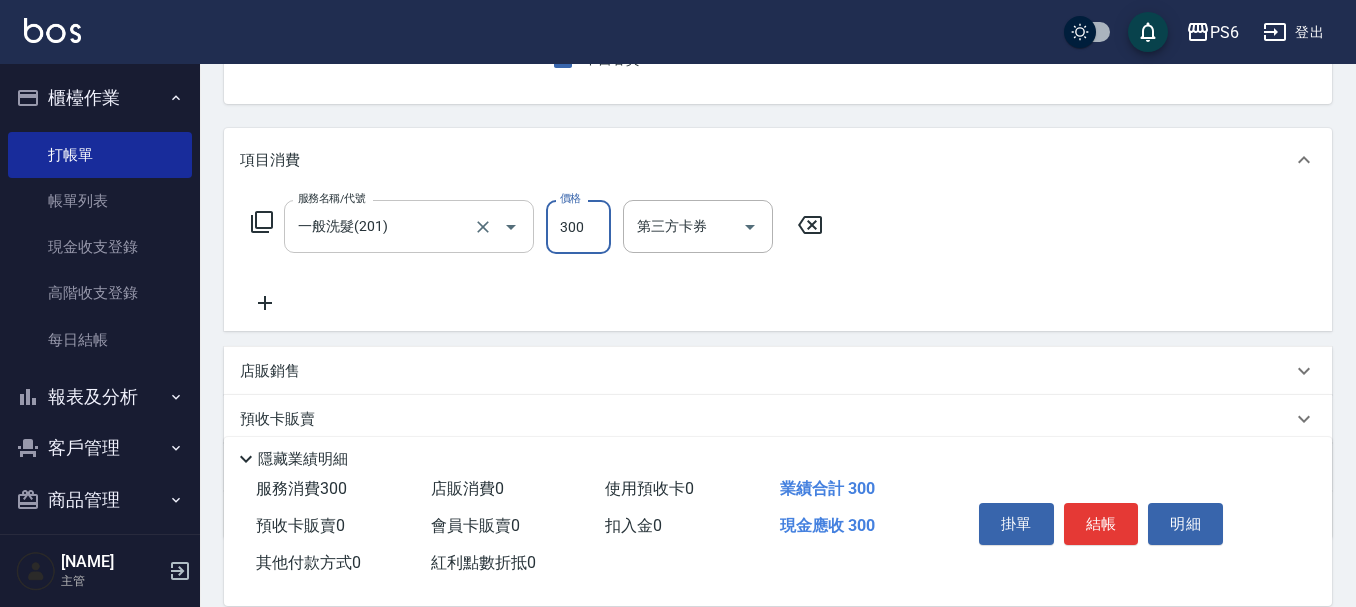 type on "300" 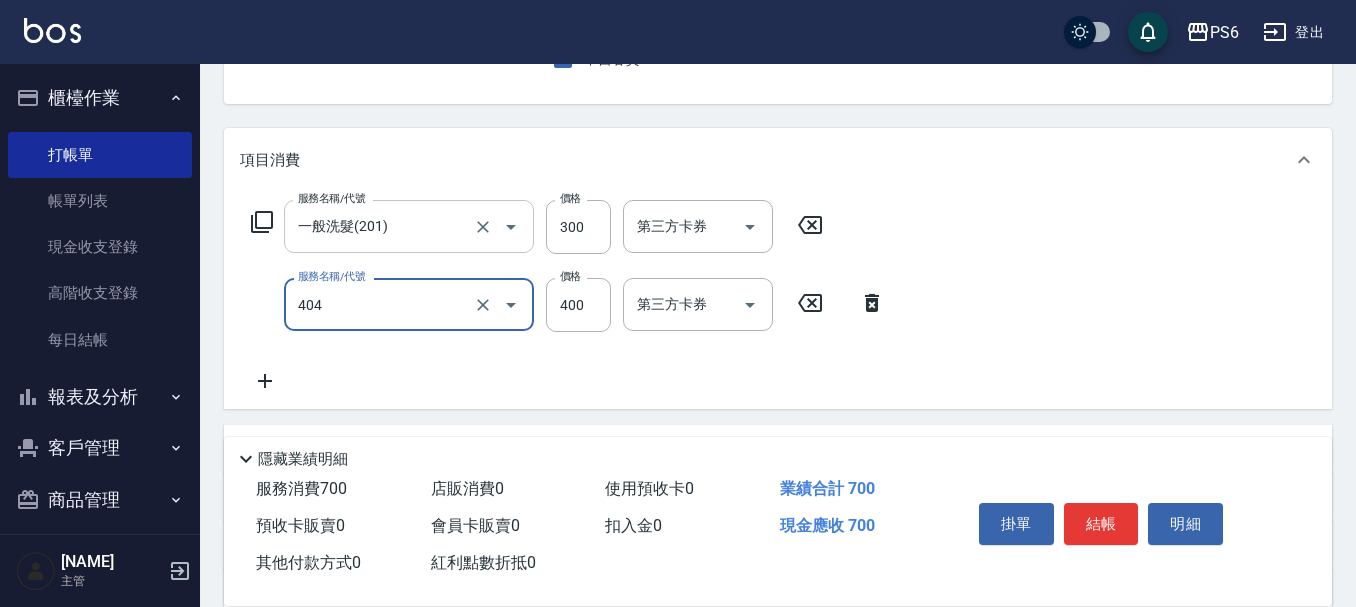 type on "B級剪髮(404)" 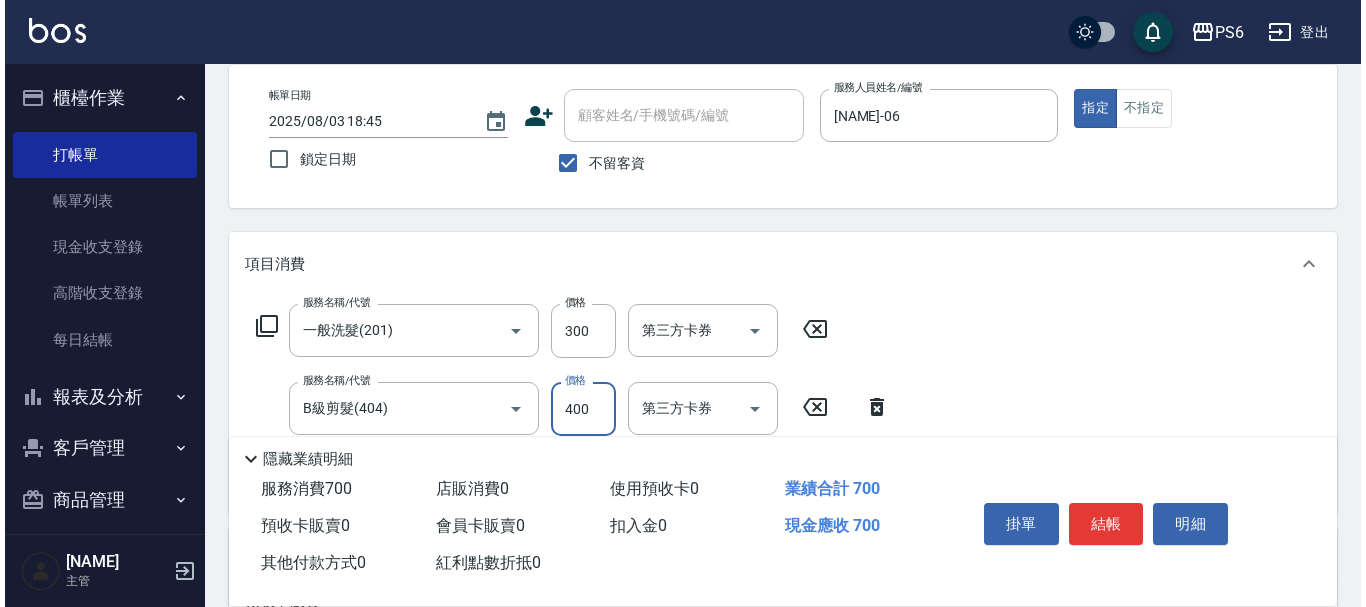 scroll, scrollTop: 0, scrollLeft: 0, axis: both 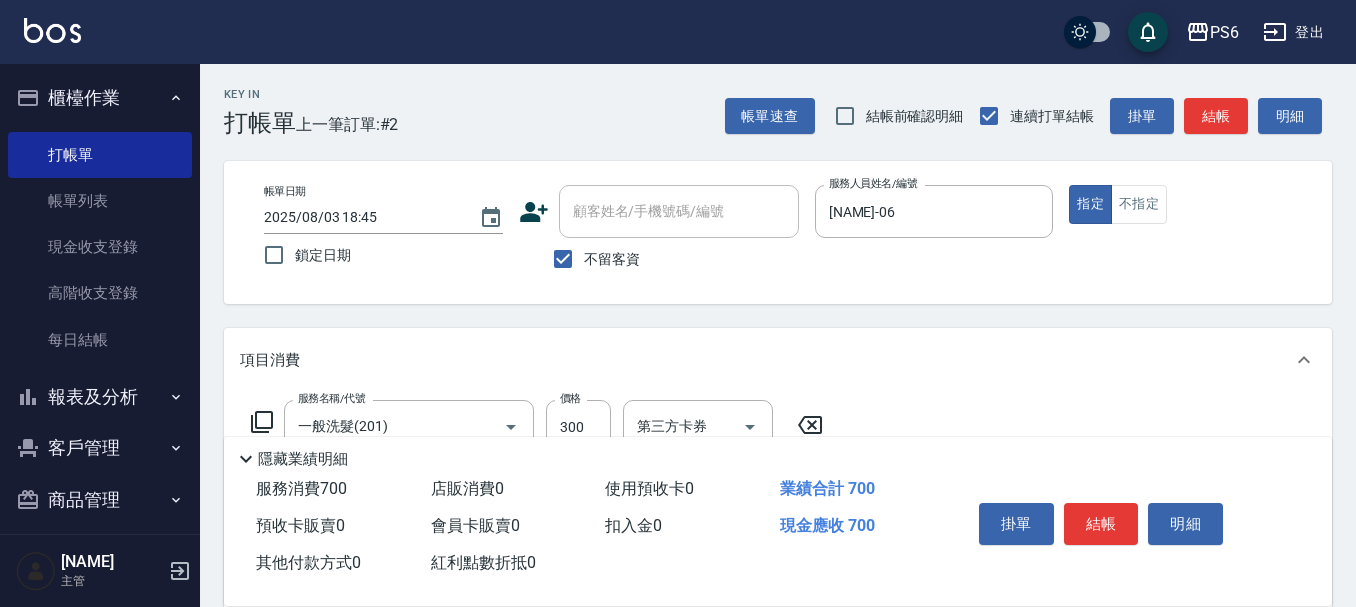 drag, startPoint x: 1082, startPoint y: 509, endPoint x: 1083, endPoint y: 496, distance: 13.038404 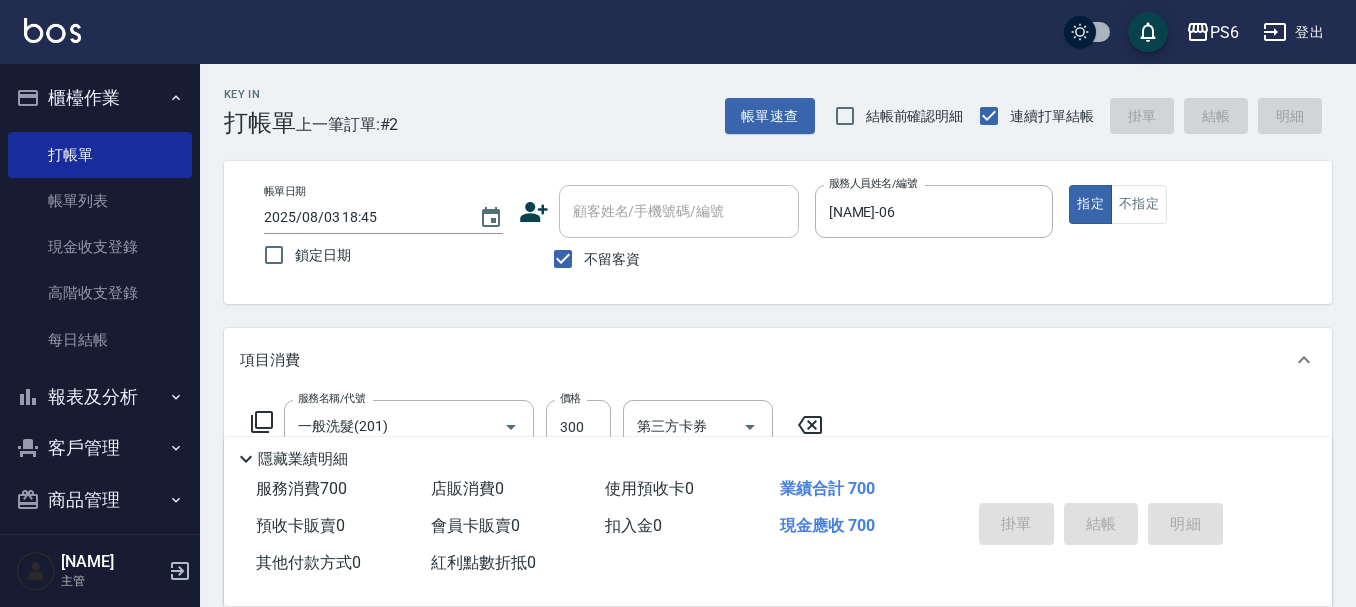 type on "2025/08/03 18:46" 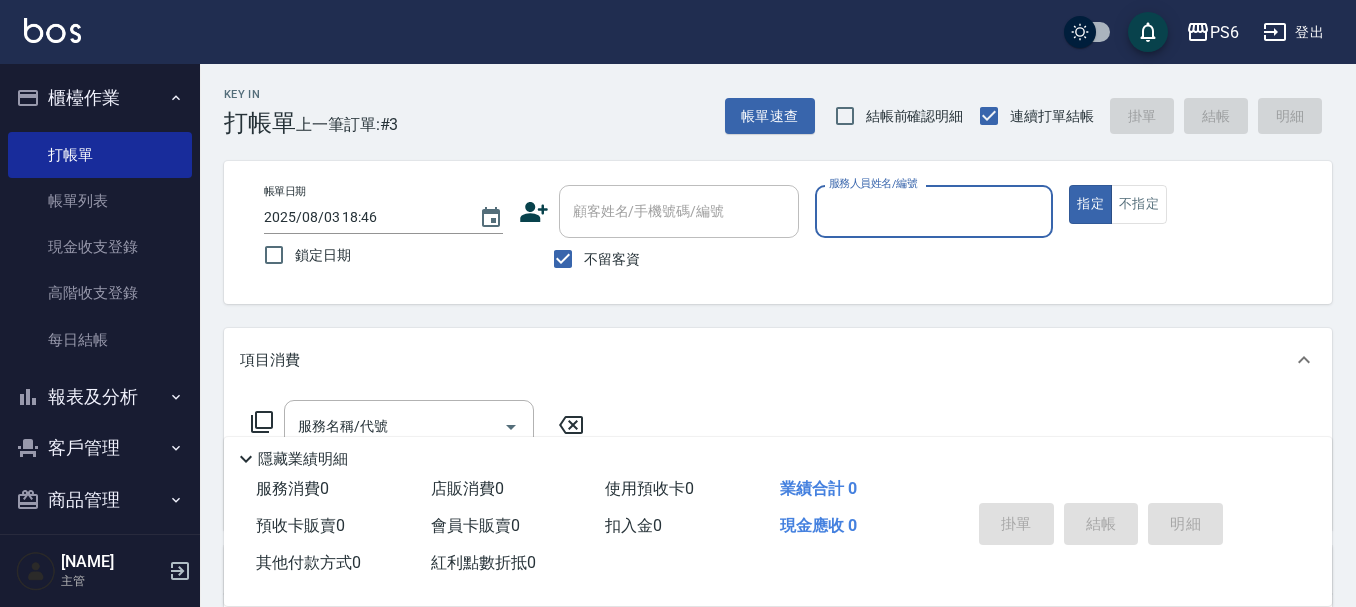 drag, startPoint x: 565, startPoint y: 264, endPoint x: 566, endPoint y: 233, distance: 31.016125 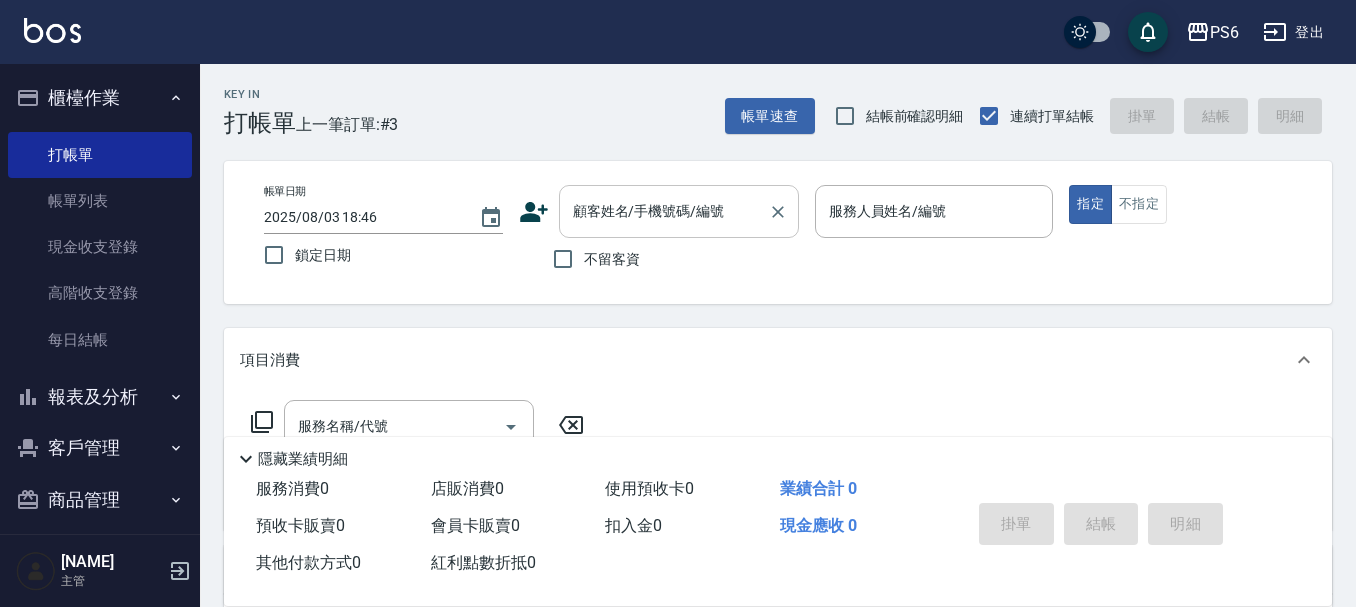 click on "顧客姓名/手機號碼/編號" at bounding box center (664, 211) 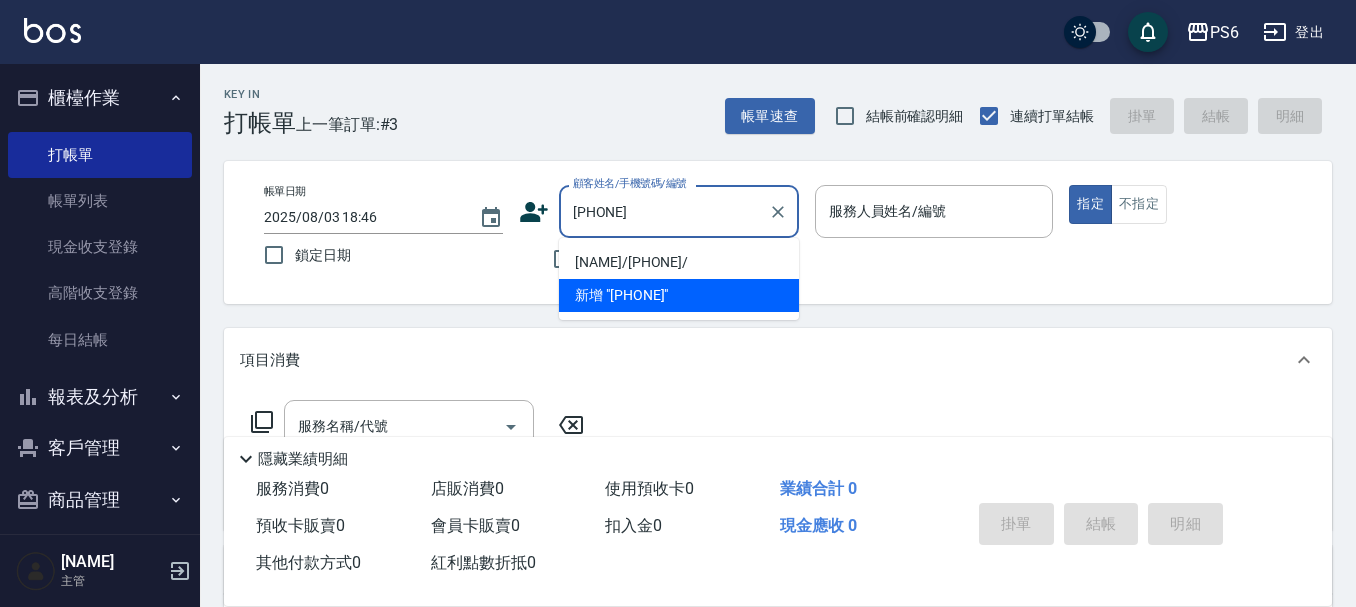 type on "[PHONE]" 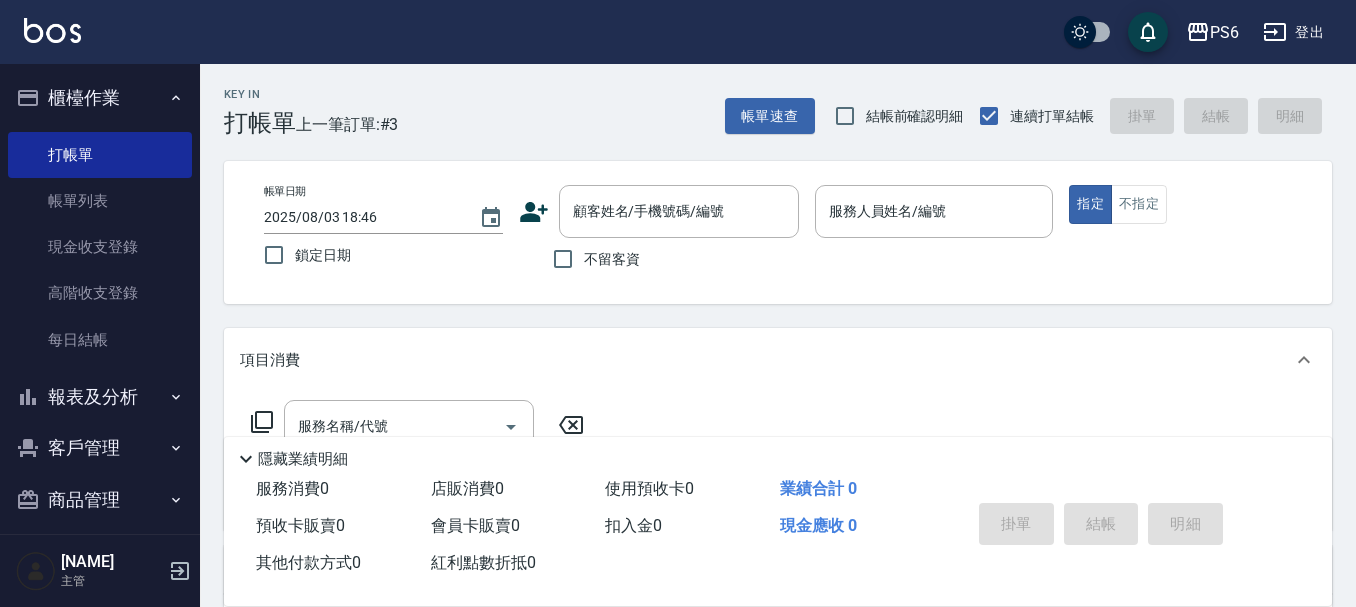 click on "顧客姓名/手機號碼/編號 顧客姓名/手機號碼/編號" at bounding box center [659, 211] 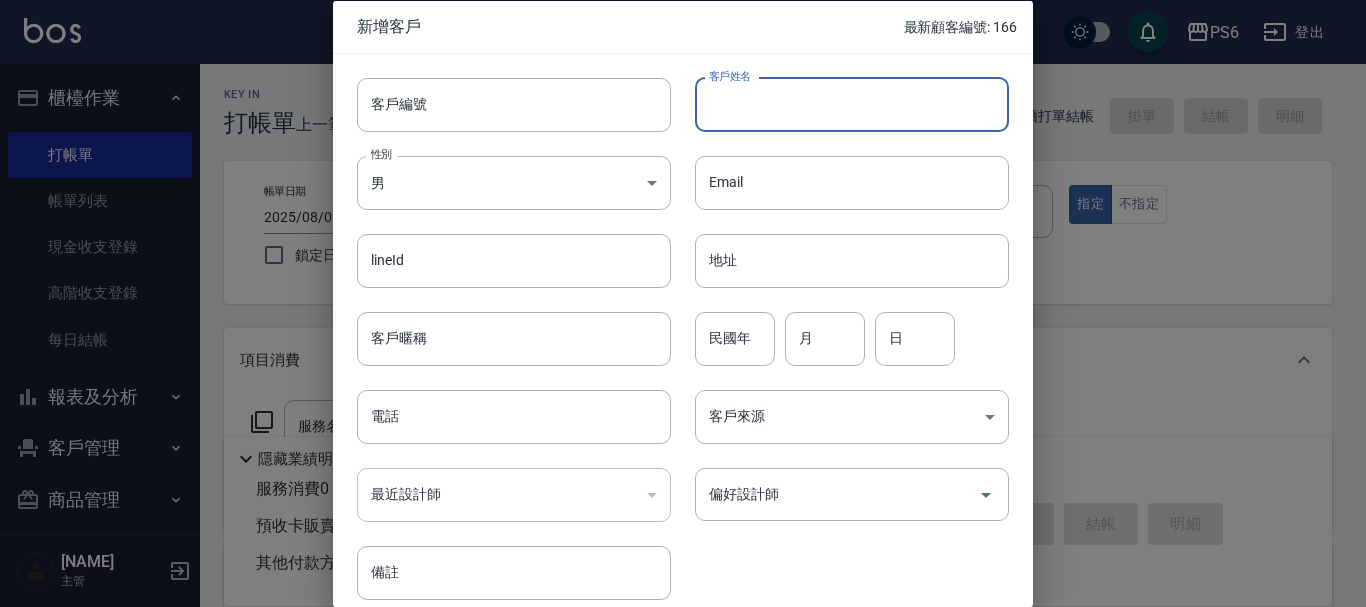 click on "客戶姓名" at bounding box center (852, 104) 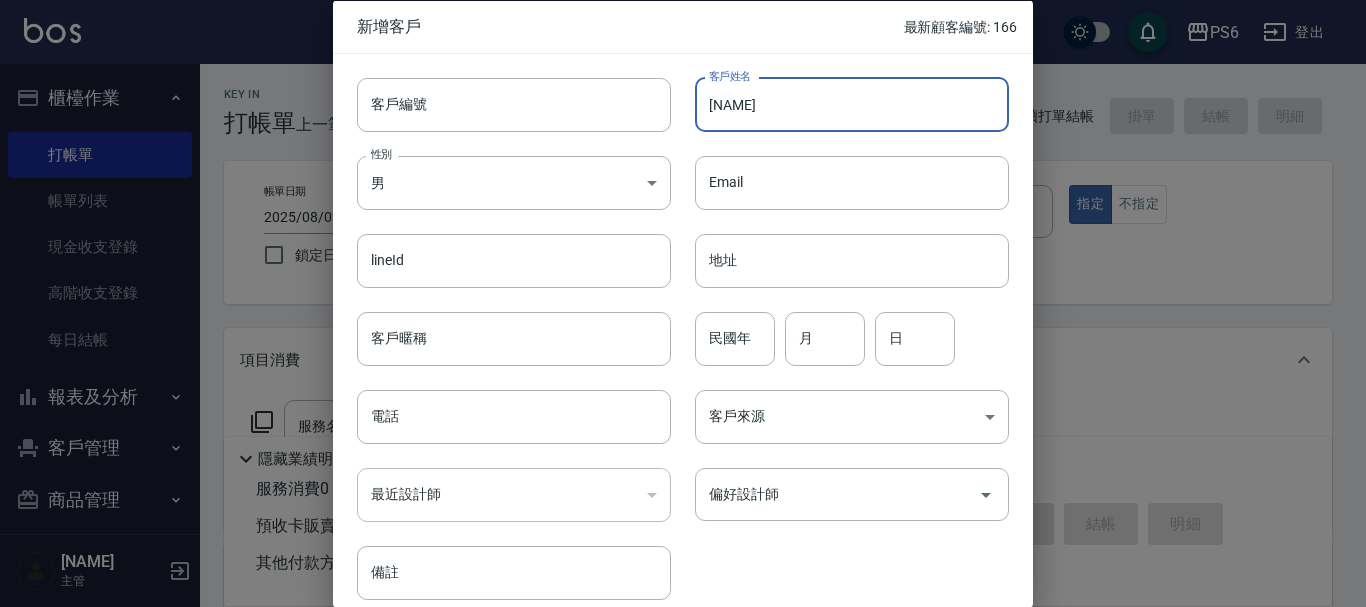 click on "[NAME]" at bounding box center (852, 104) 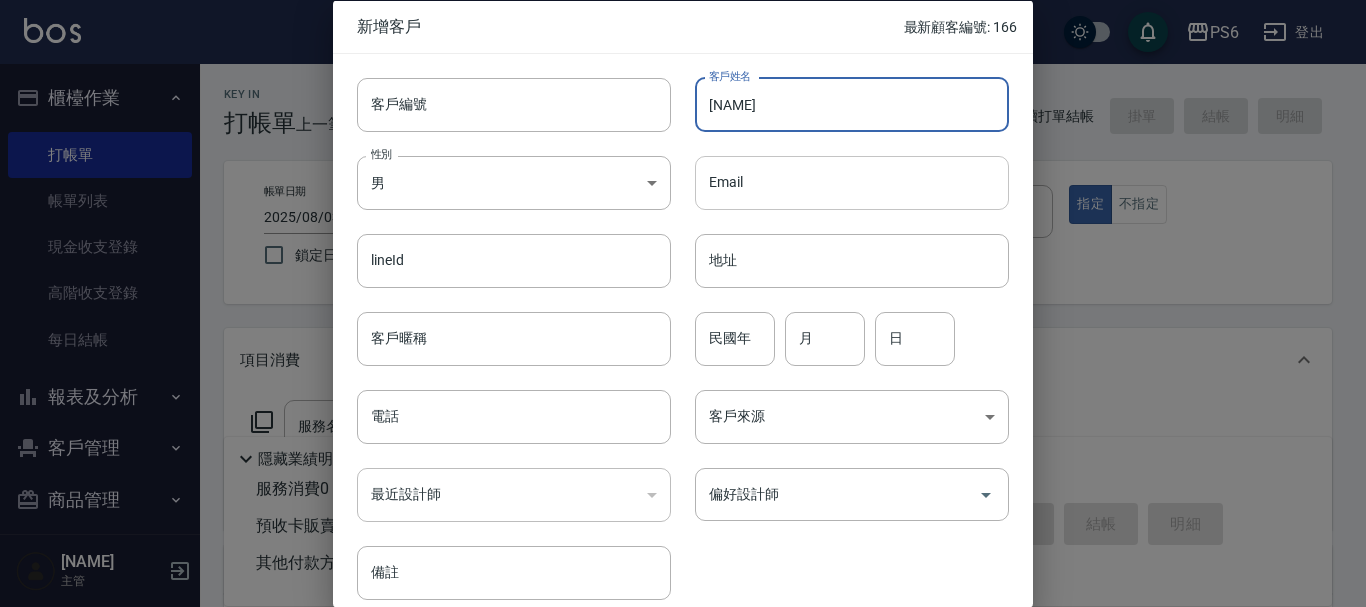 type on "[NAME]" 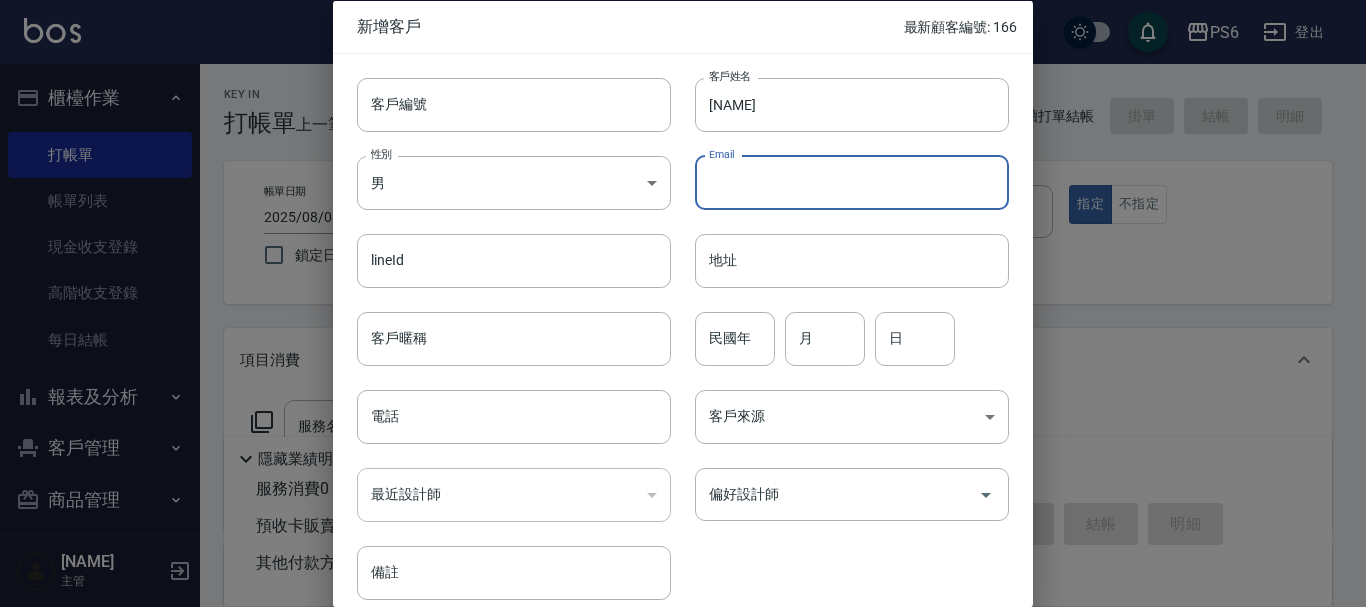drag, startPoint x: 754, startPoint y: 182, endPoint x: 759, endPoint y: 204, distance: 22.561028 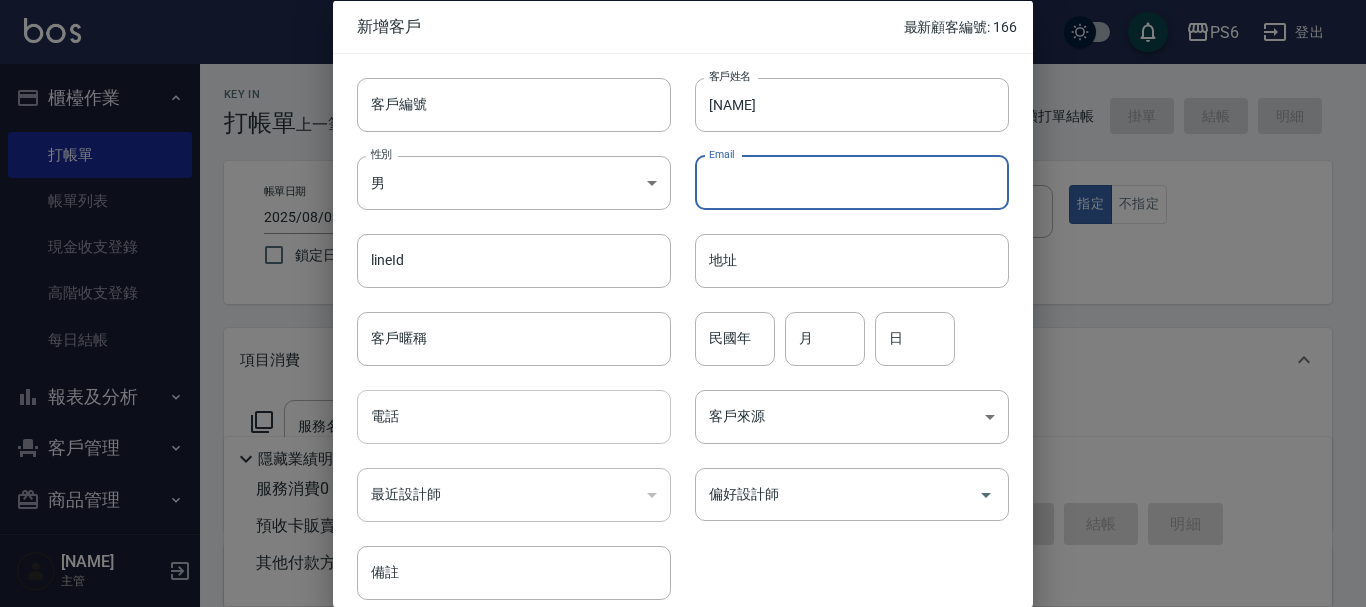 click on "電話" at bounding box center (514, 417) 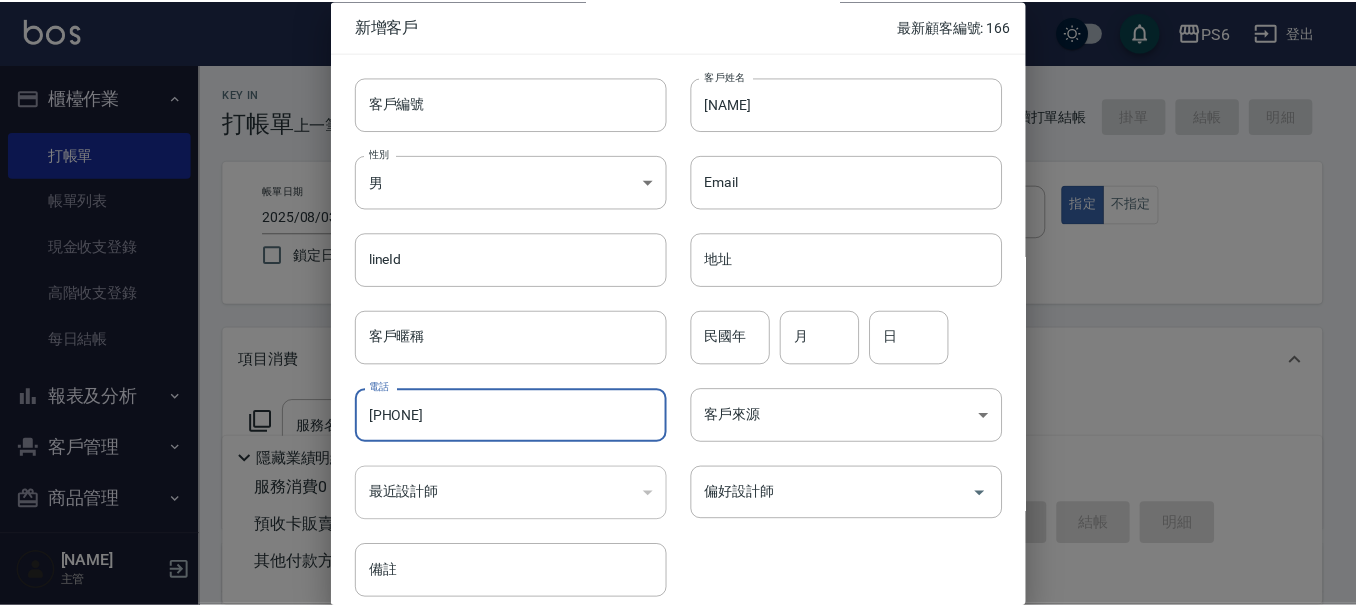 scroll, scrollTop: 86, scrollLeft: 0, axis: vertical 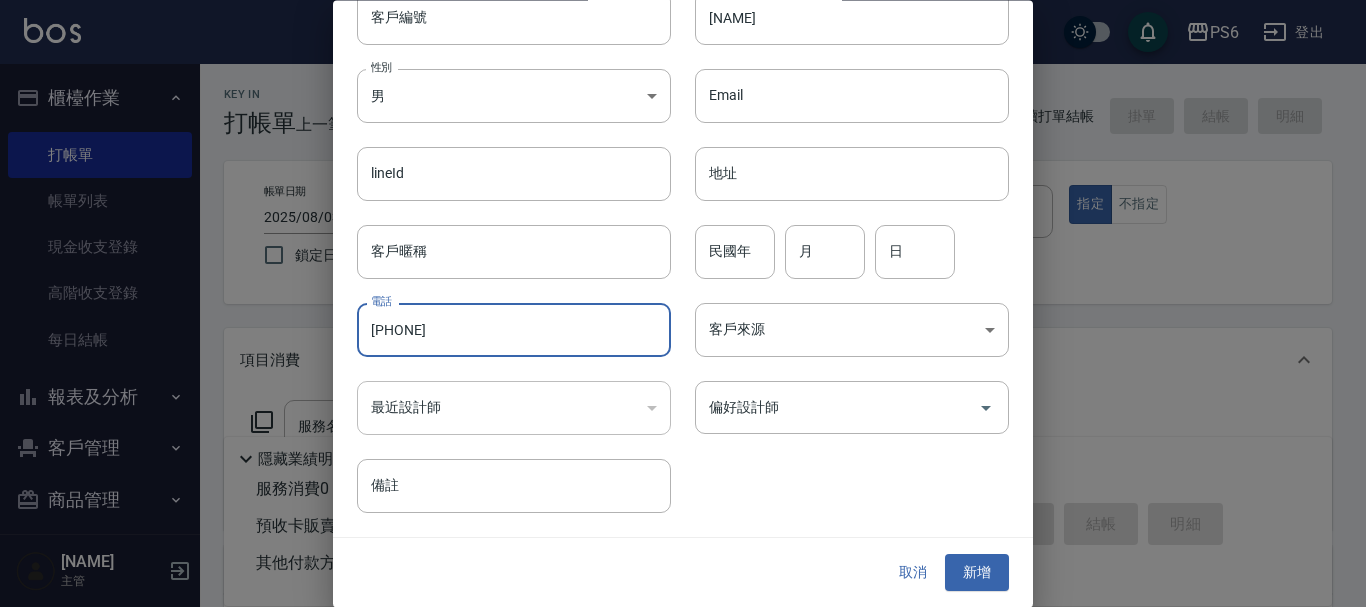 type on "[PHONE]" 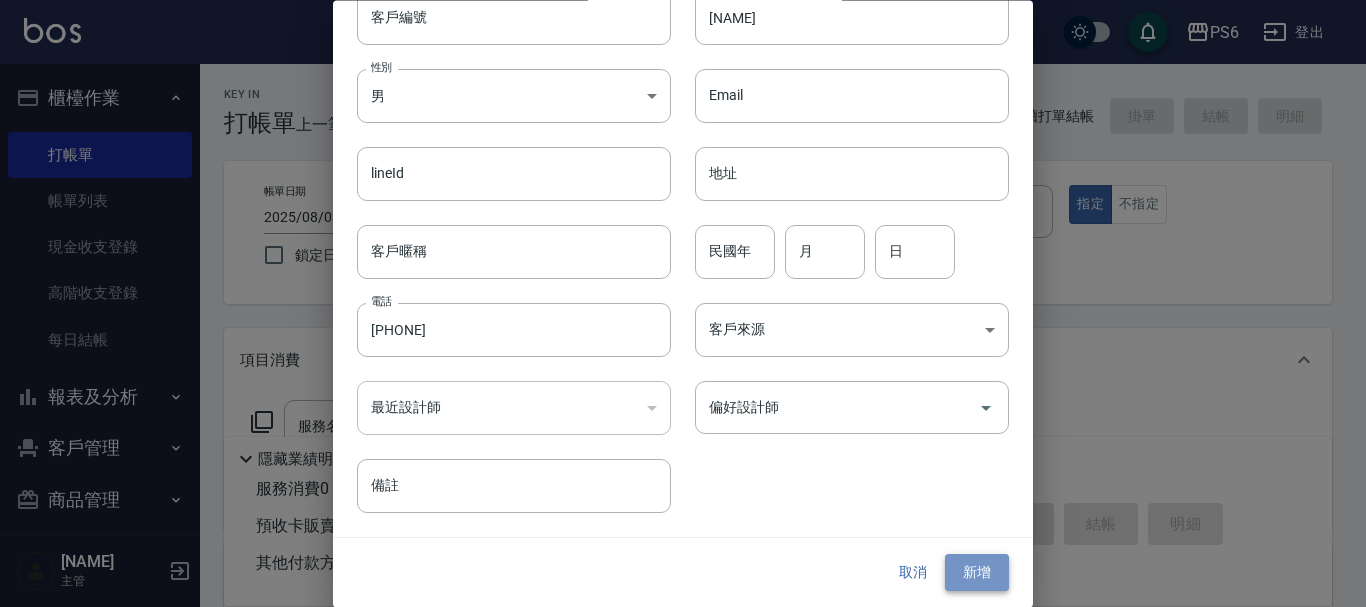 click on "新增" at bounding box center (977, 573) 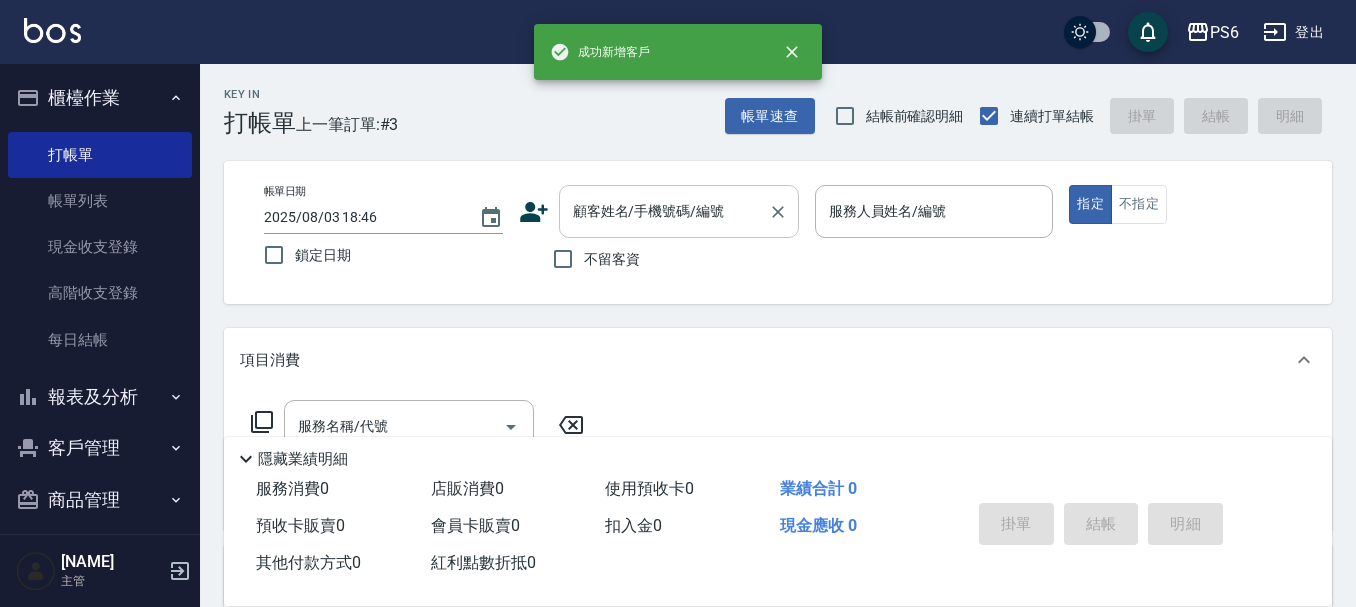 click on "顧客姓名/手機號碼/編號" at bounding box center [664, 211] 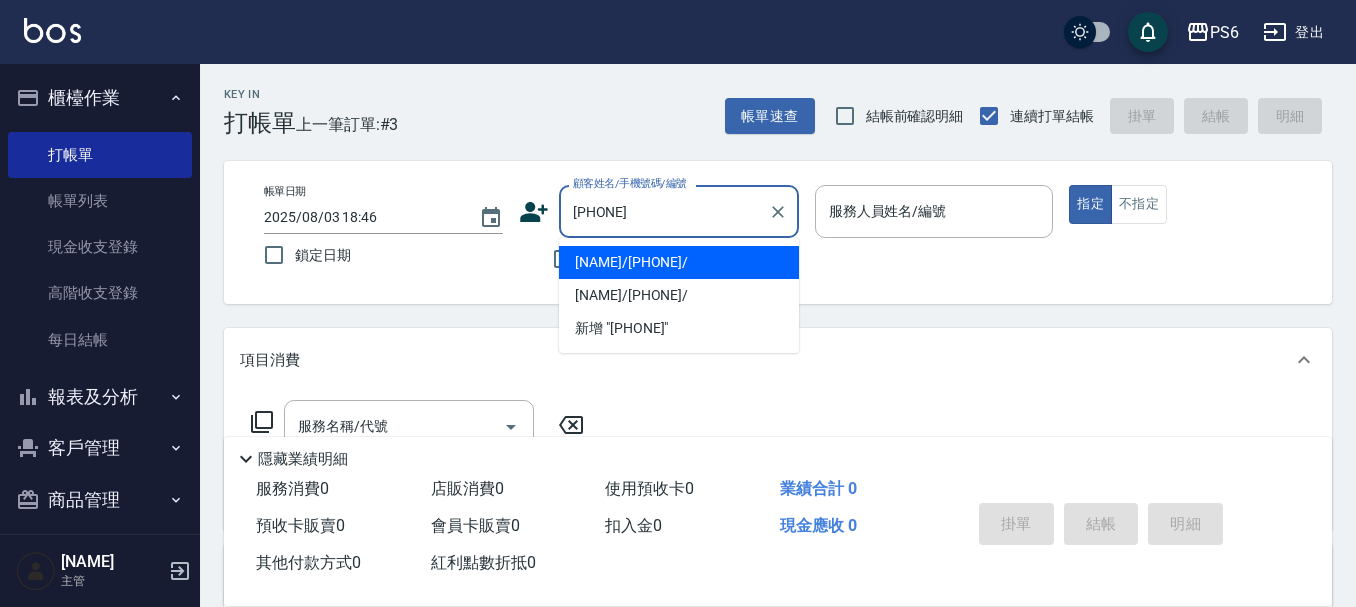click on "[NAME]/[PHONE]/" at bounding box center (679, 262) 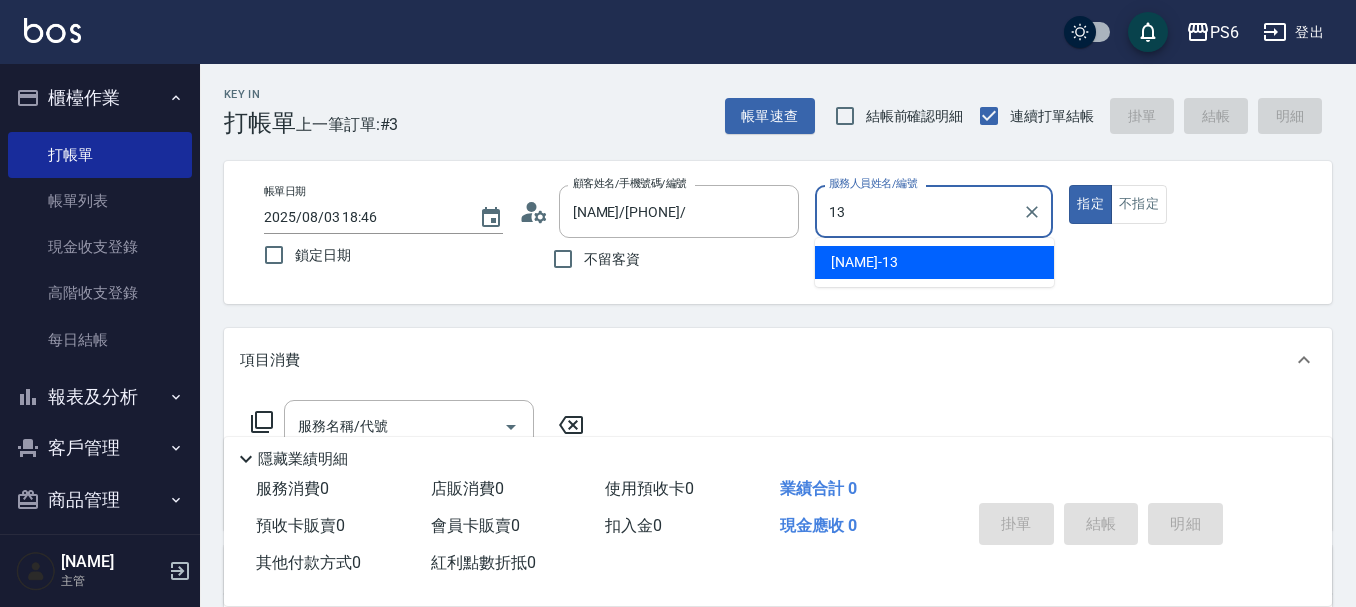 type on "[NAME]-13" 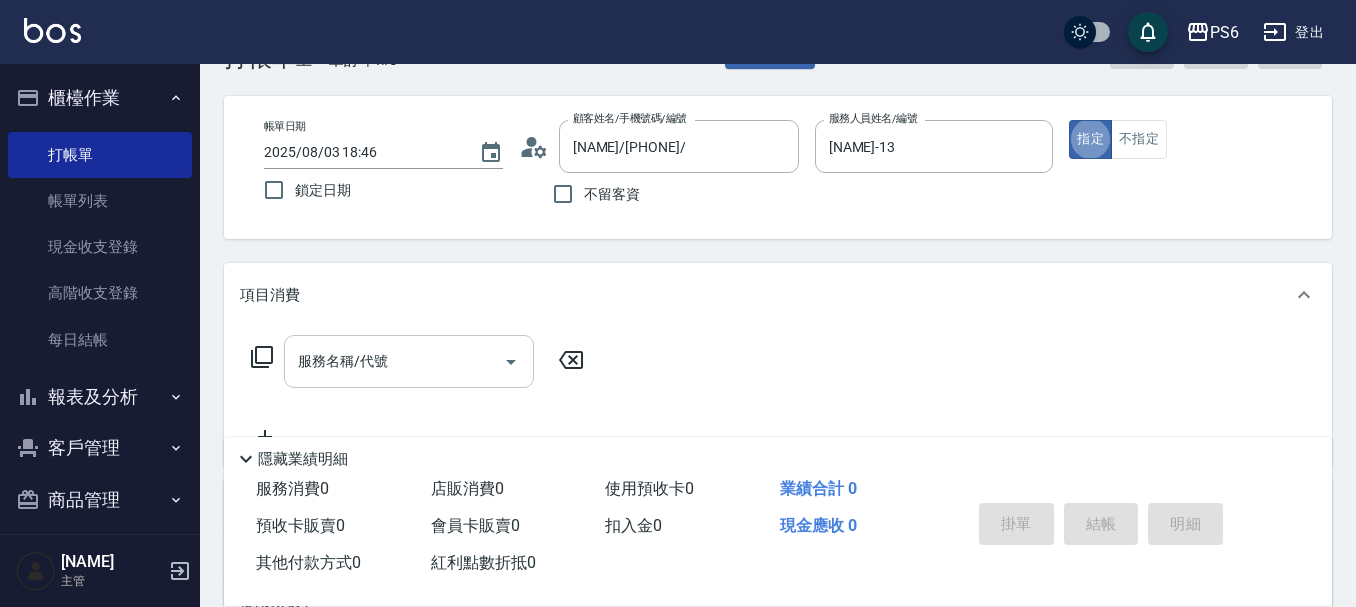 scroll, scrollTop: 100, scrollLeft: 0, axis: vertical 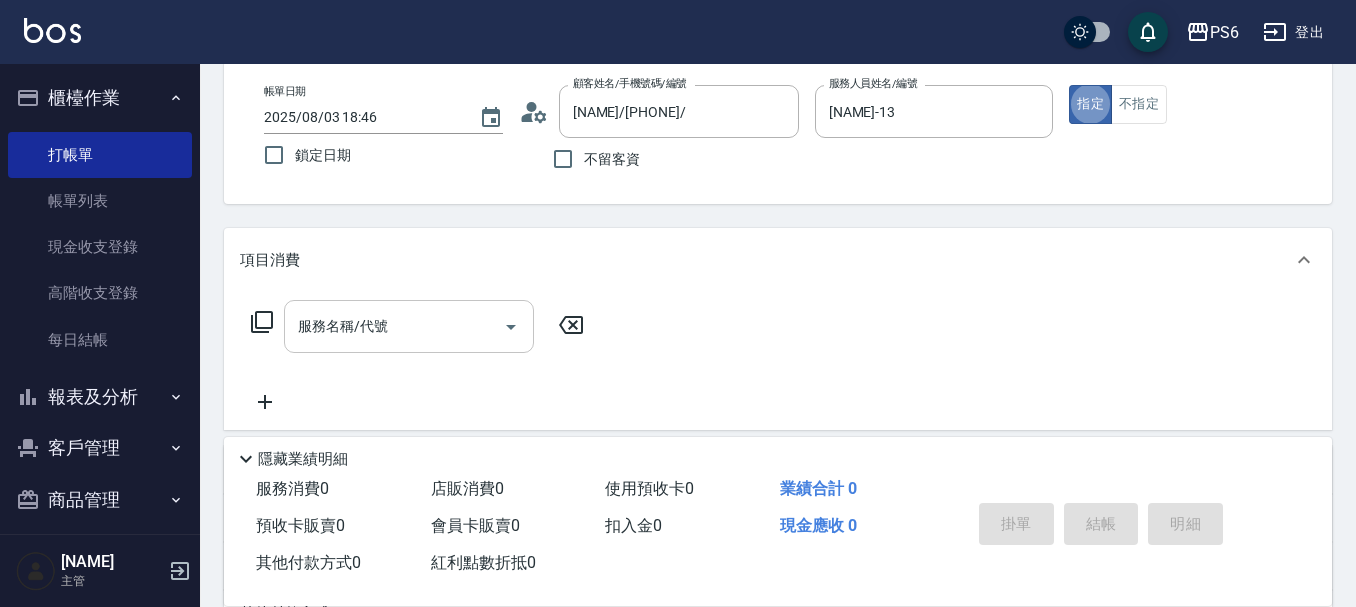 click on "服務名稱/代號" at bounding box center [394, 326] 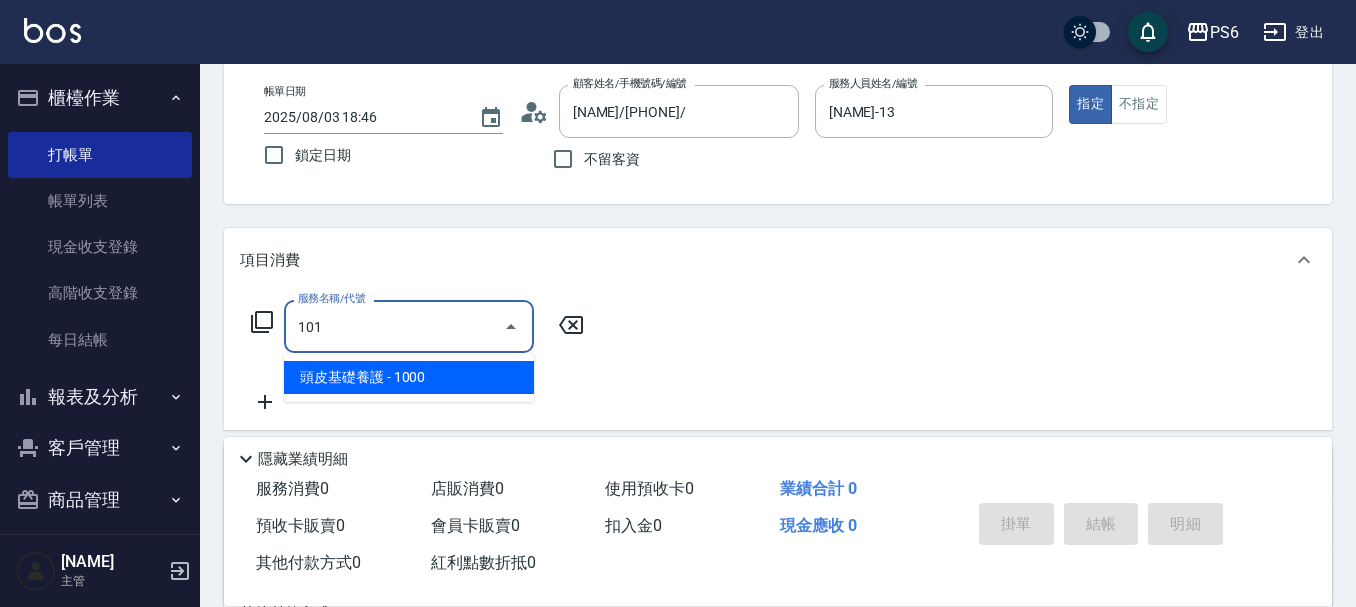type on "頭皮基礎養護(101)" 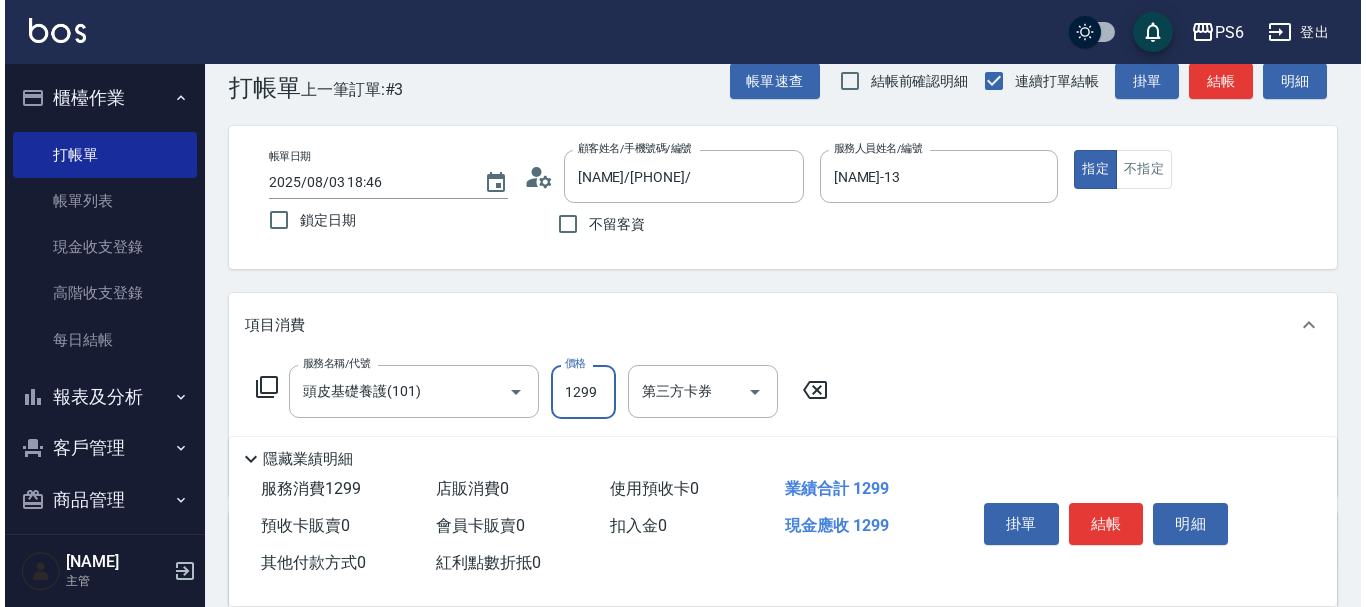 scroll, scrollTop: 0, scrollLeft: 0, axis: both 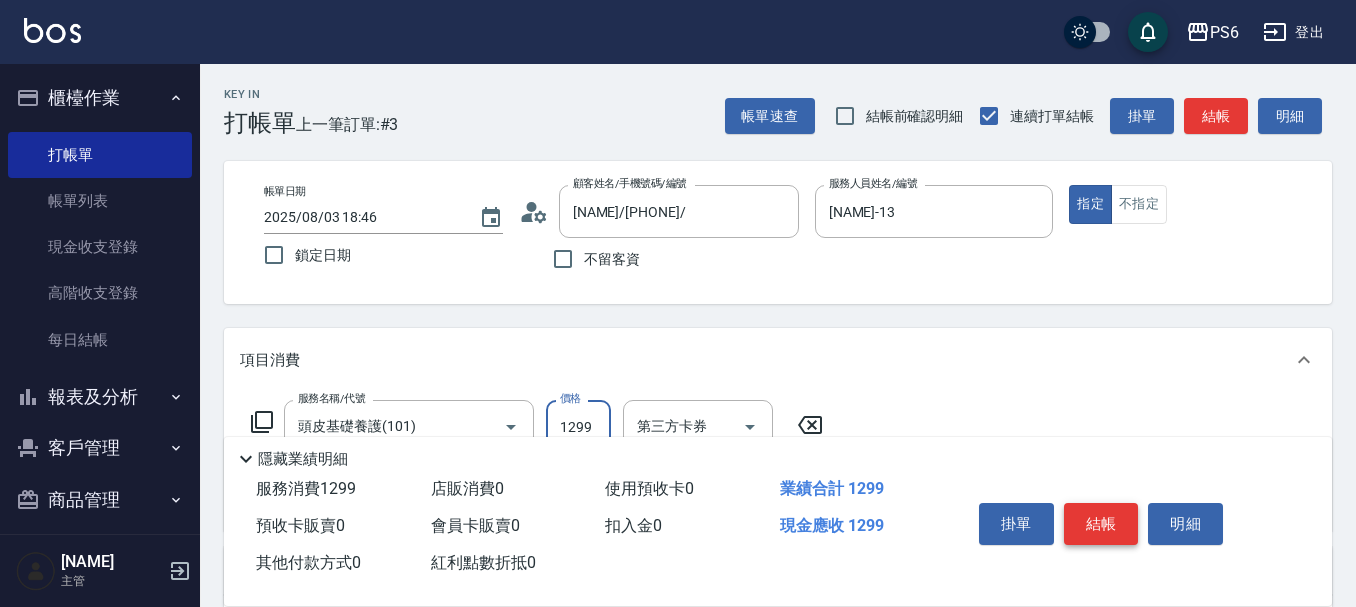 type on "1299" 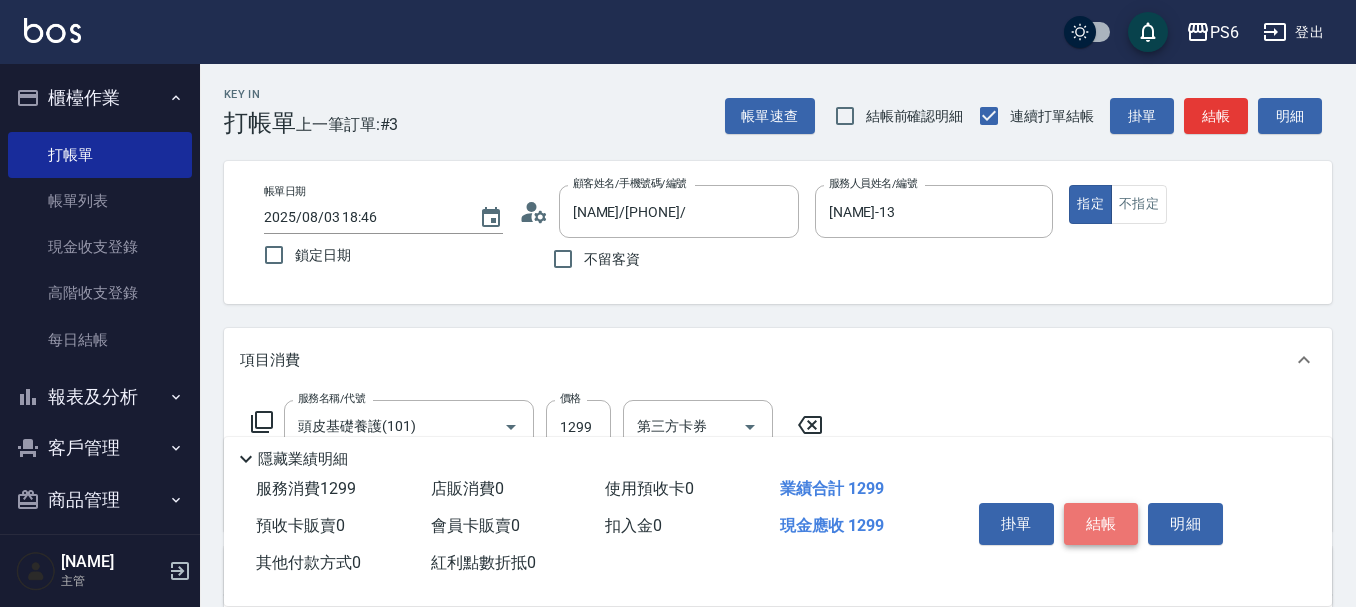click on "結帳" at bounding box center (1101, 524) 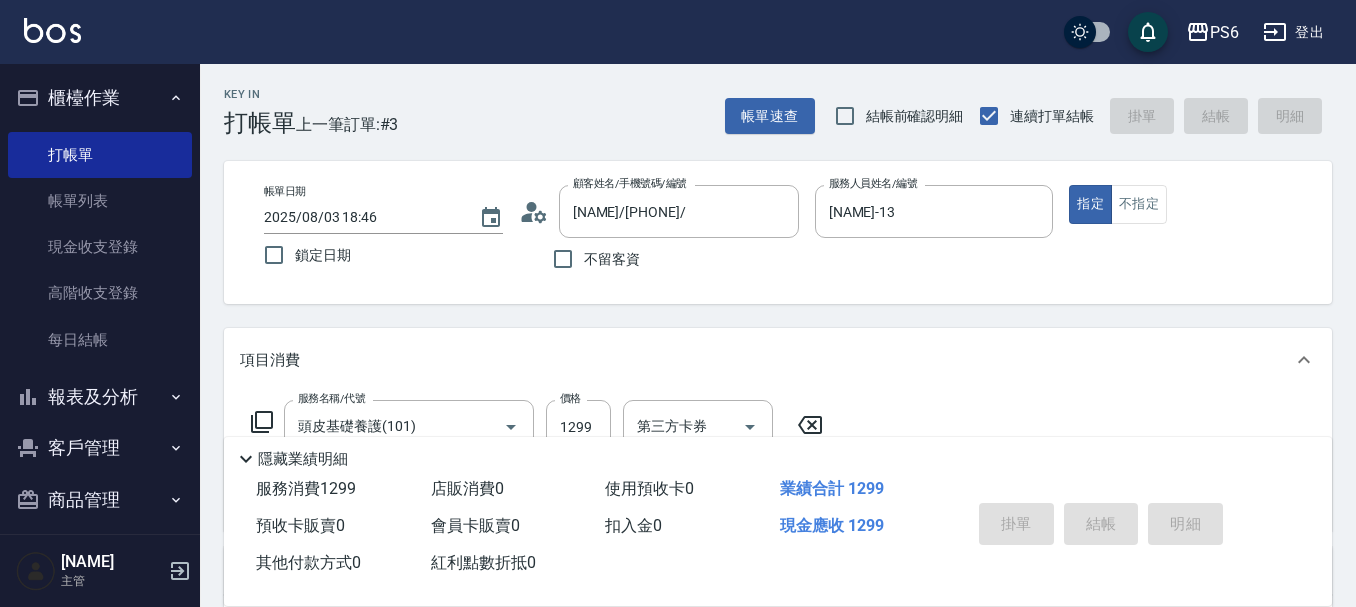 type on "2025/08/03 18:47" 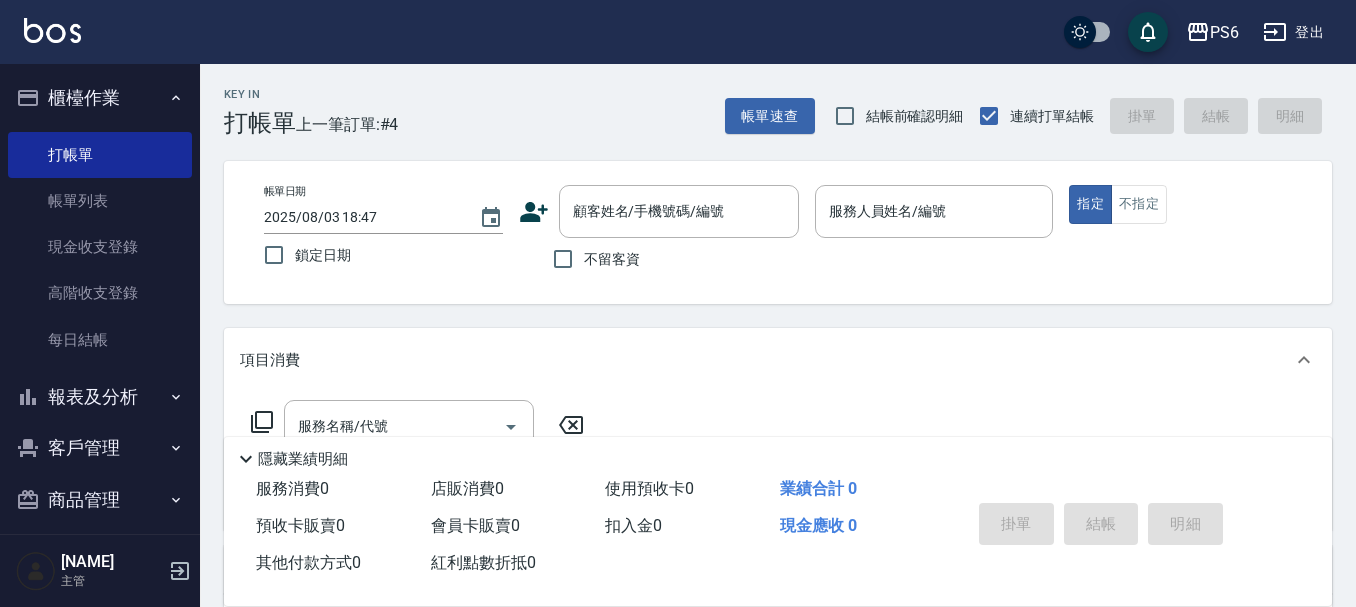 click 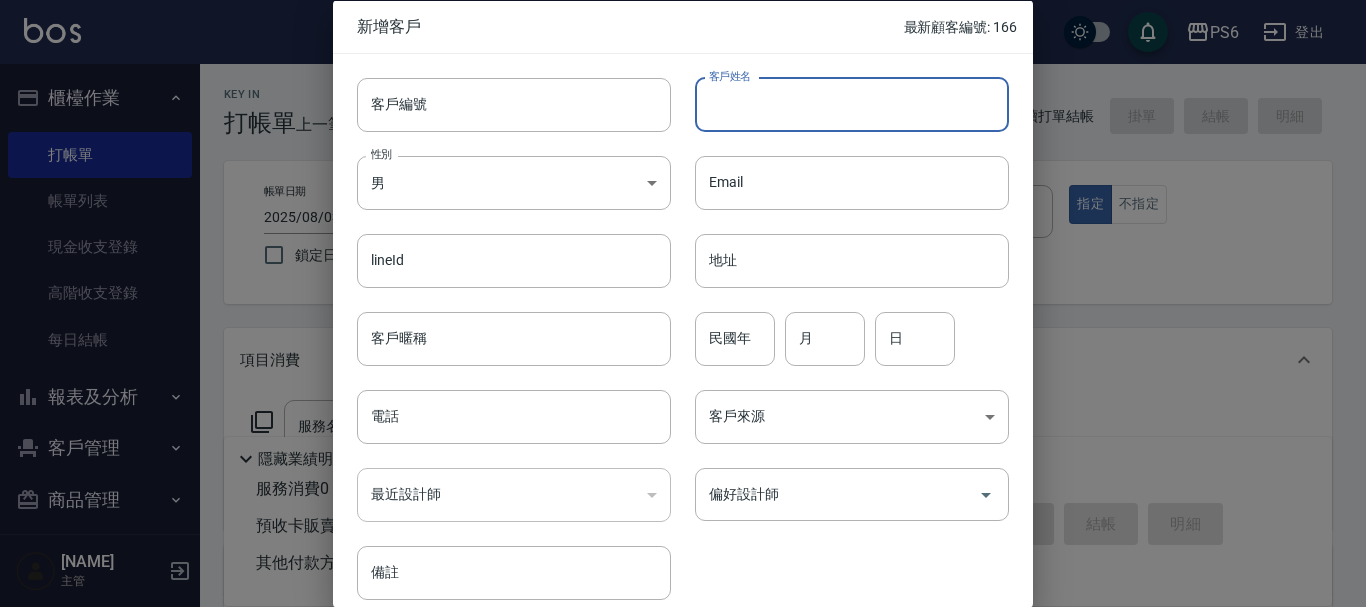 click on "客戶姓名" at bounding box center (852, 104) 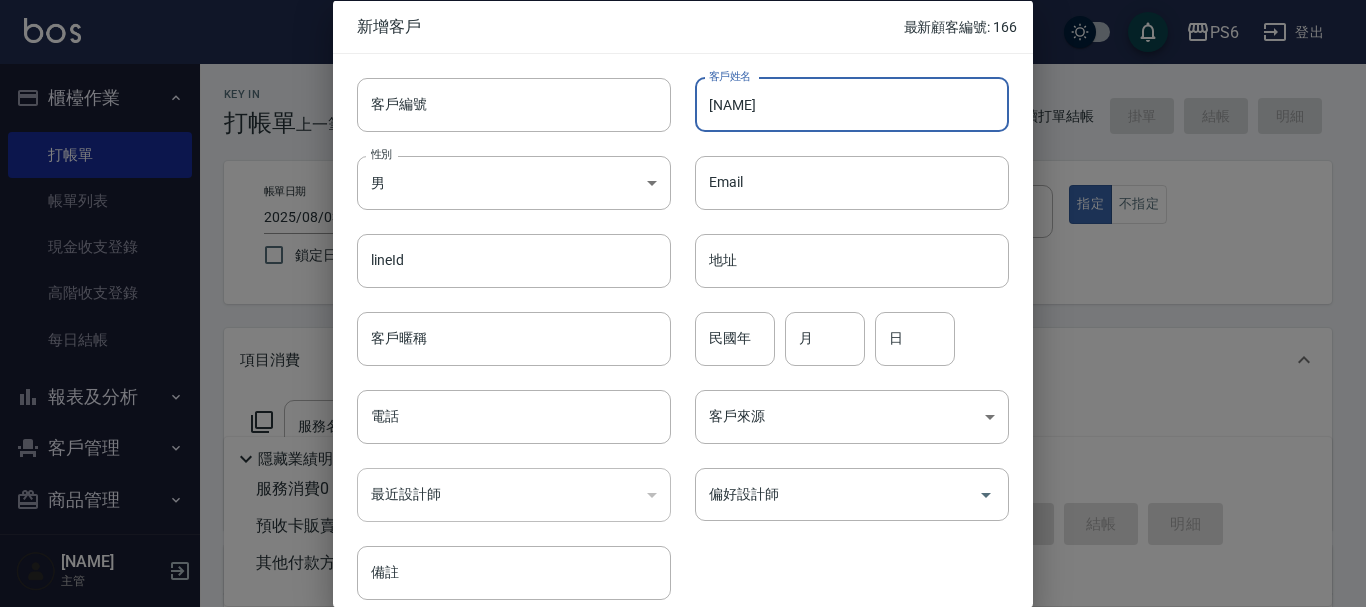 click on "[NAME]" at bounding box center (852, 104) 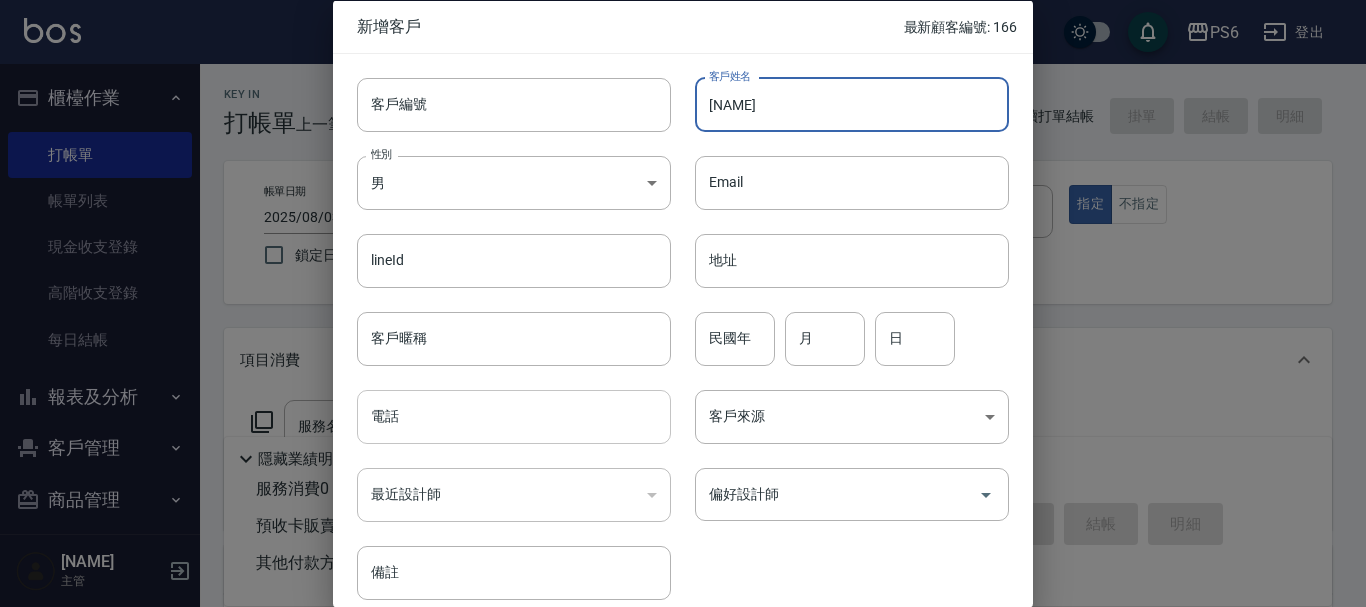 type on "[NAME]" 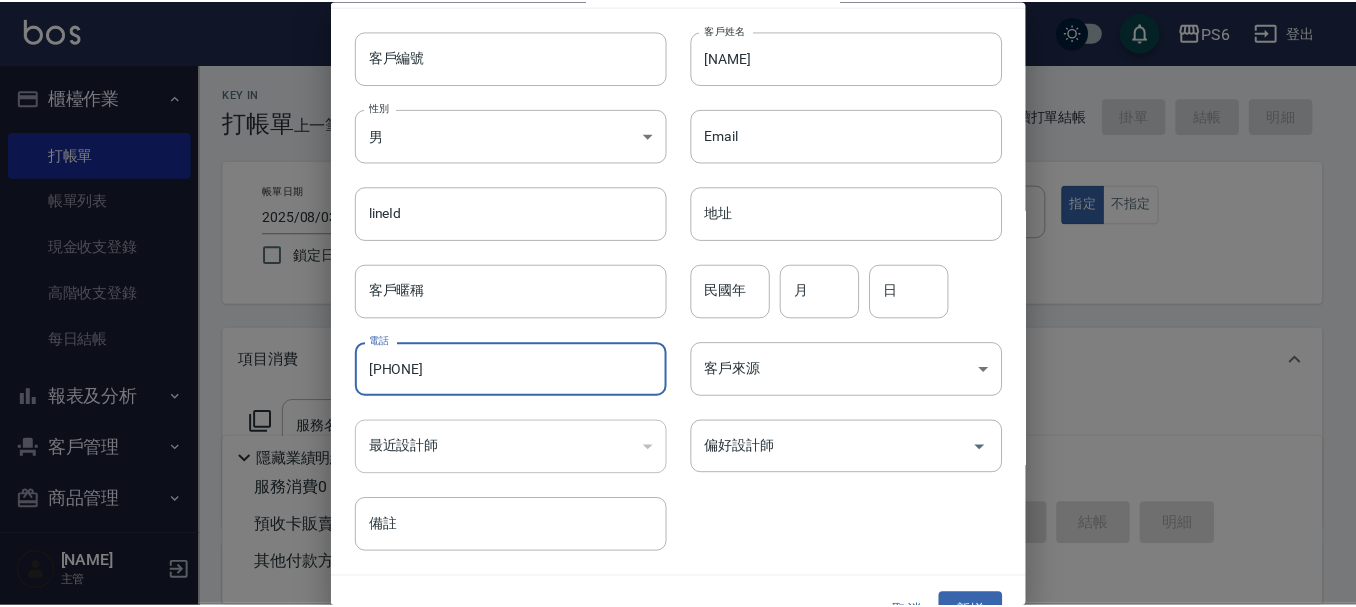 scroll, scrollTop: 86, scrollLeft: 0, axis: vertical 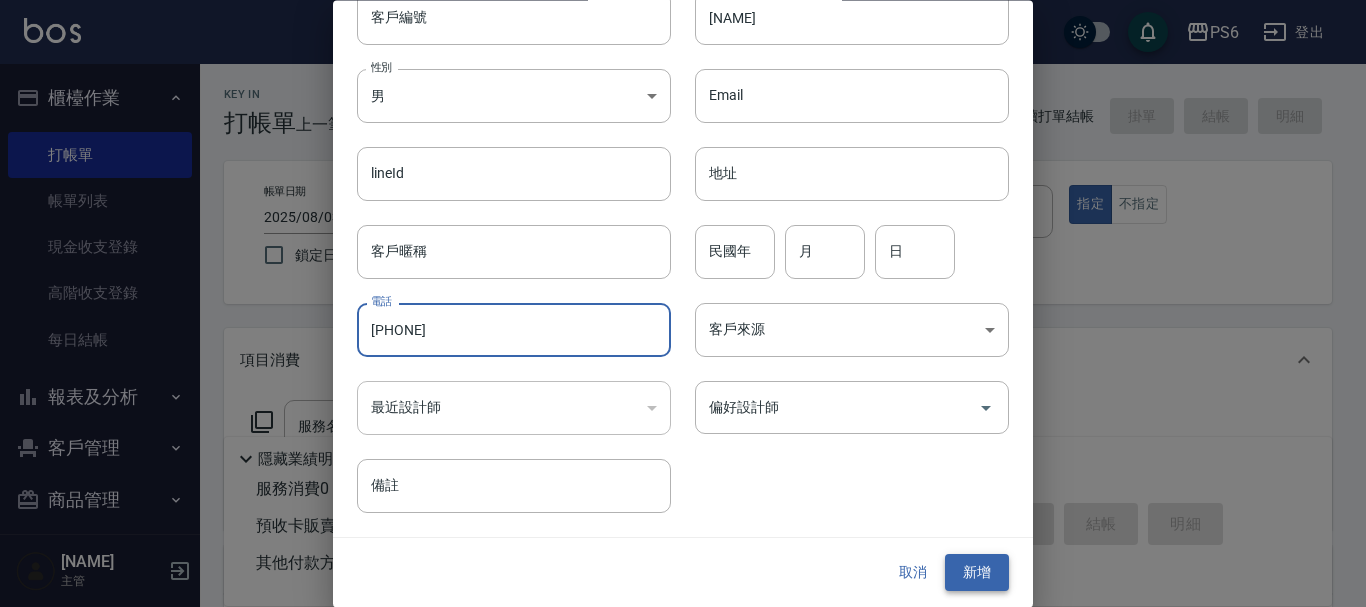 type on "[PHONE]" 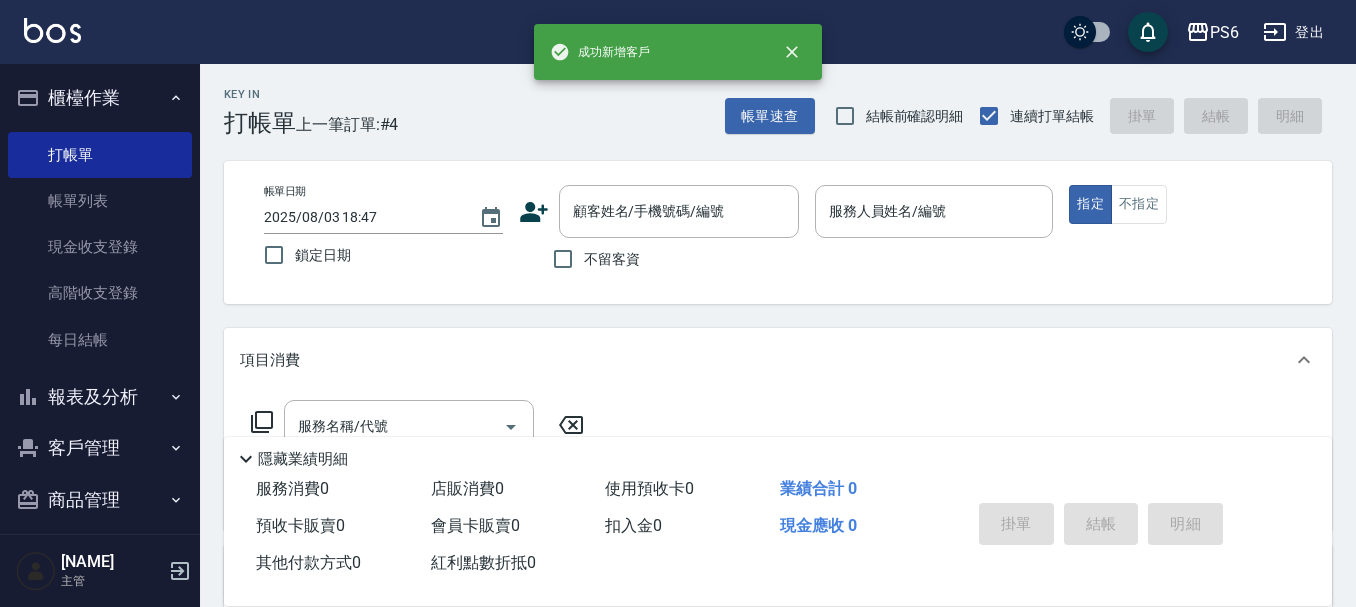 drag, startPoint x: 565, startPoint y: 254, endPoint x: 676, endPoint y: 246, distance: 111.28792 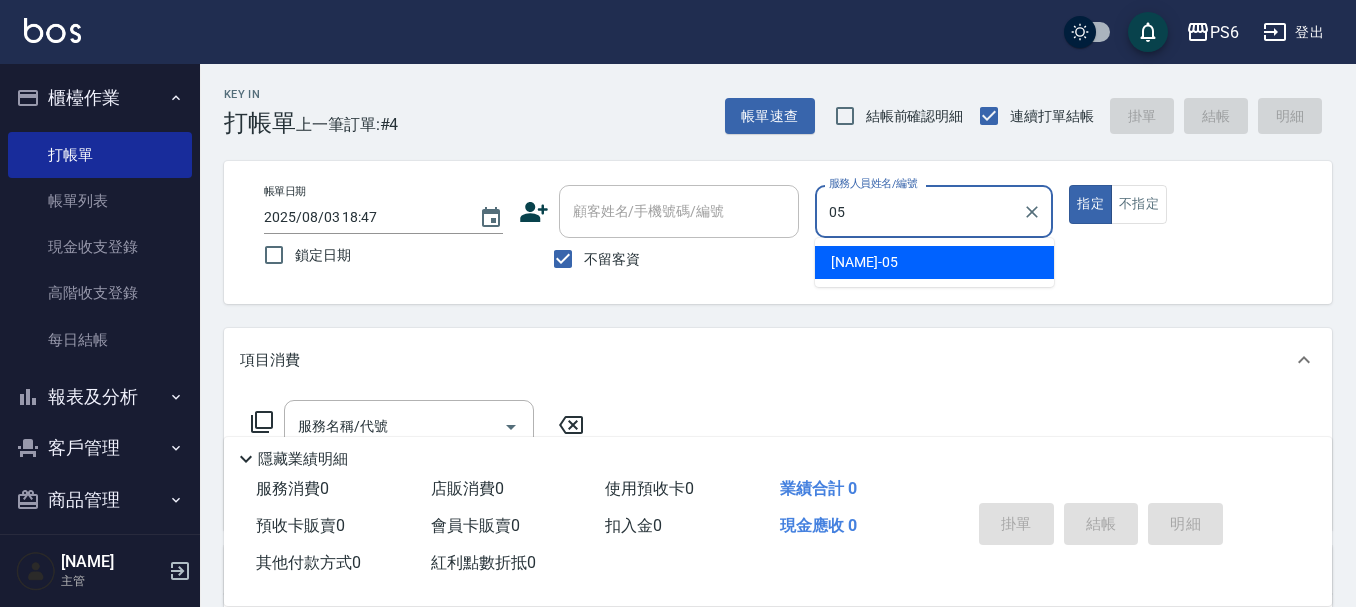 type on "[NAME]-05" 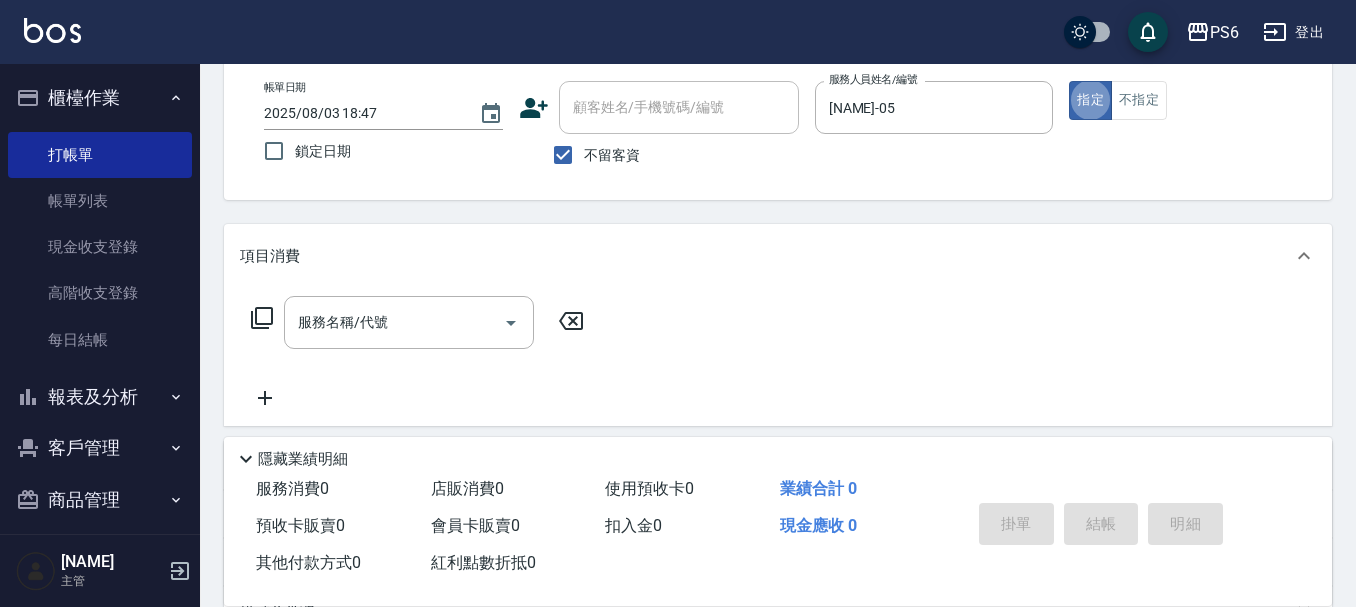 scroll, scrollTop: 200, scrollLeft: 0, axis: vertical 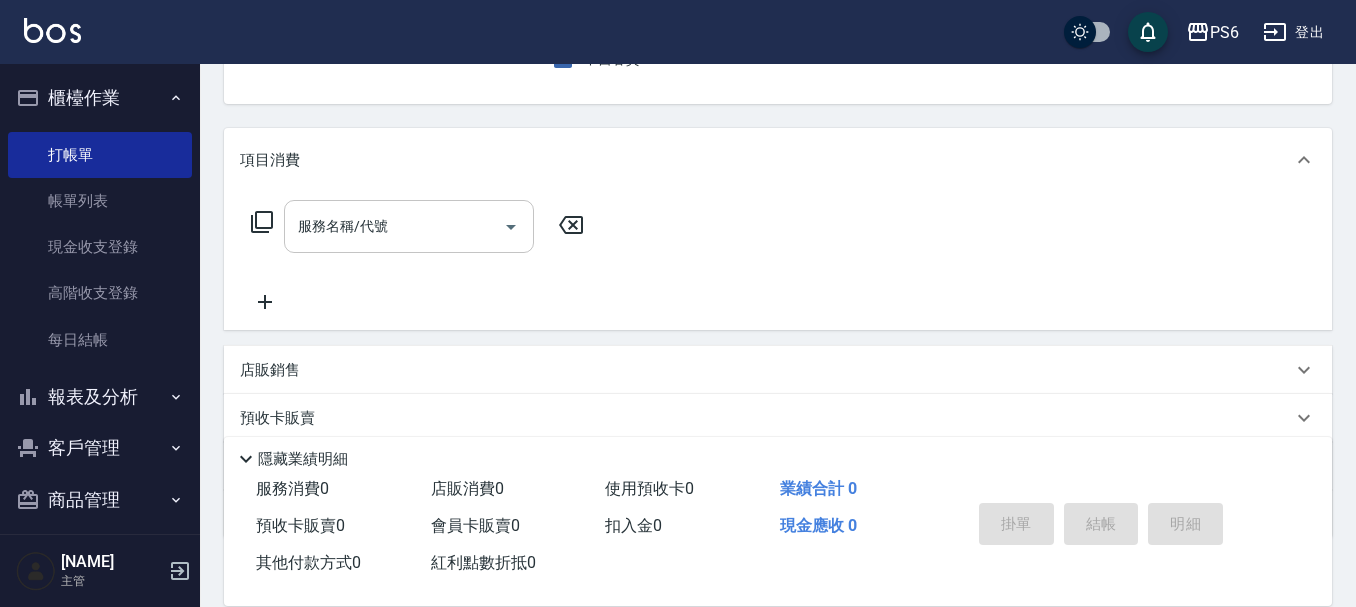 click on "服務名稱/代號" at bounding box center (394, 226) 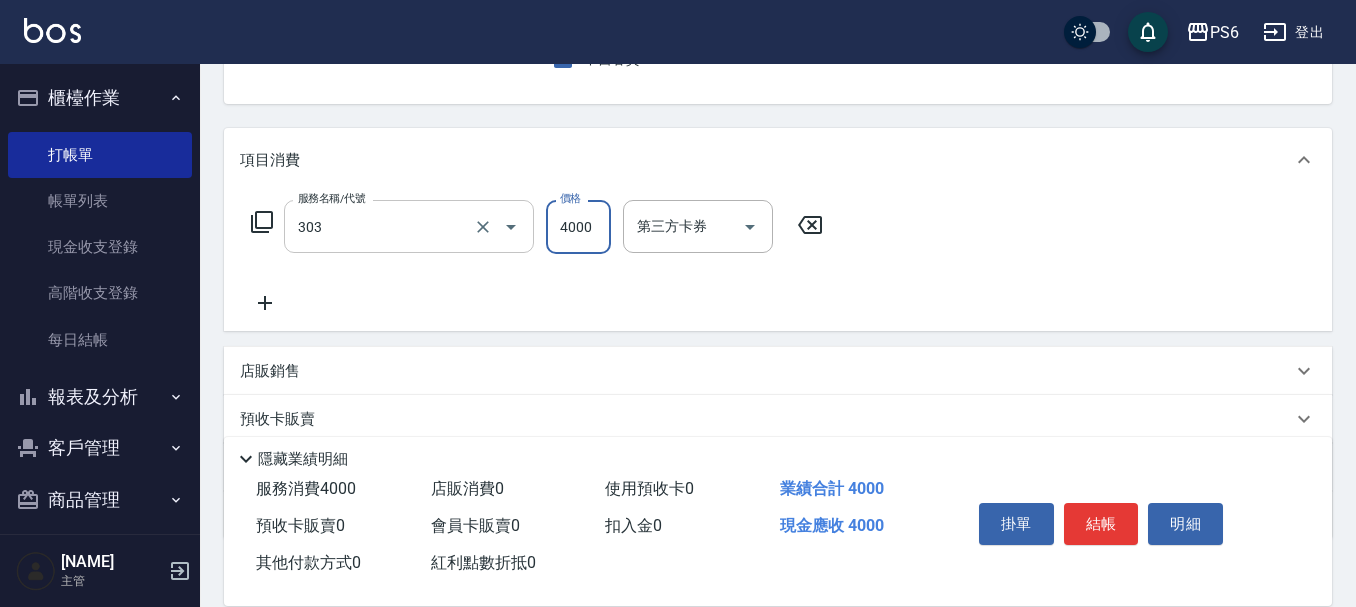 type on "塑形燙(303)" 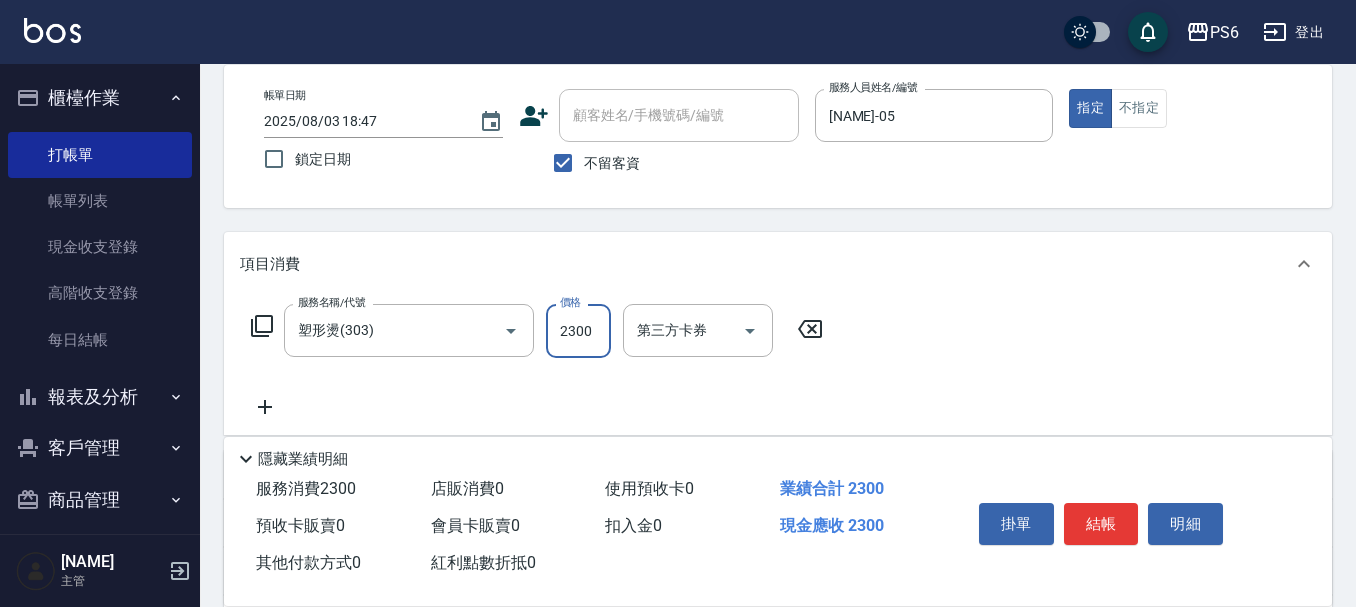 scroll, scrollTop: 0, scrollLeft: 0, axis: both 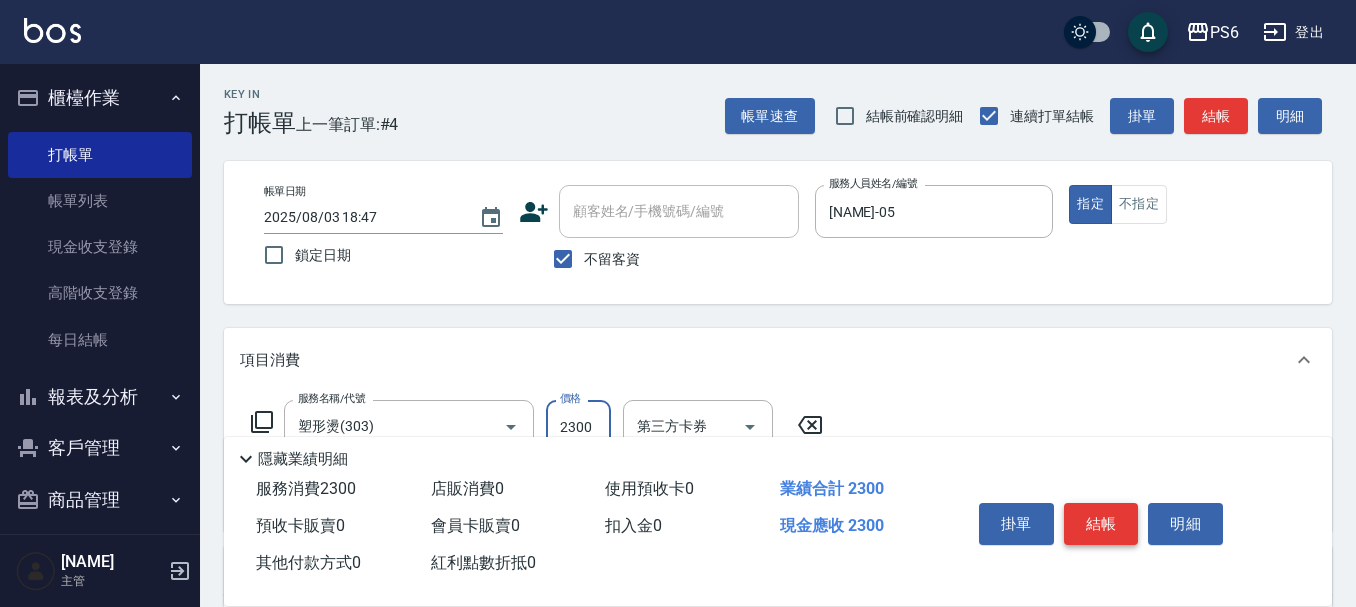 type on "2300" 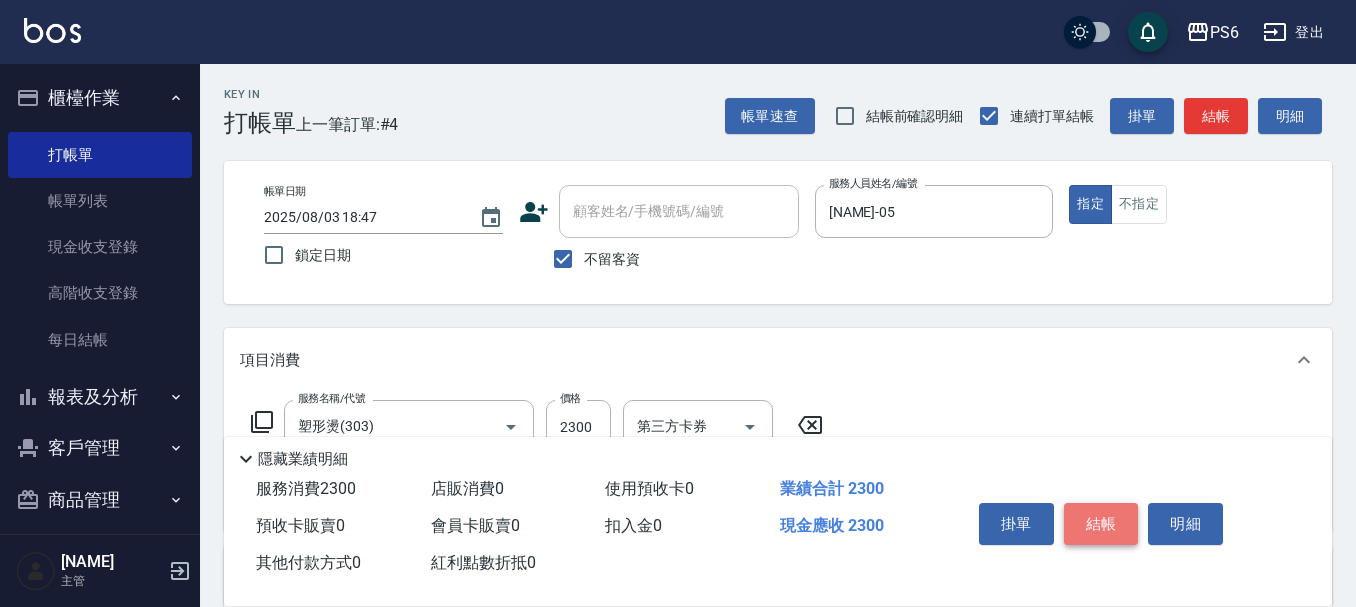 click on "結帳" at bounding box center [1101, 524] 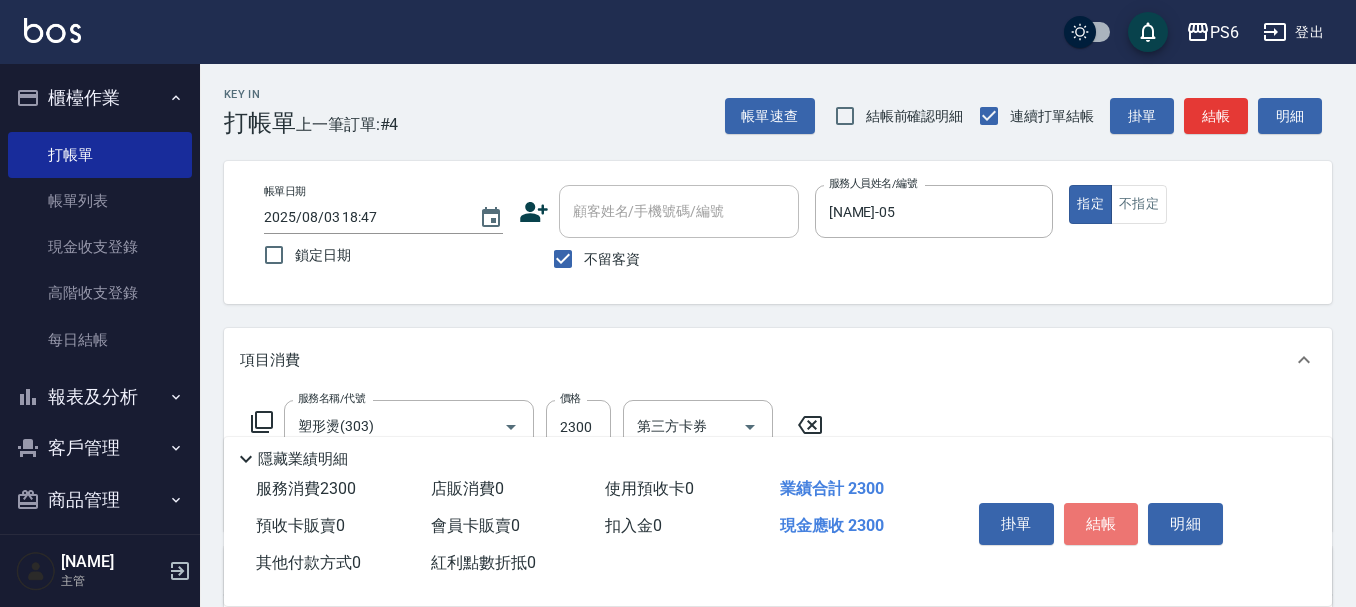 type on "2025/08/03 18:48" 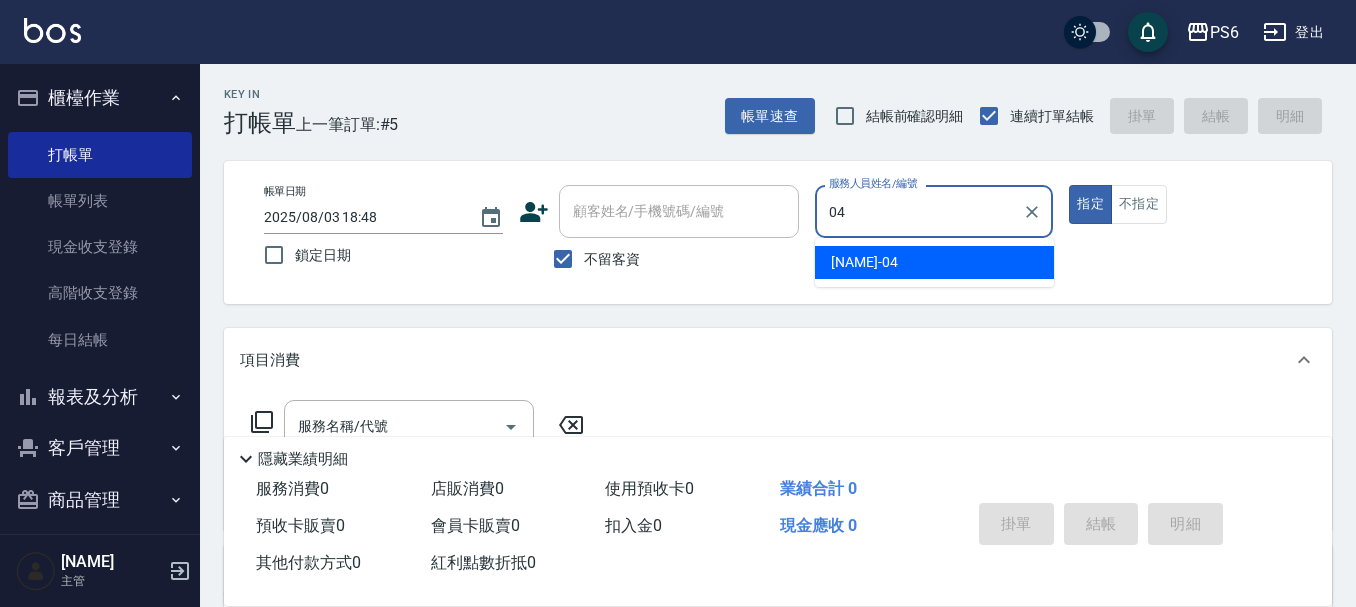 type on "[NAME]-04" 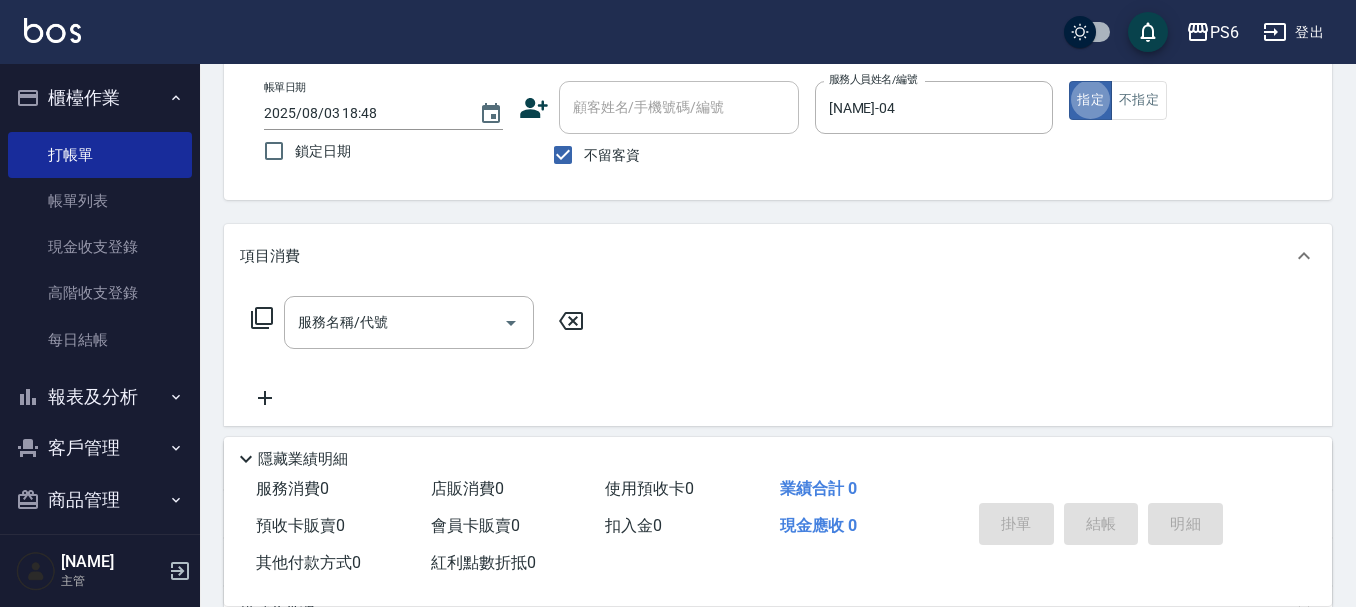 scroll, scrollTop: 200, scrollLeft: 0, axis: vertical 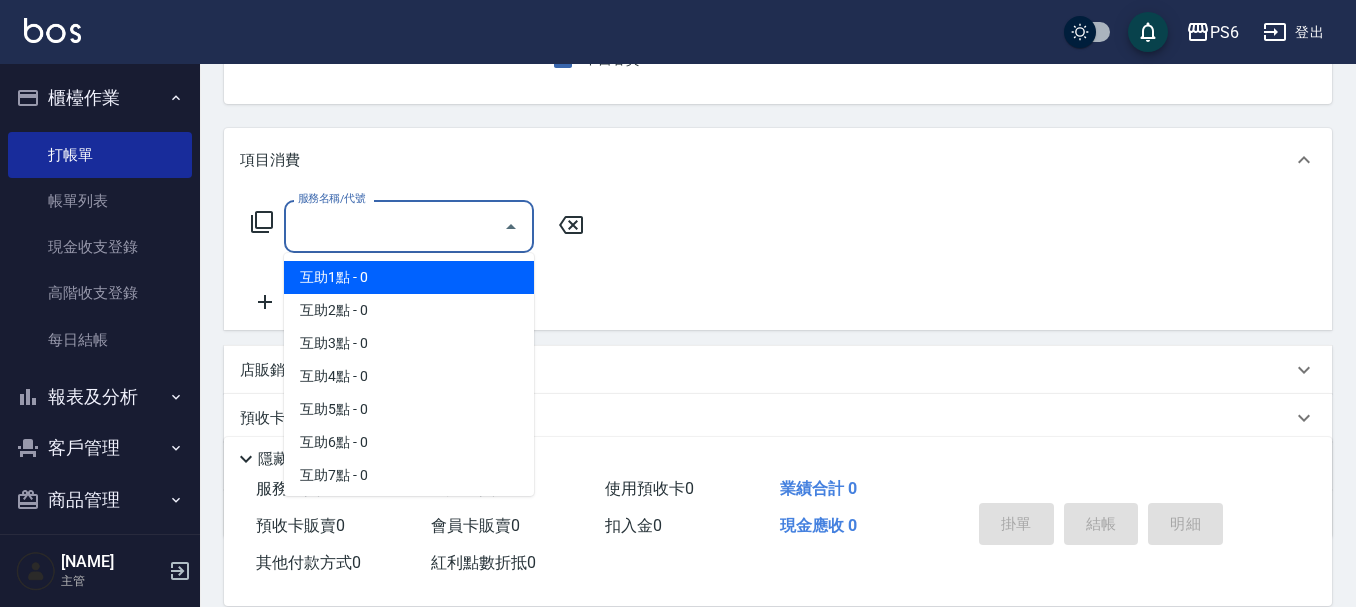 click on "服務名稱/代號" at bounding box center (394, 226) 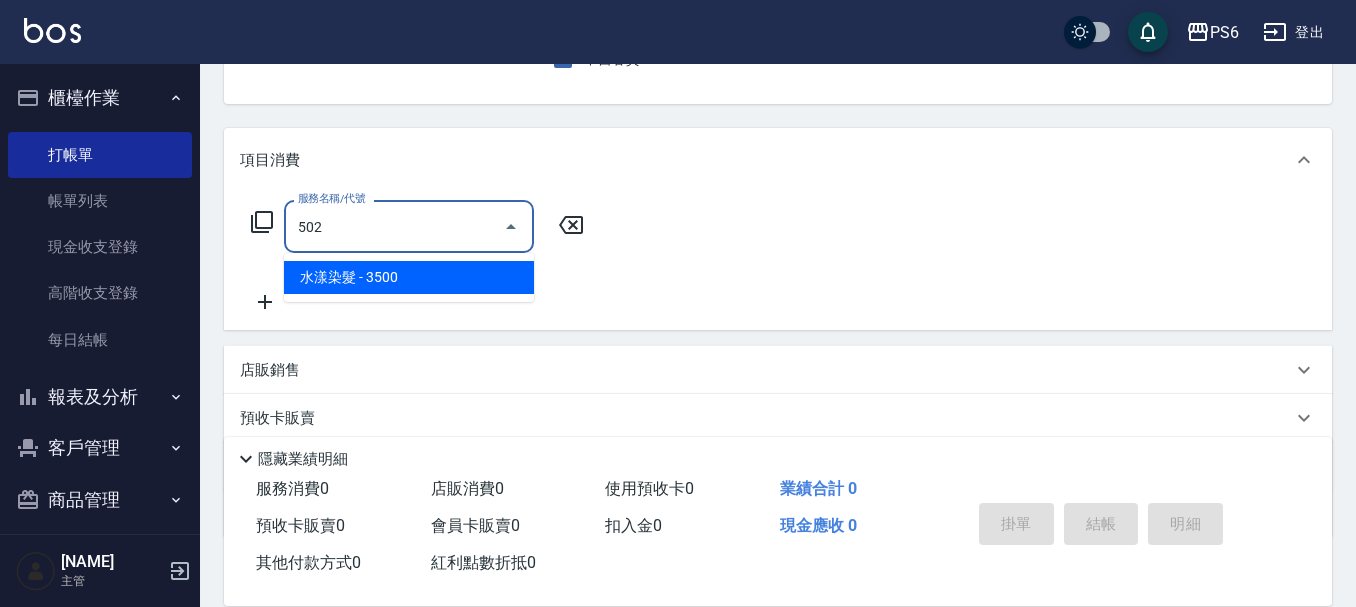 type on "水漾染髮(502)" 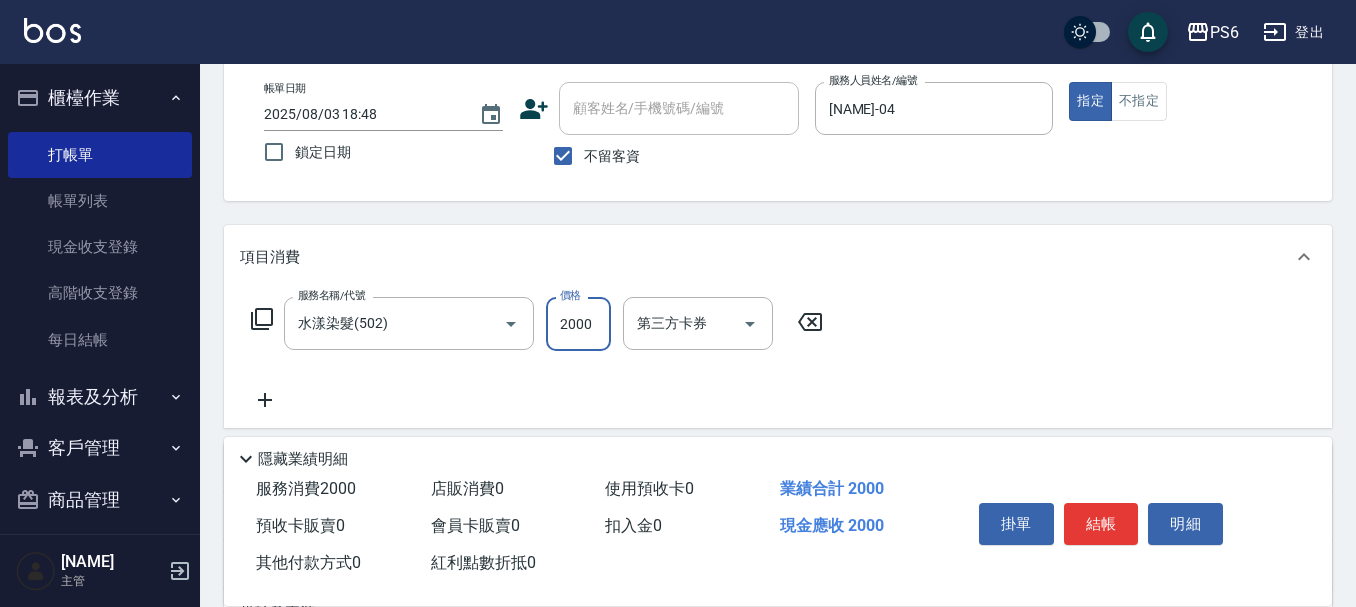 scroll, scrollTop: 0, scrollLeft: 0, axis: both 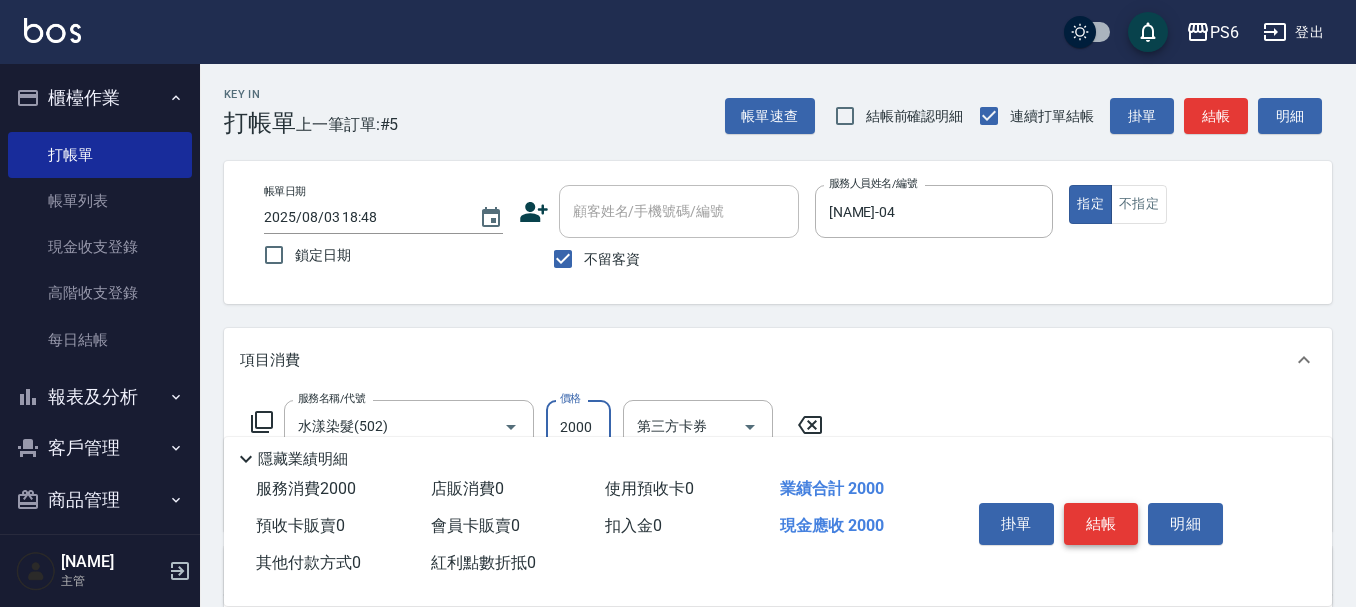 type on "2000" 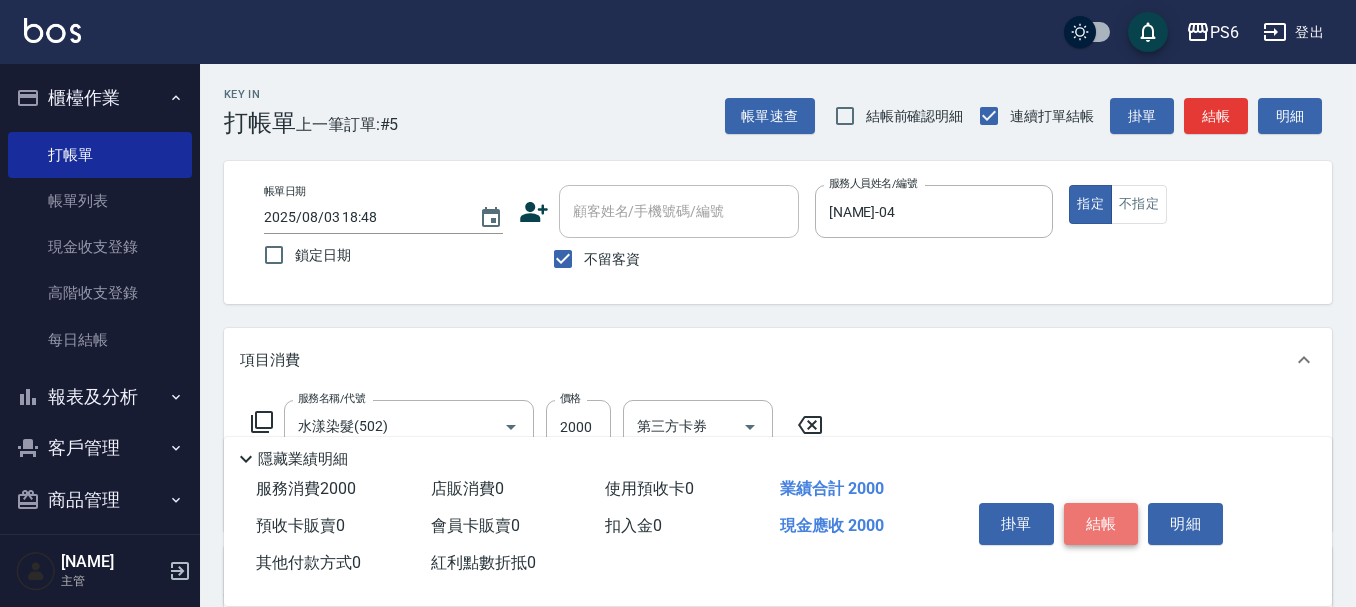 click on "結帳" at bounding box center [1101, 524] 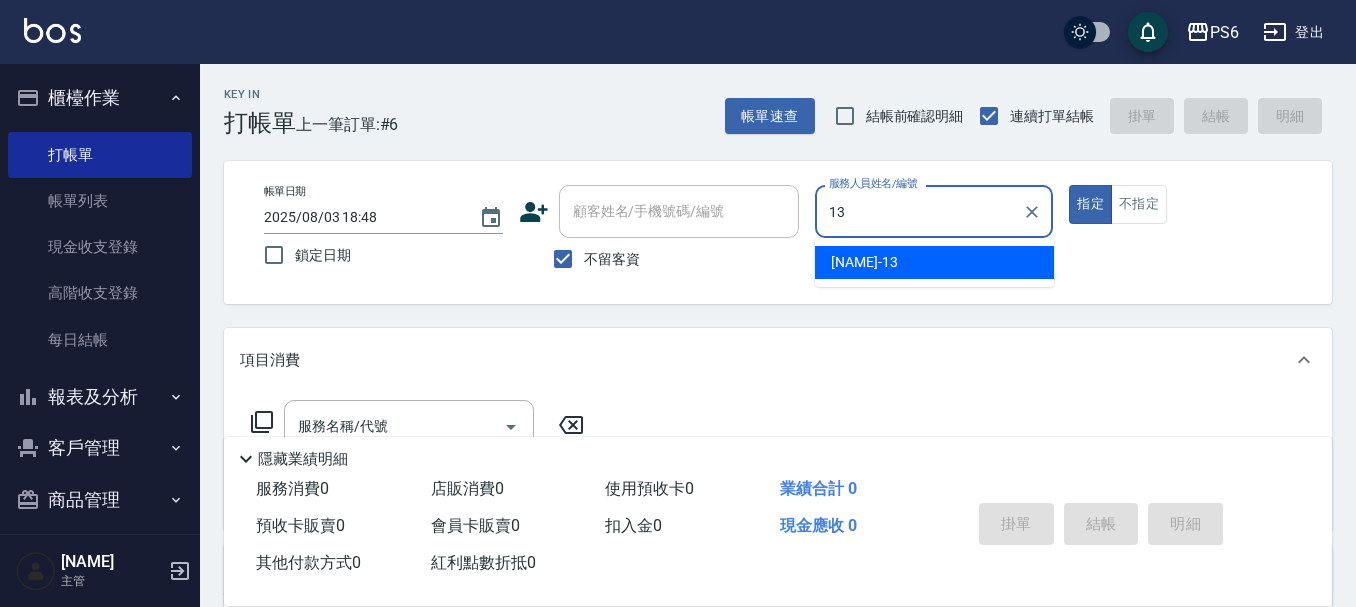 type on "[NAME]-13" 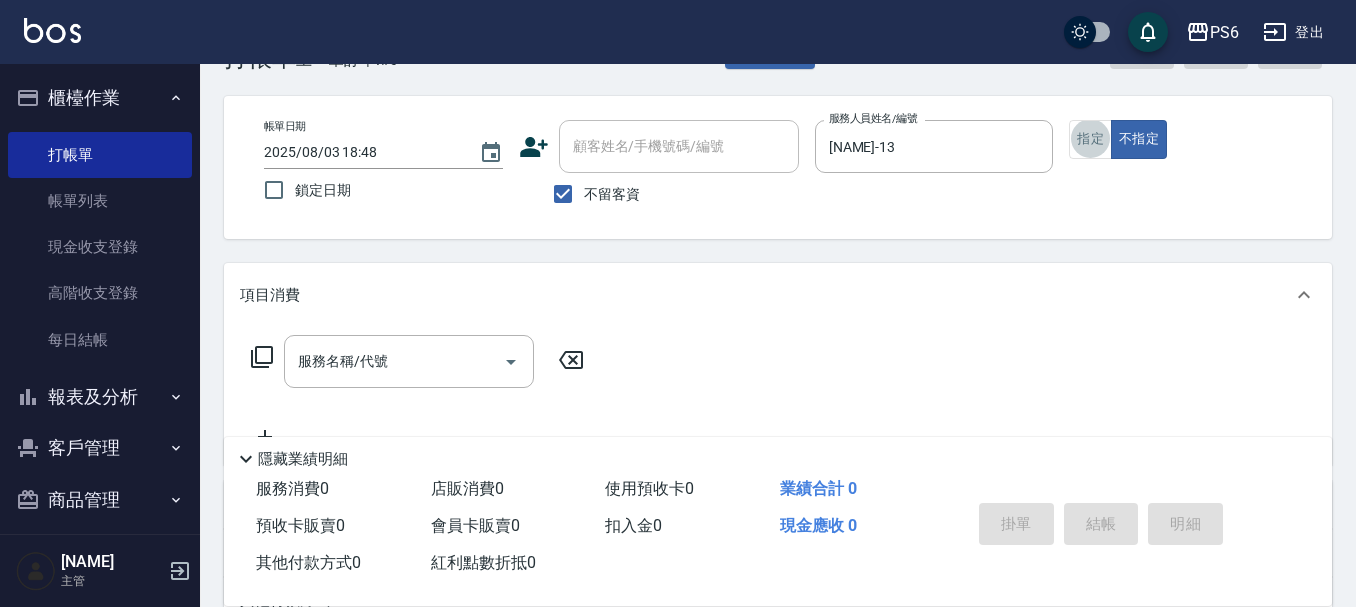 scroll, scrollTop: 100, scrollLeft: 0, axis: vertical 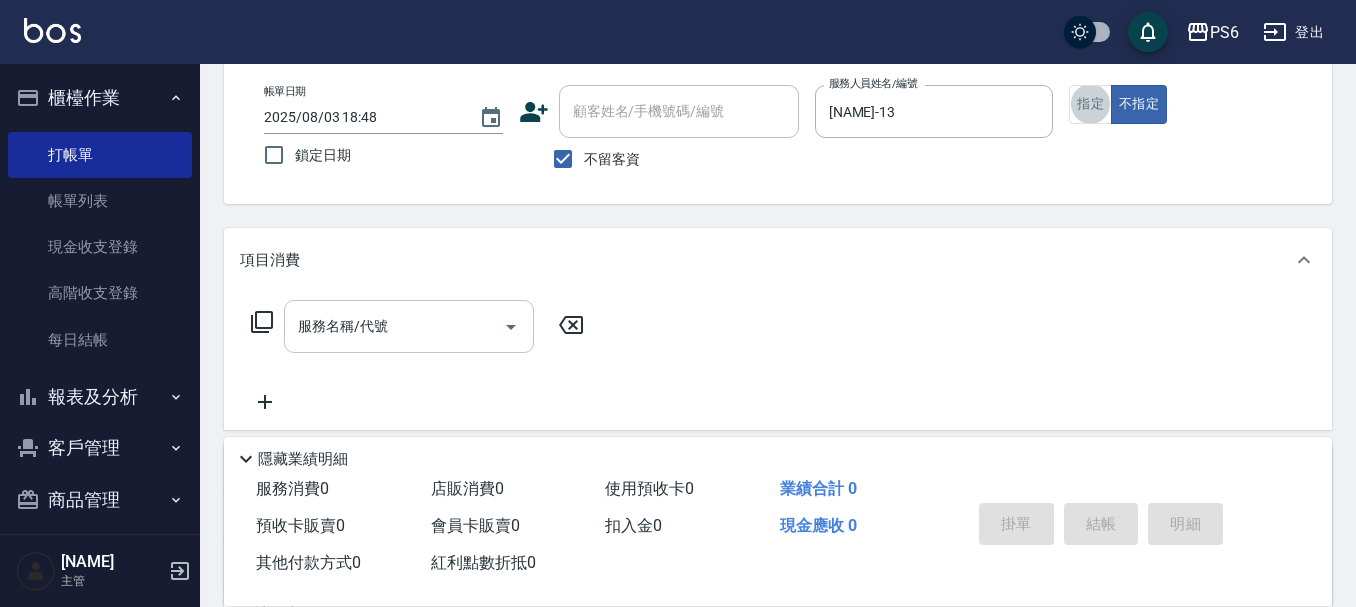 click on "服務名稱/代號" at bounding box center [394, 326] 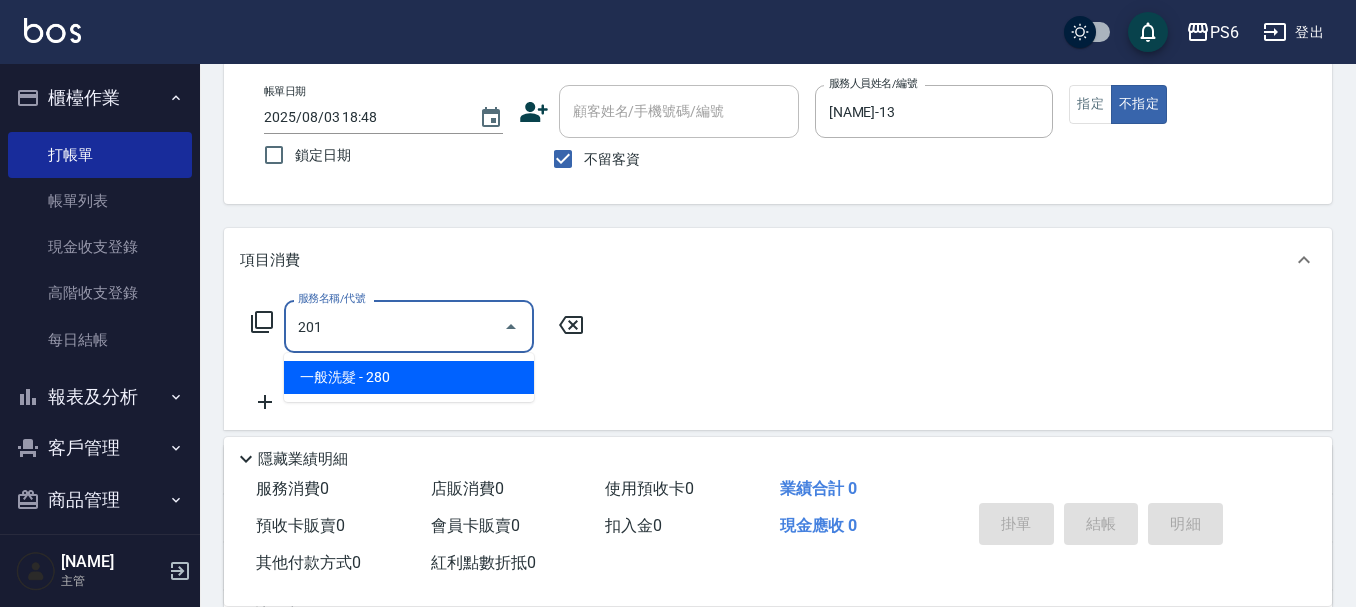 type on "一般洗髮(201)" 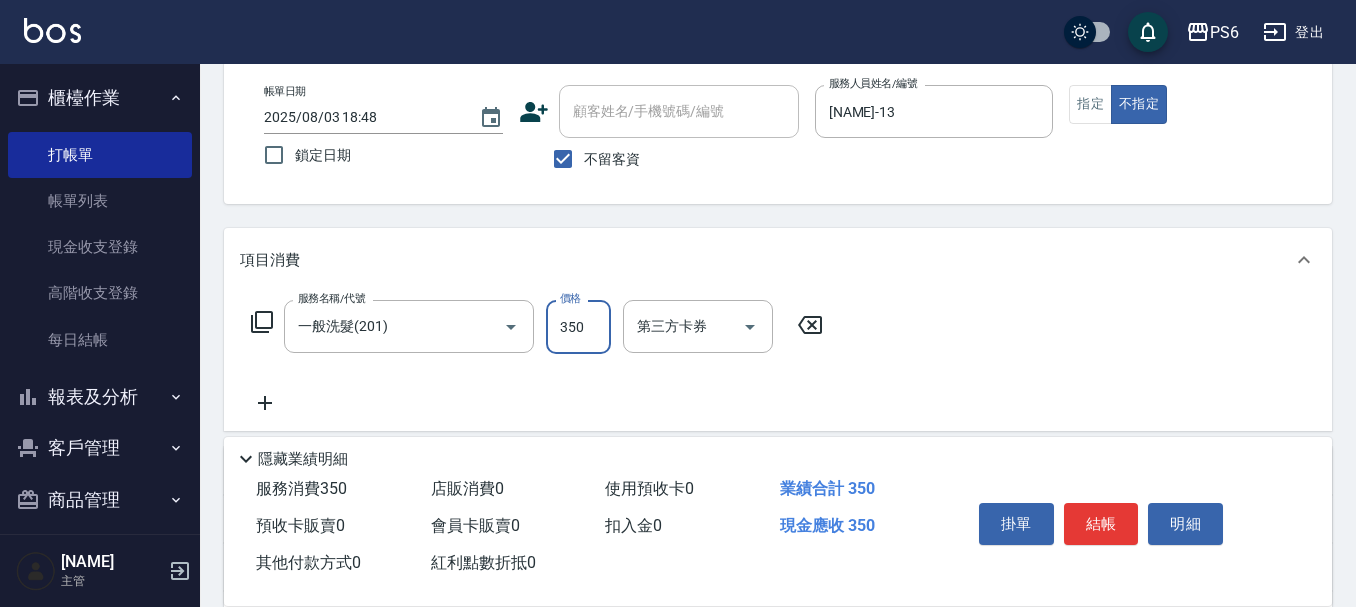 scroll, scrollTop: 0, scrollLeft: 0, axis: both 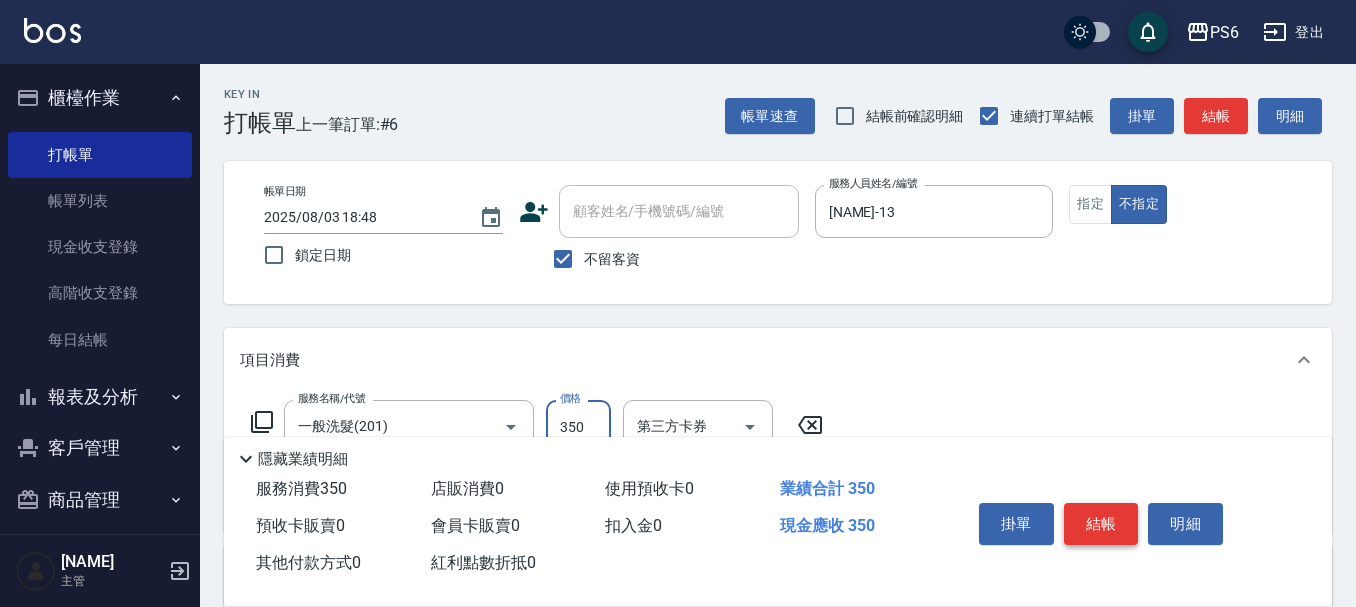 type on "350" 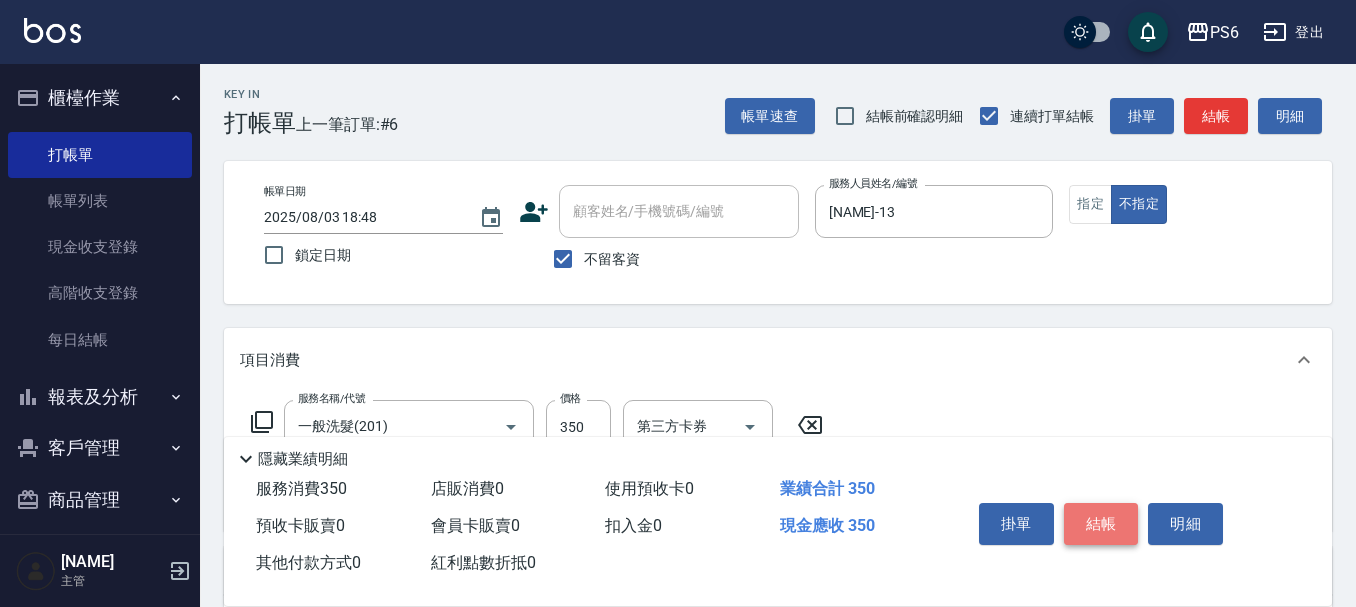 click on "結帳" at bounding box center [1101, 524] 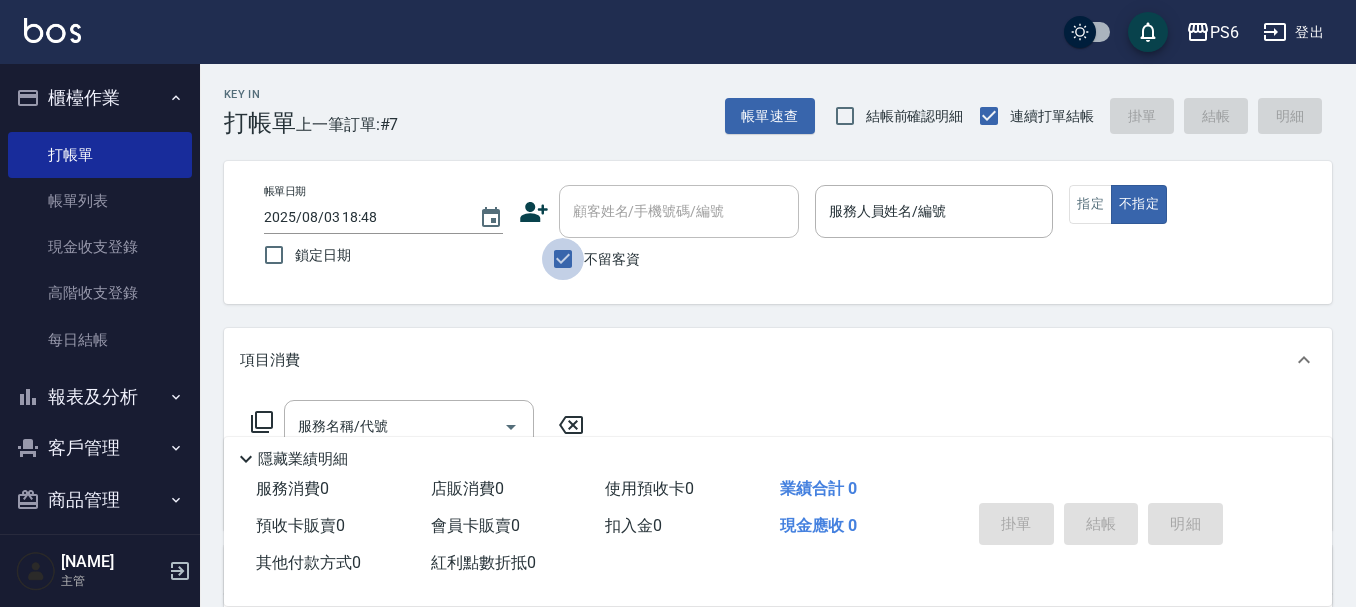 drag, startPoint x: 552, startPoint y: 272, endPoint x: 668, endPoint y: 221, distance: 126.71622 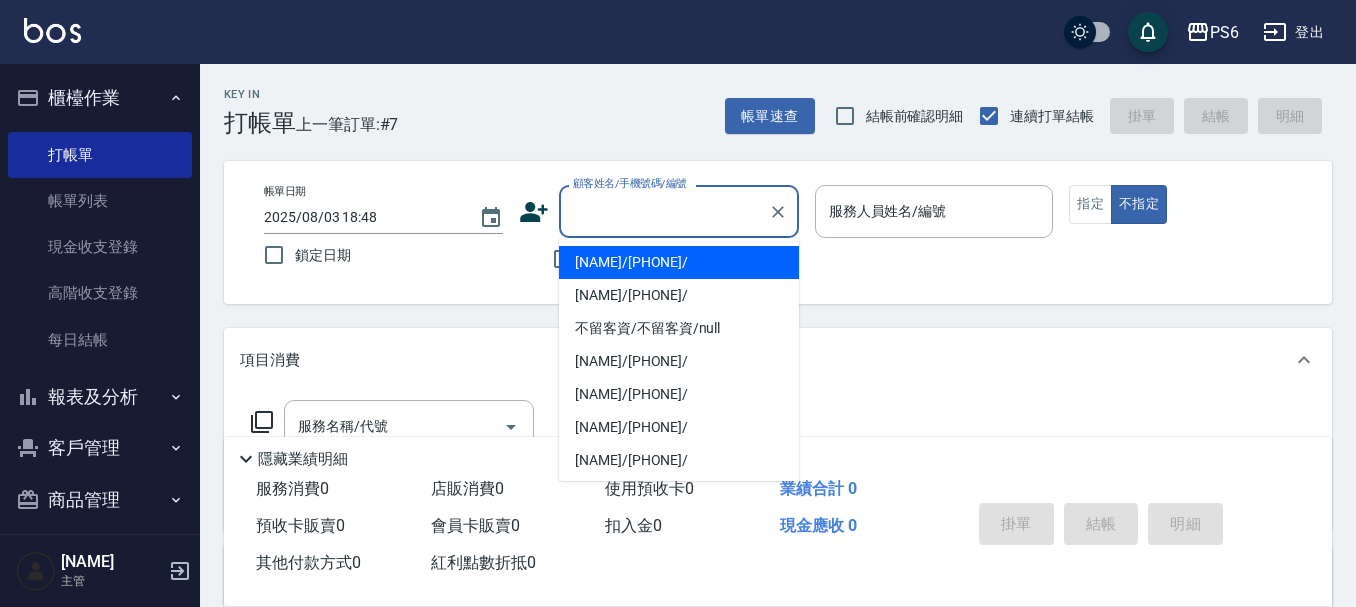 click on "顧客姓名/手機號碼/編號" at bounding box center [664, 211] 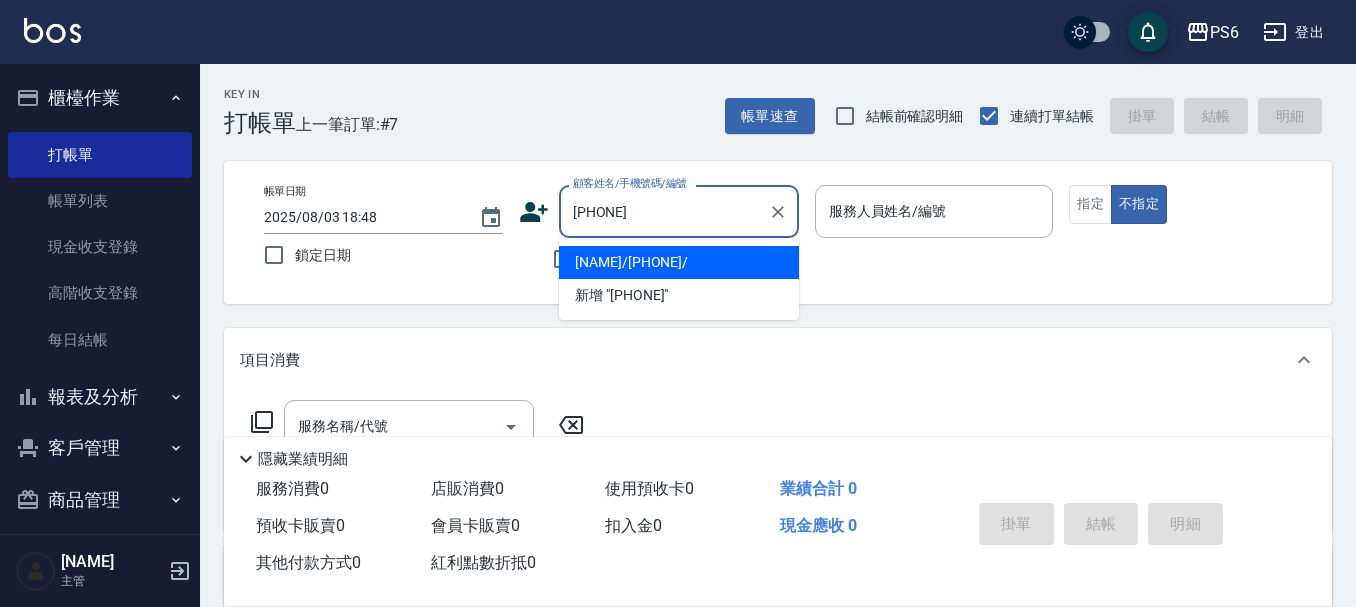 click on "[NAME]/[PHONE]/" at bounding box center (679, 262) 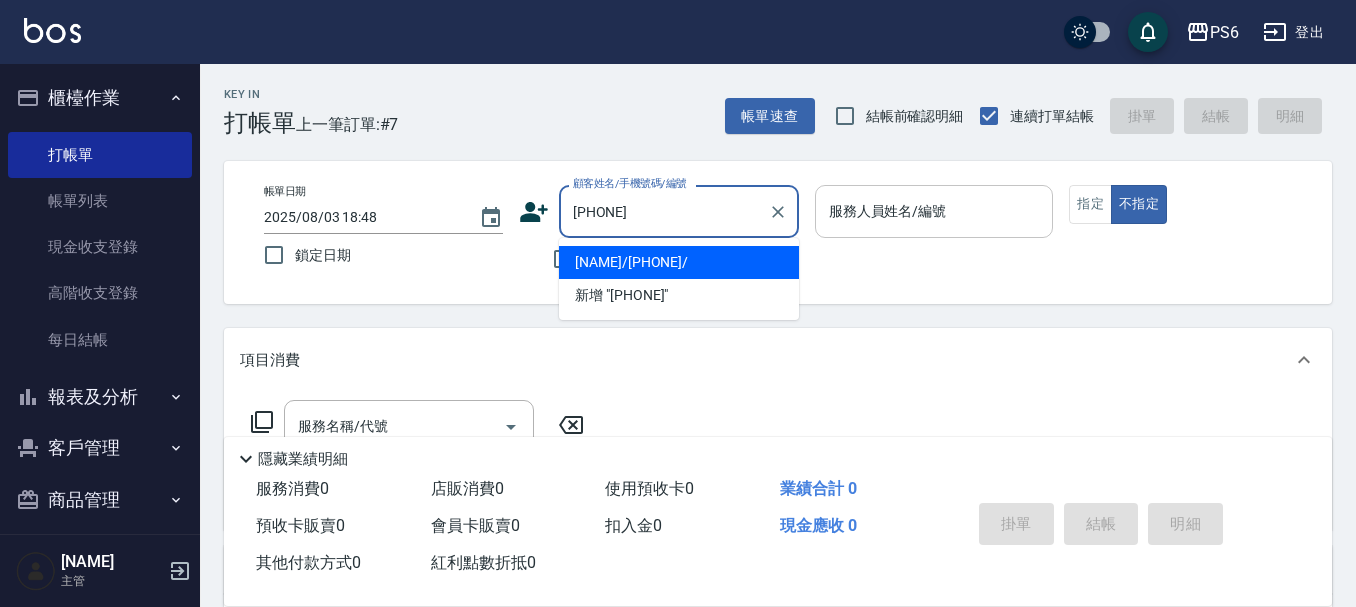 type on "[NAME]/[PHONE]/" 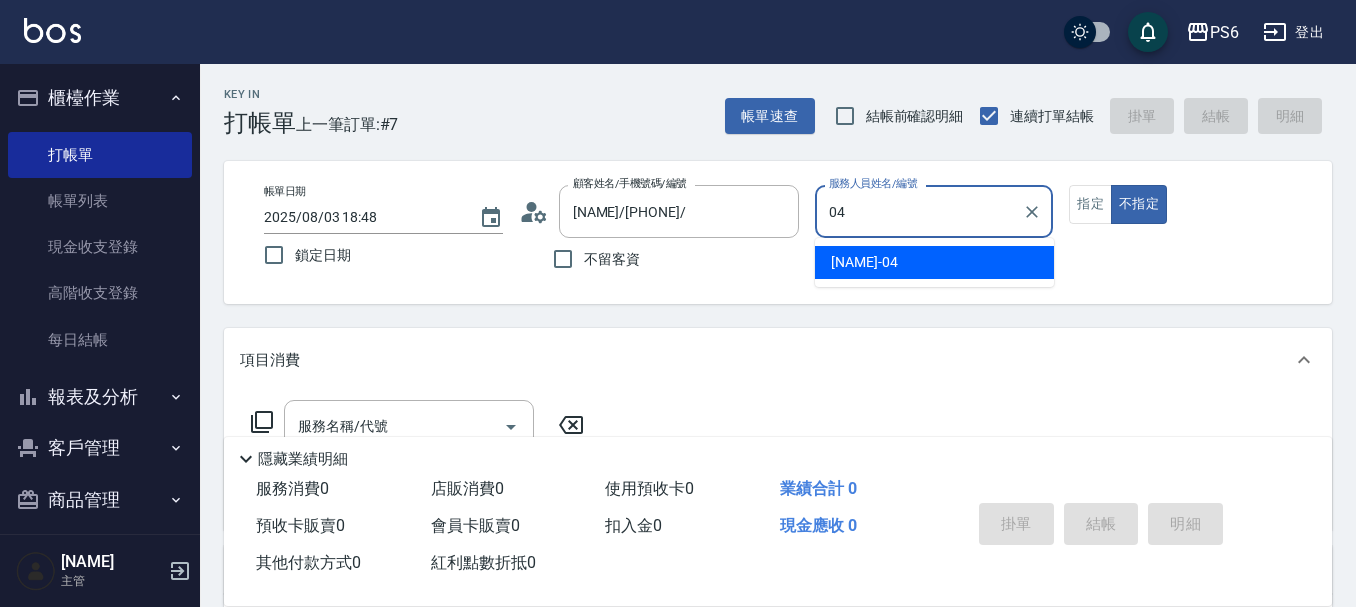 type on "[NAME]-04" 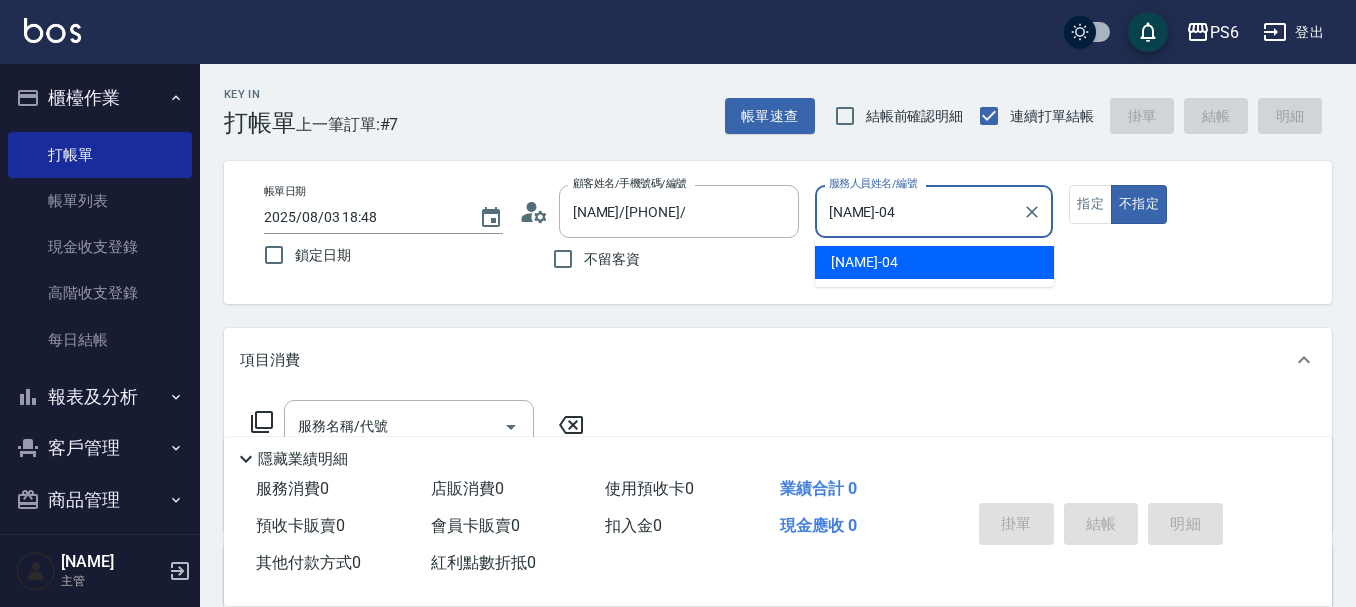 type on "false" 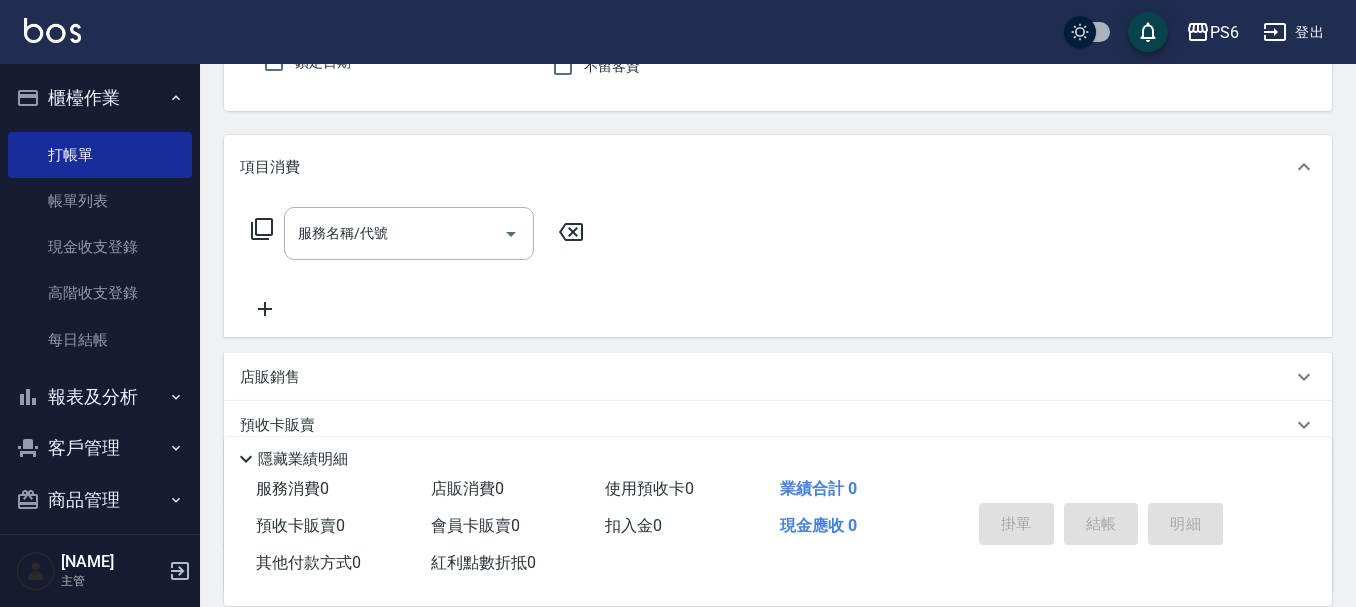 scroll, scrollTop: 200, scrollLeft: 0, axis: vertical 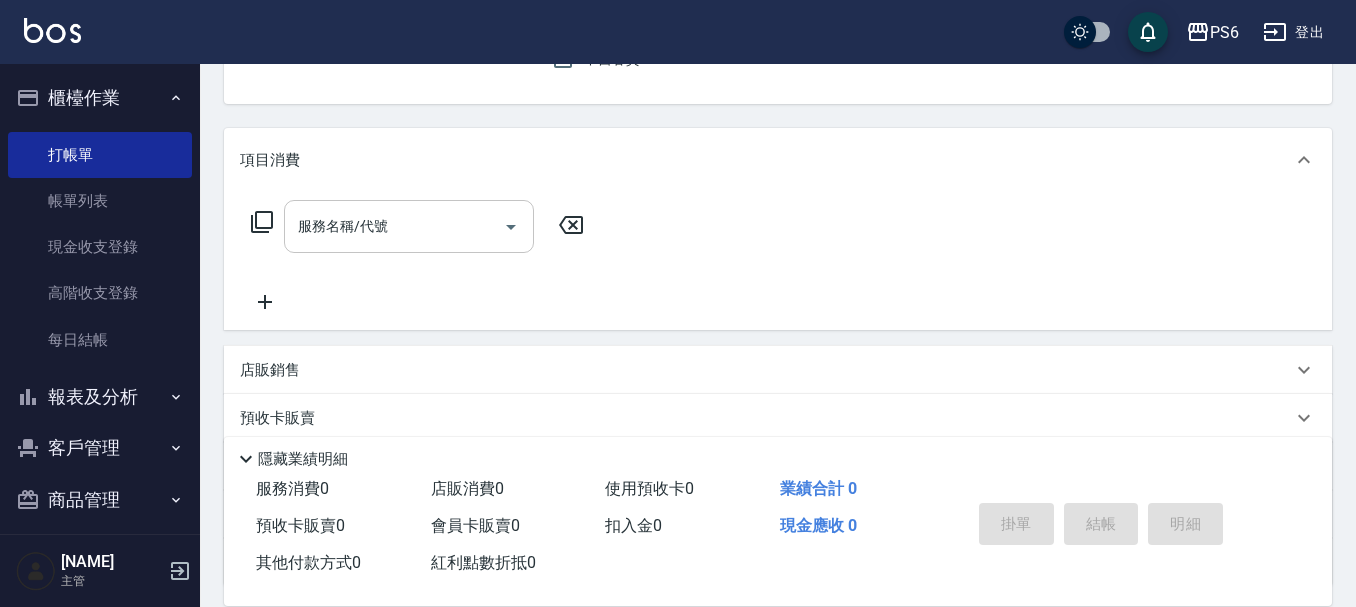 click on "服務名稱/代號" at bounding box center (409, 226) 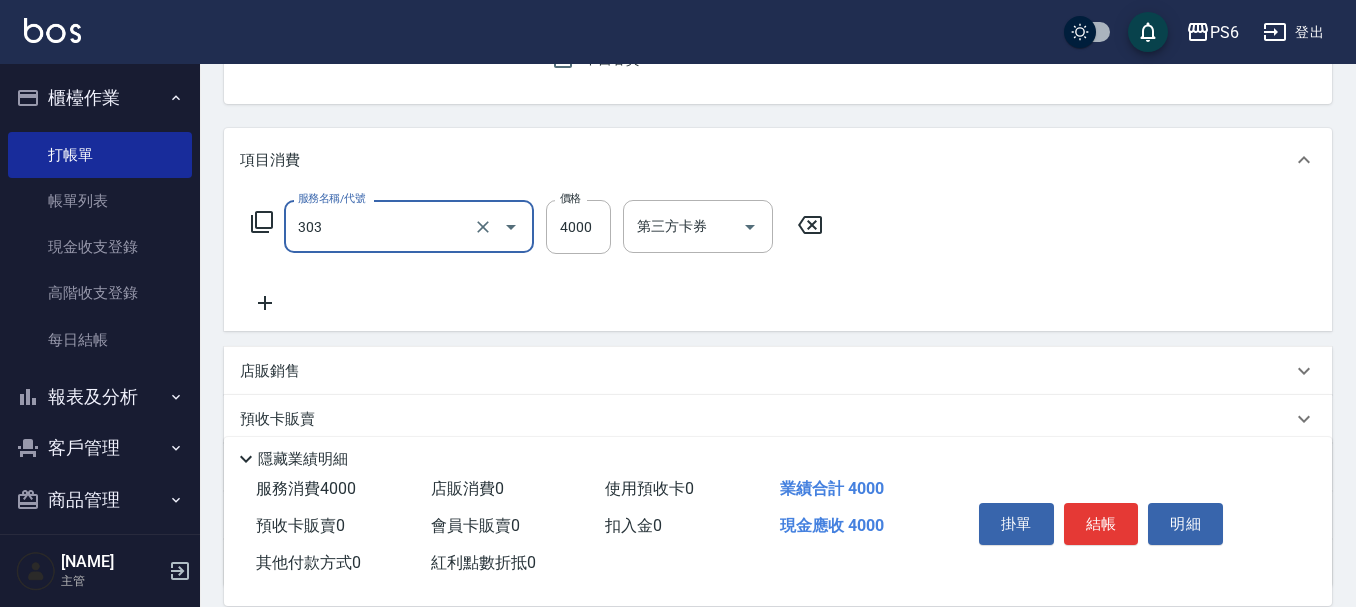 type on "塑形燙(303)" 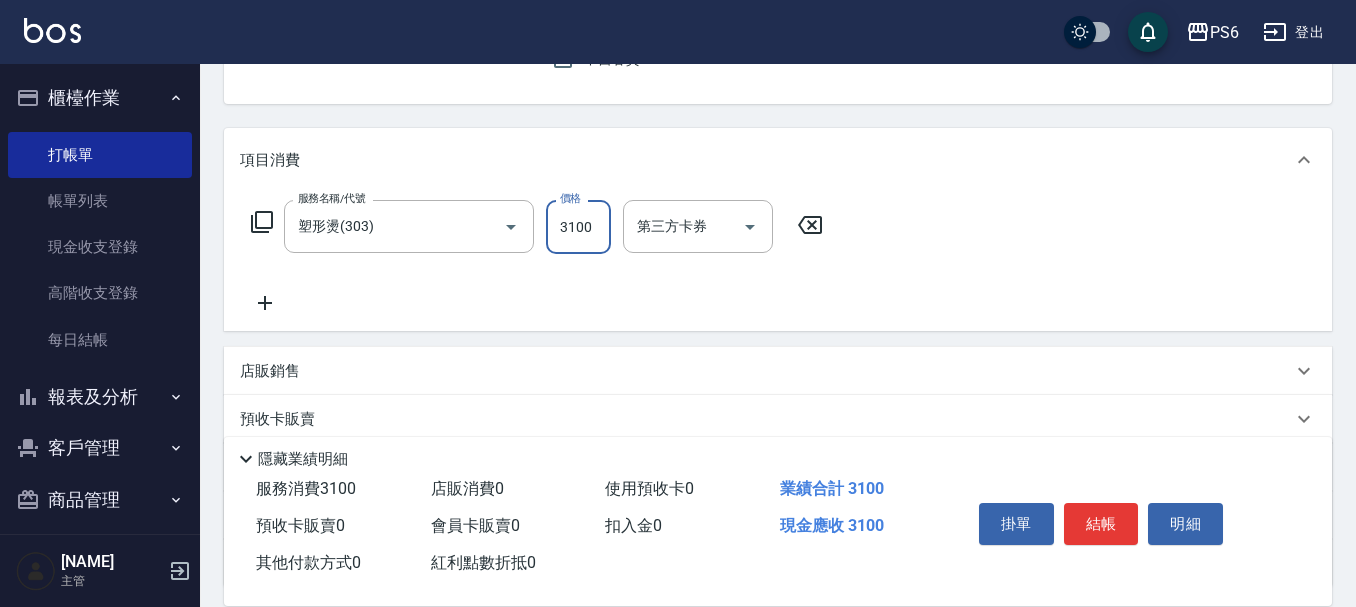 type on "3100" 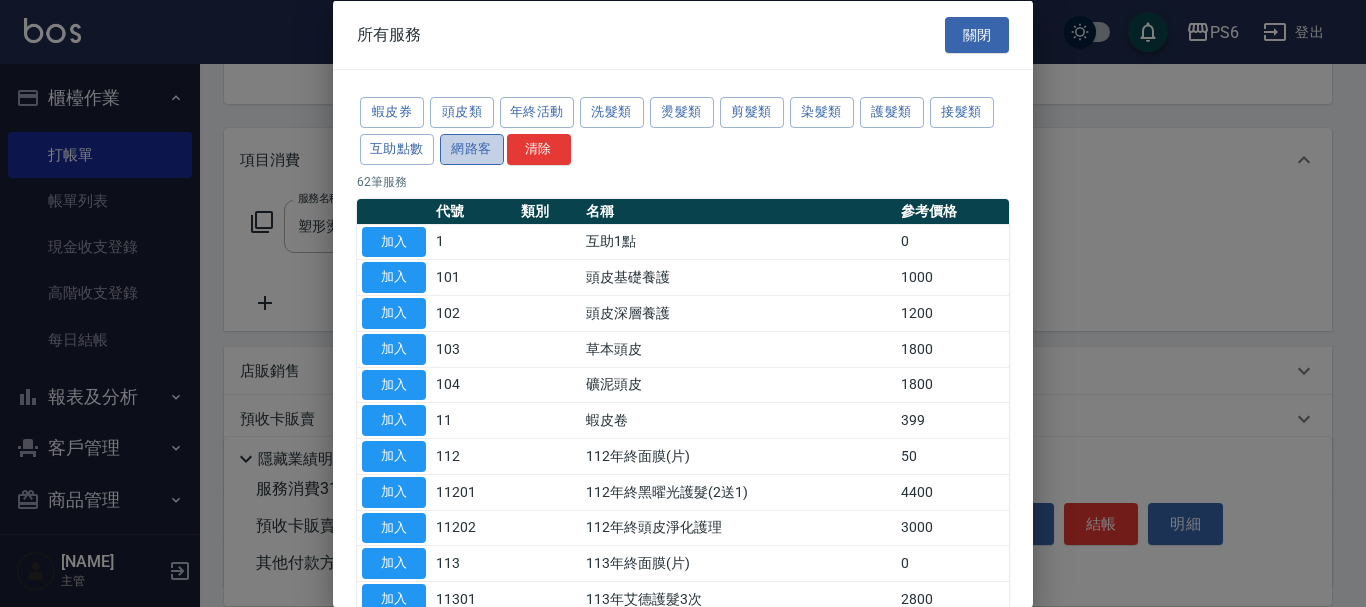 click on "網路客" at bounding box center [472, 148] 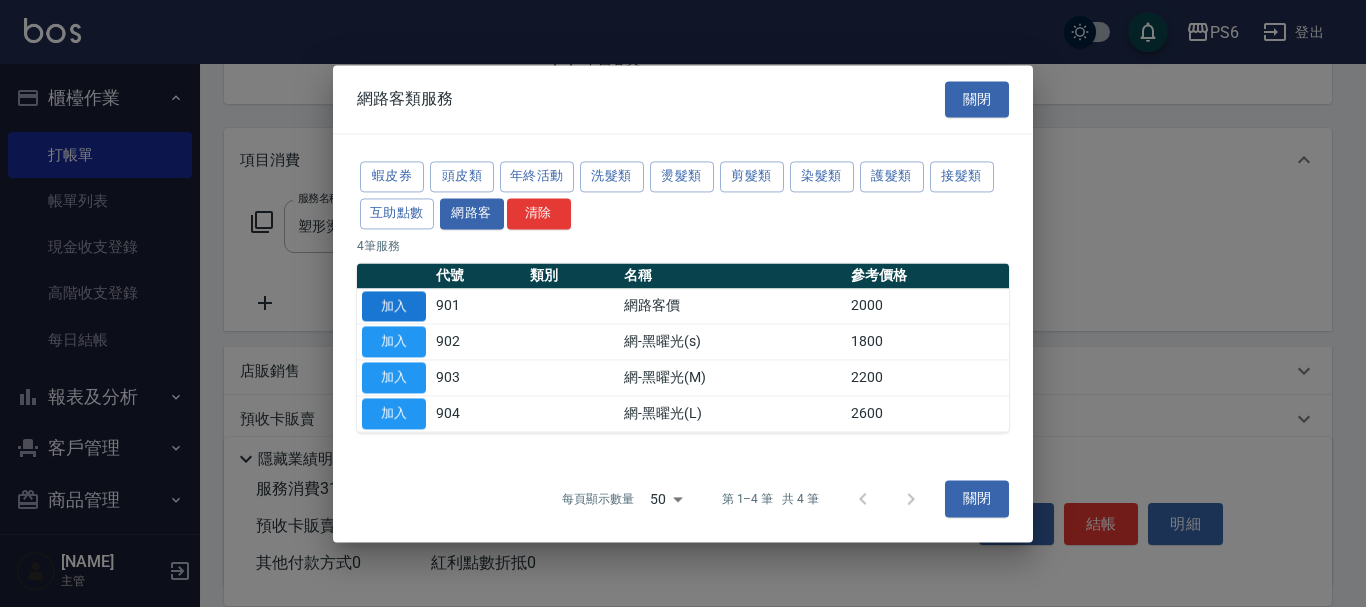 click on "加入" at bounding box center [394, 306] 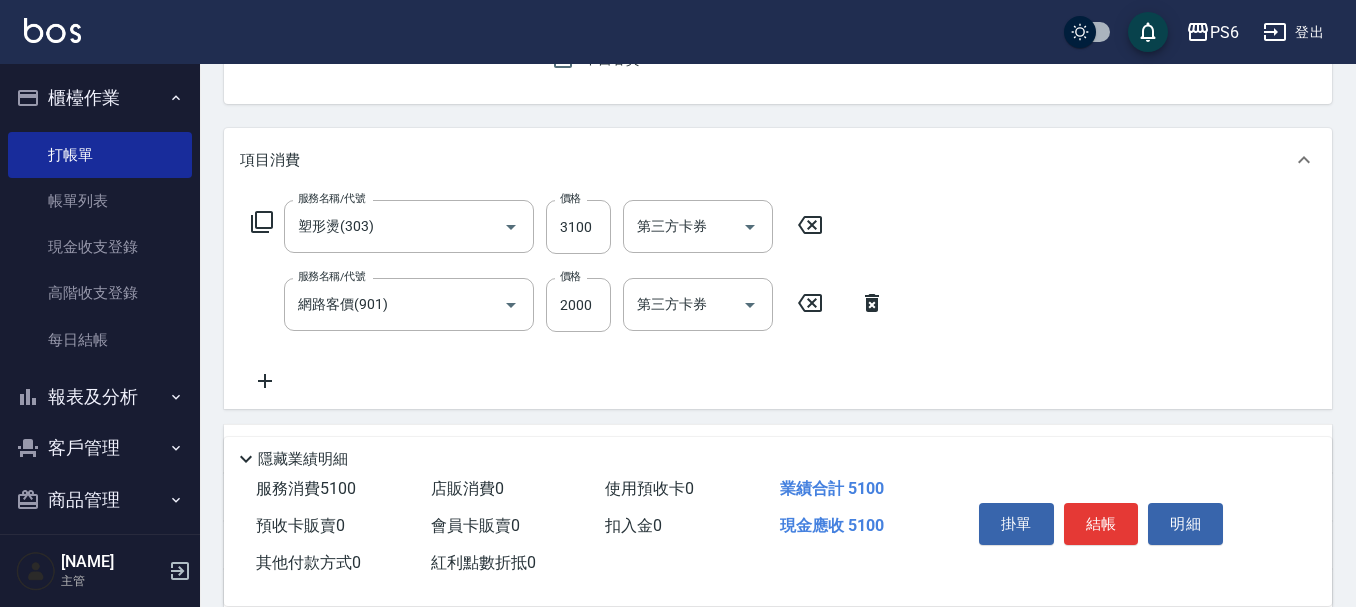 click 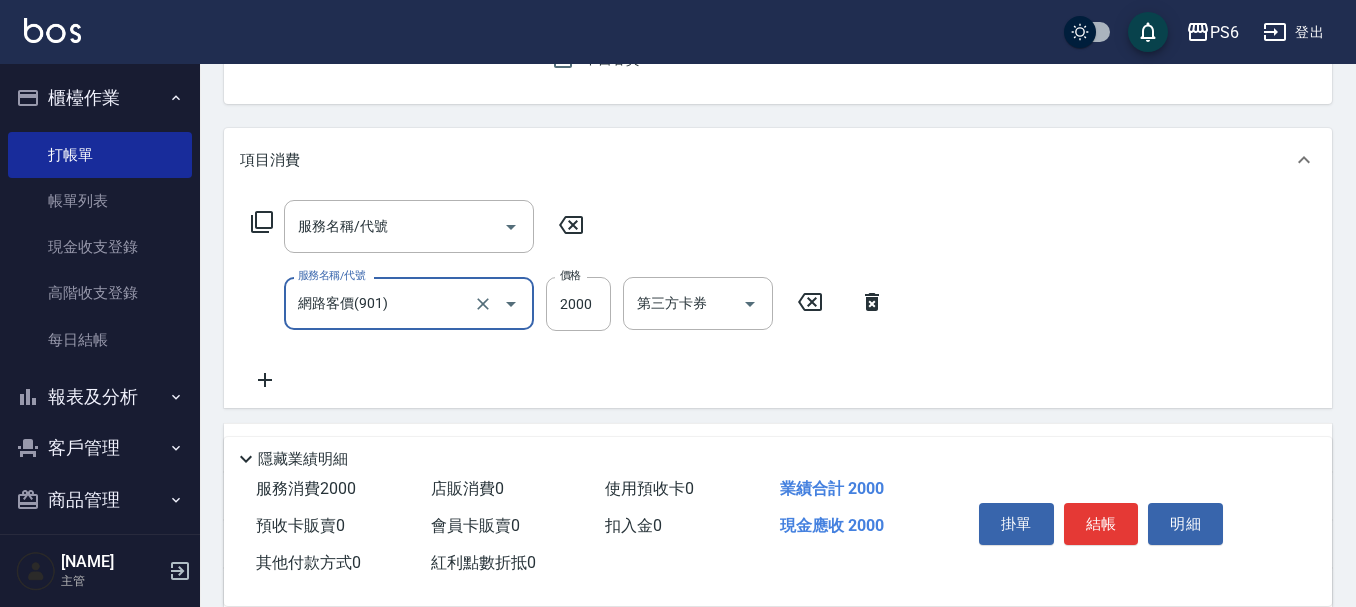 click 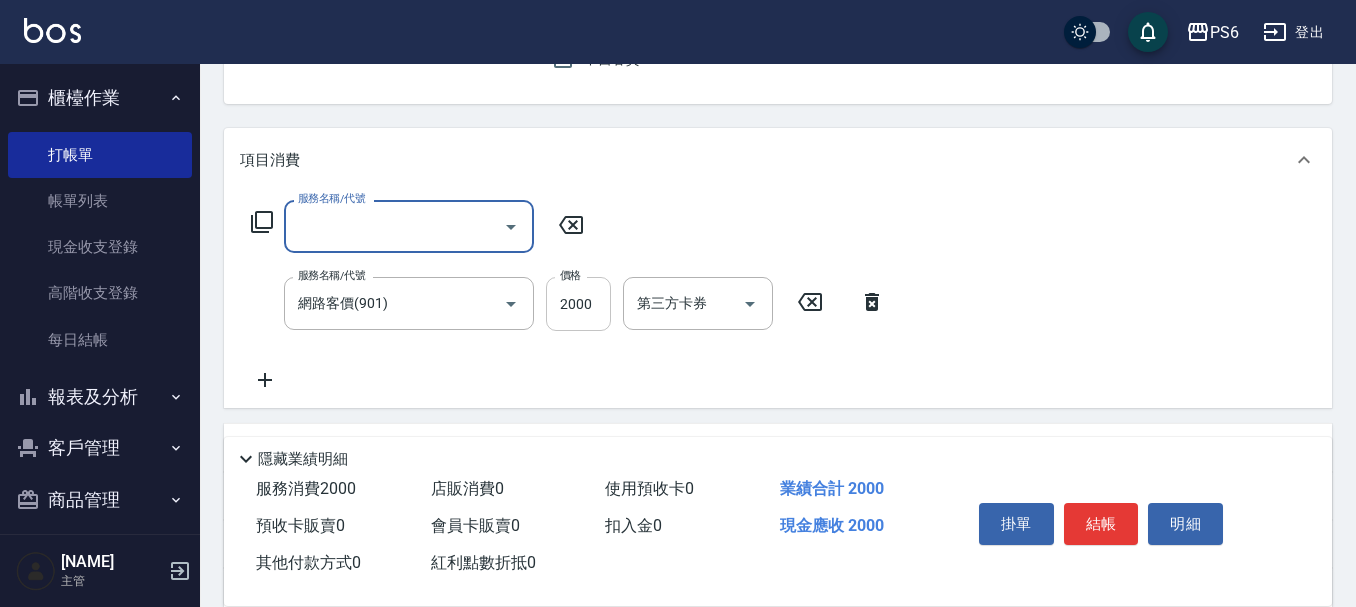 click on "2000" at bounding box center (578, 304) 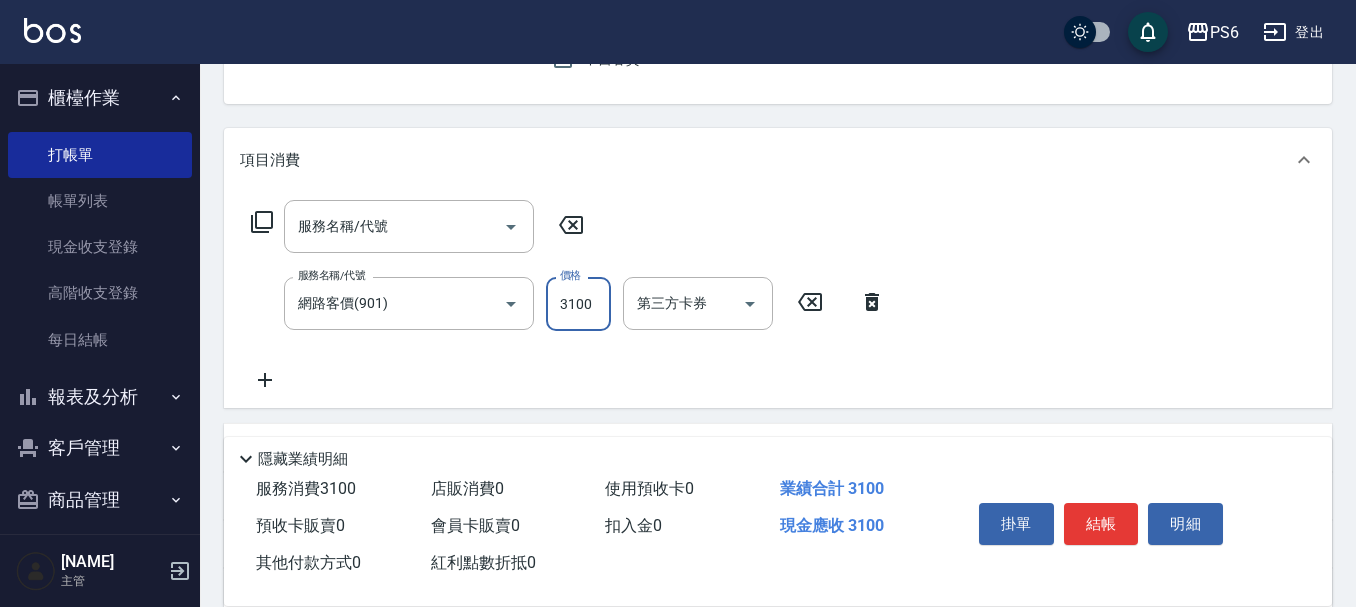 scroll, scrollTop: 0, scrollLeft: 0, axis: both 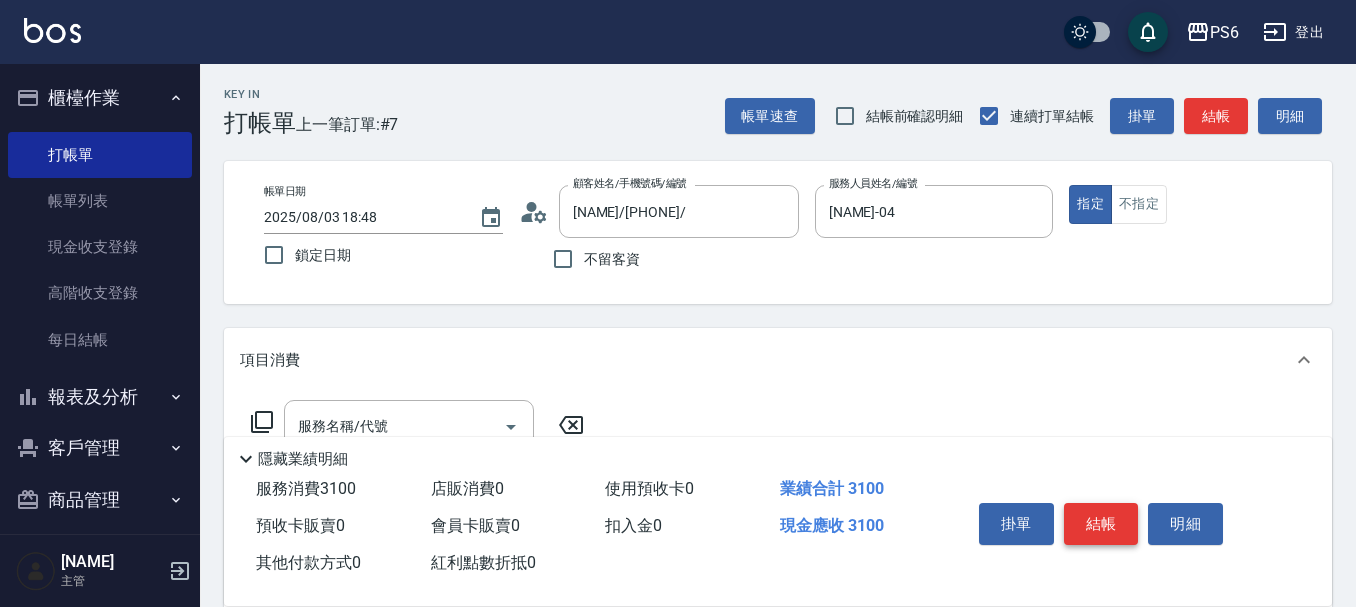 type on "3100" 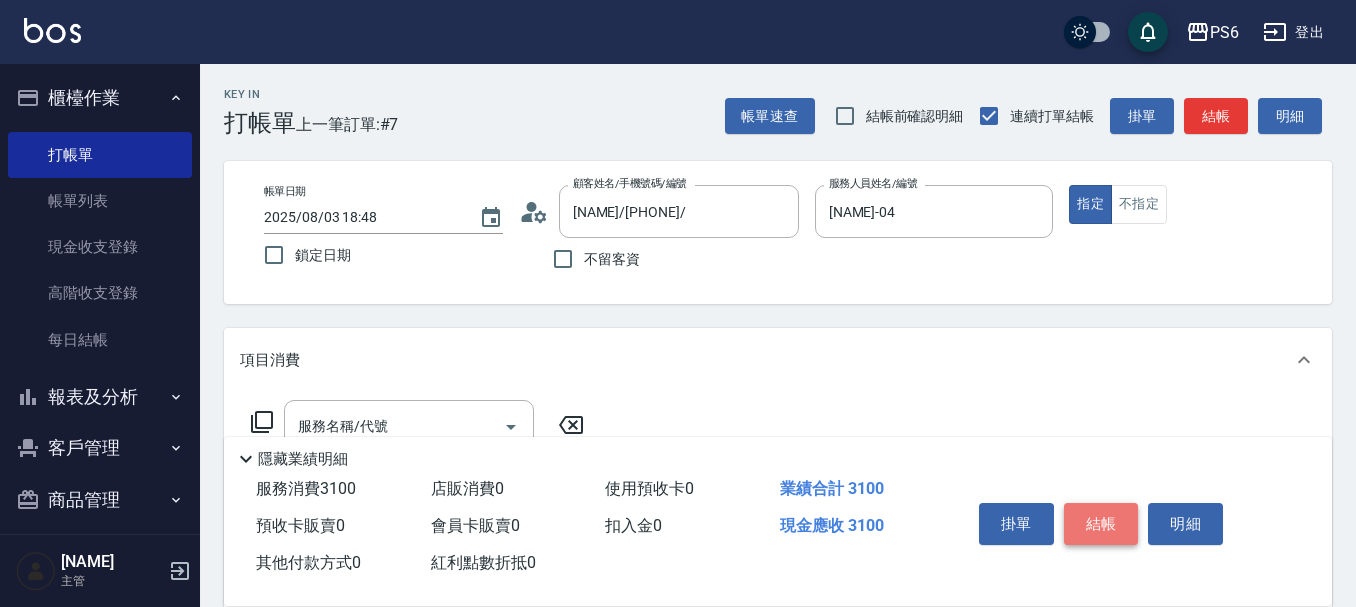 click on "結帳" at bounding box center [1101, 524] 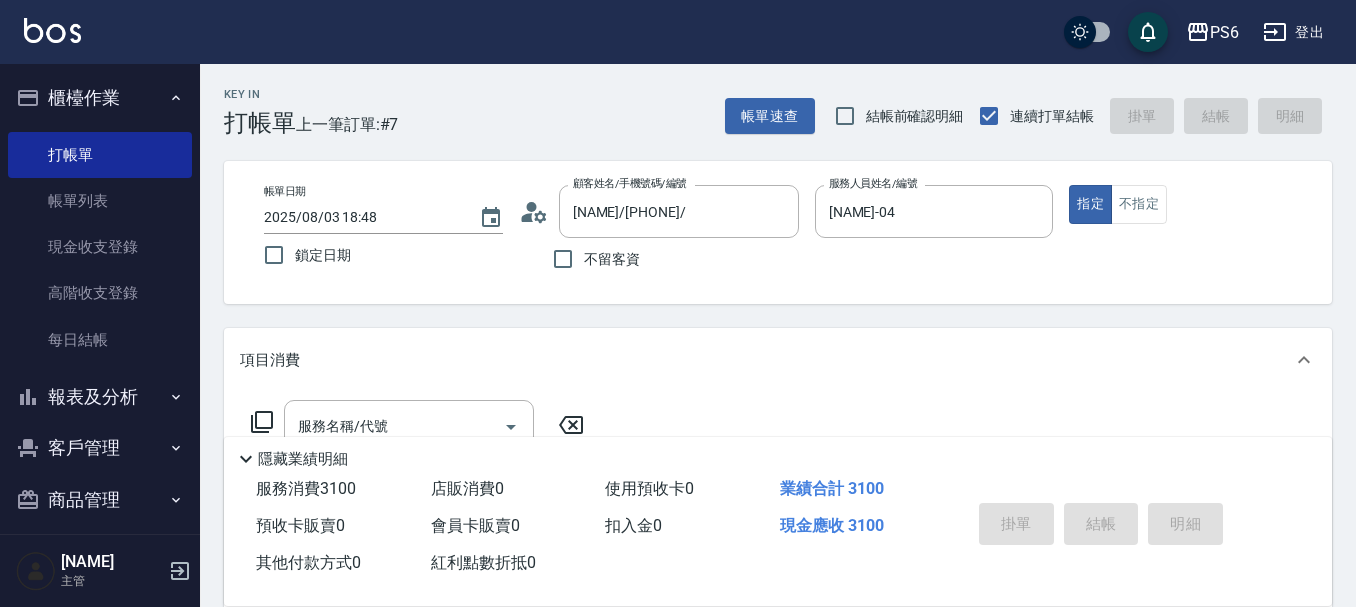 type on "2025/08/03 18:49" 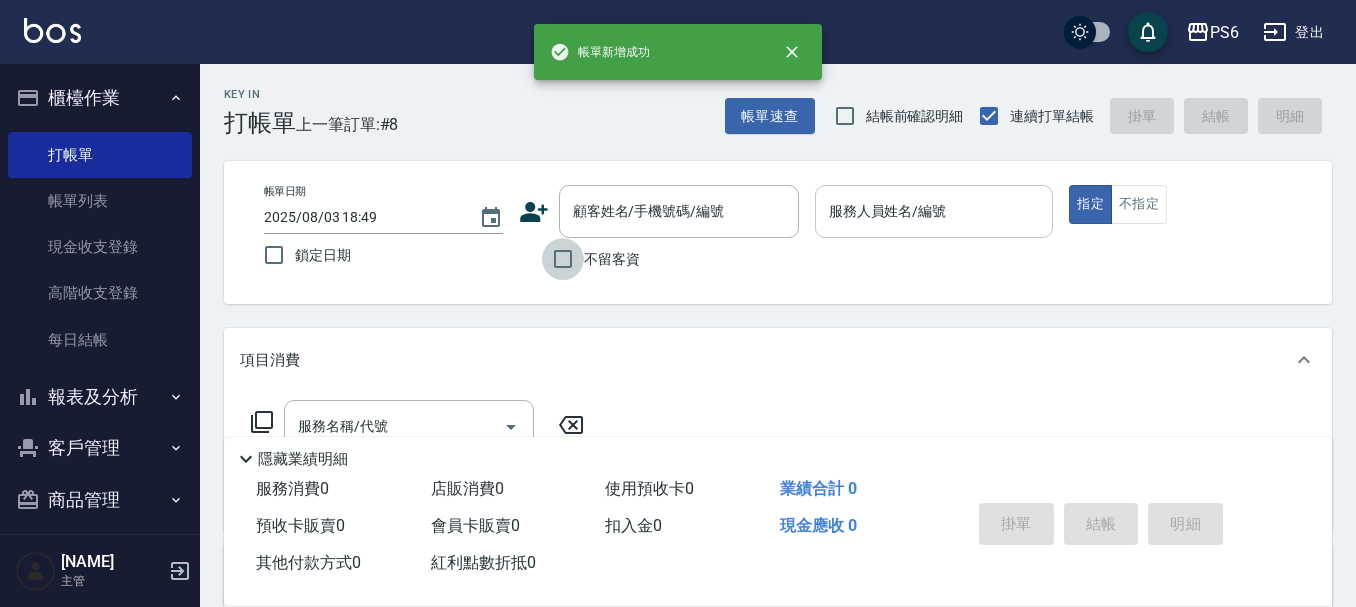 drag, startPoint x: 569, startPoint y: 251, endPoint x: 843, endPoint y: 202, distance: 278.3469 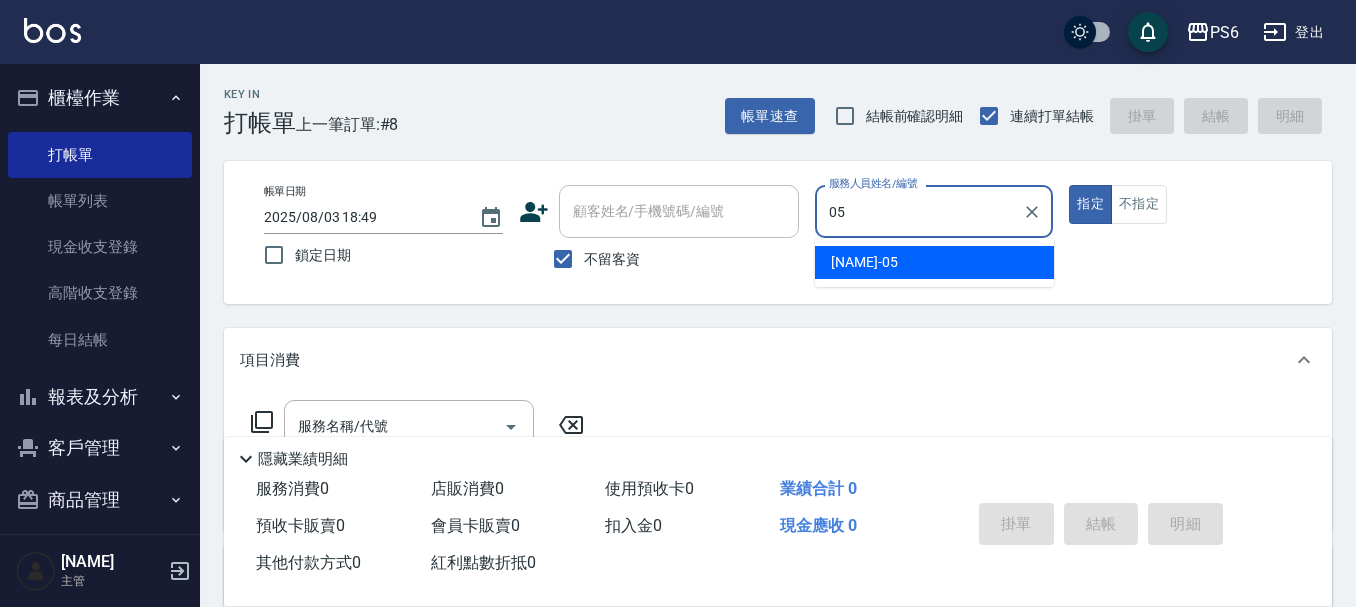 type on "[NAME]-05" 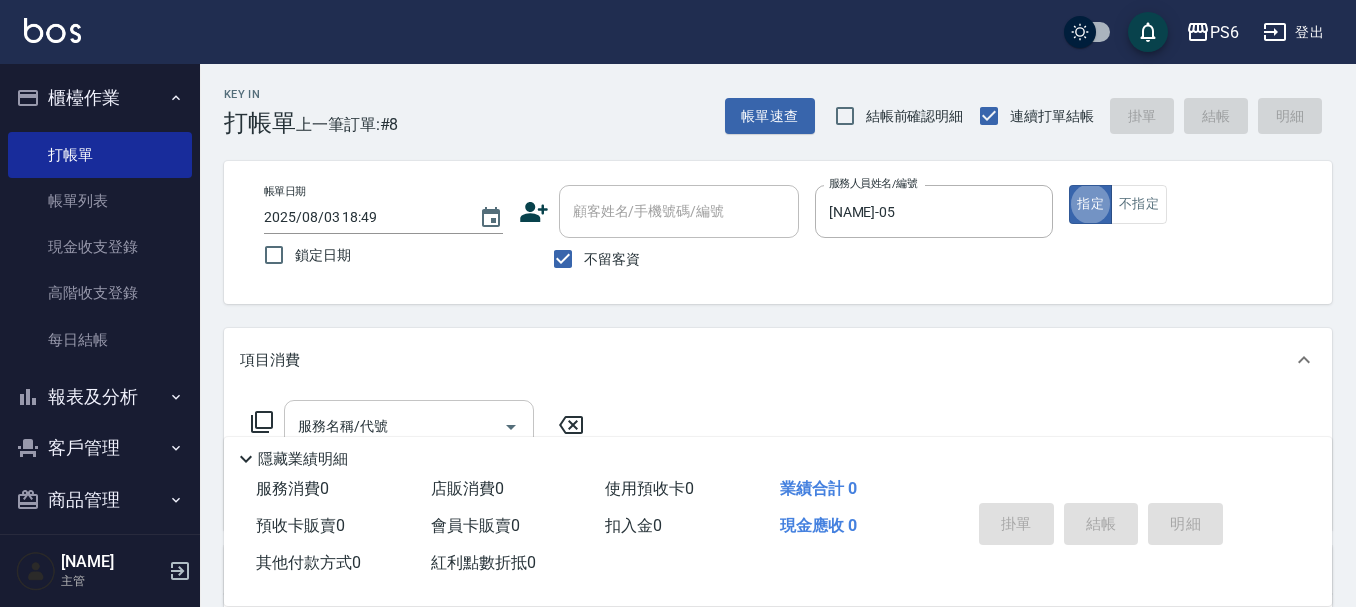 scroll, scrollTop: 200, scrollLeft: 0, axis: vertical 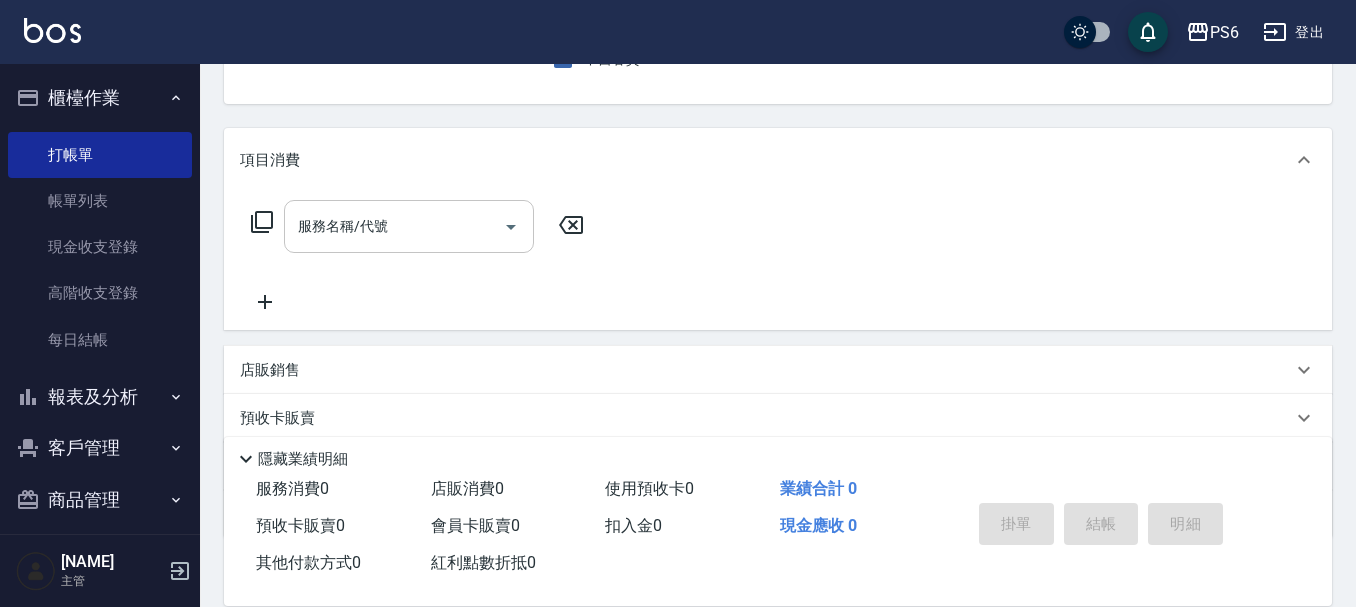 click on "服務名稱/代號" at bounding box center (394, 226) 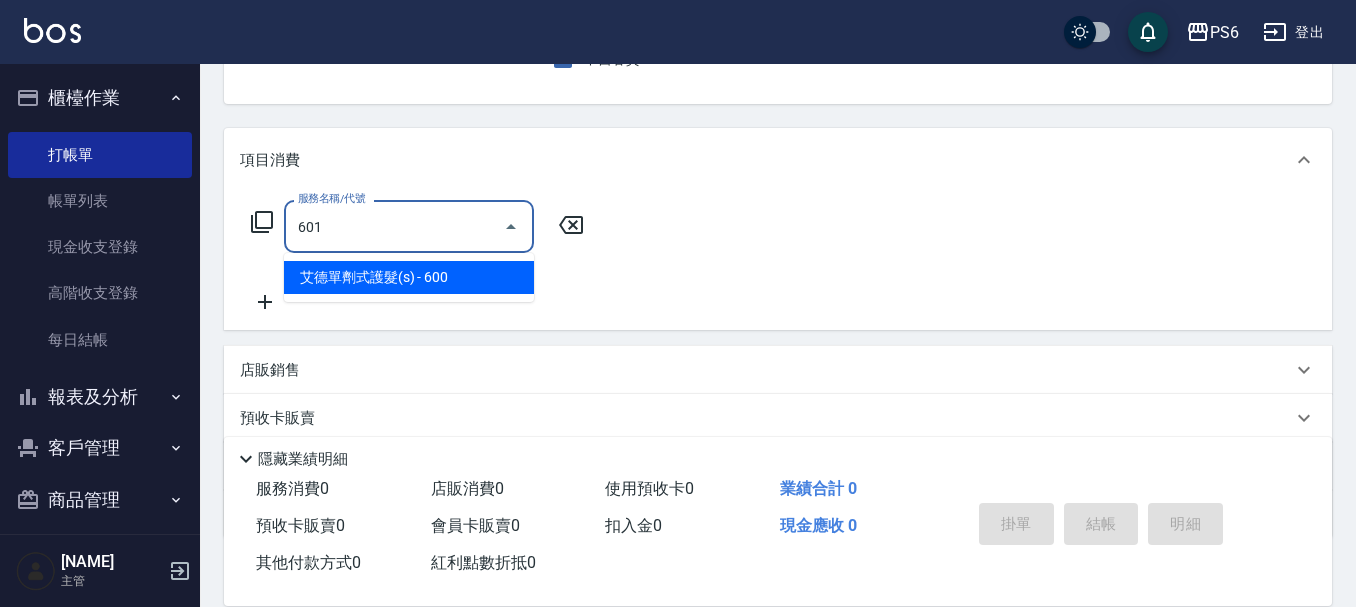 type on "艾德單劑式護髮(s)(601)" 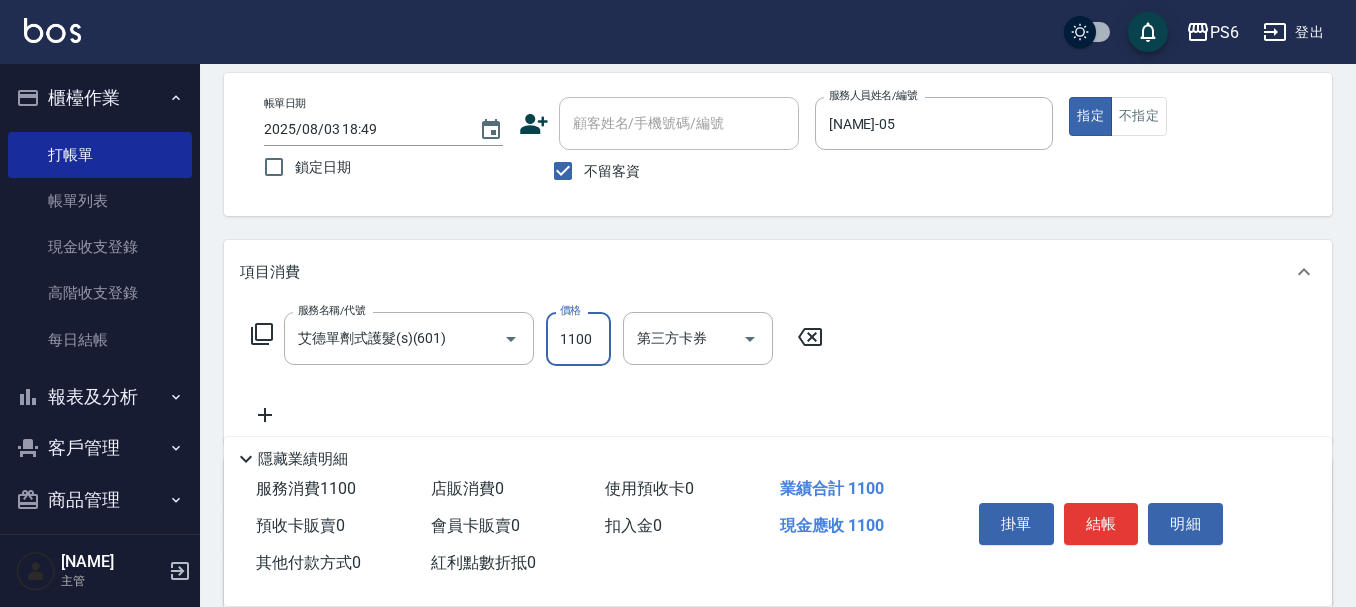 scroll, scrollTop: 0, scrollLeft: 0, axis: both 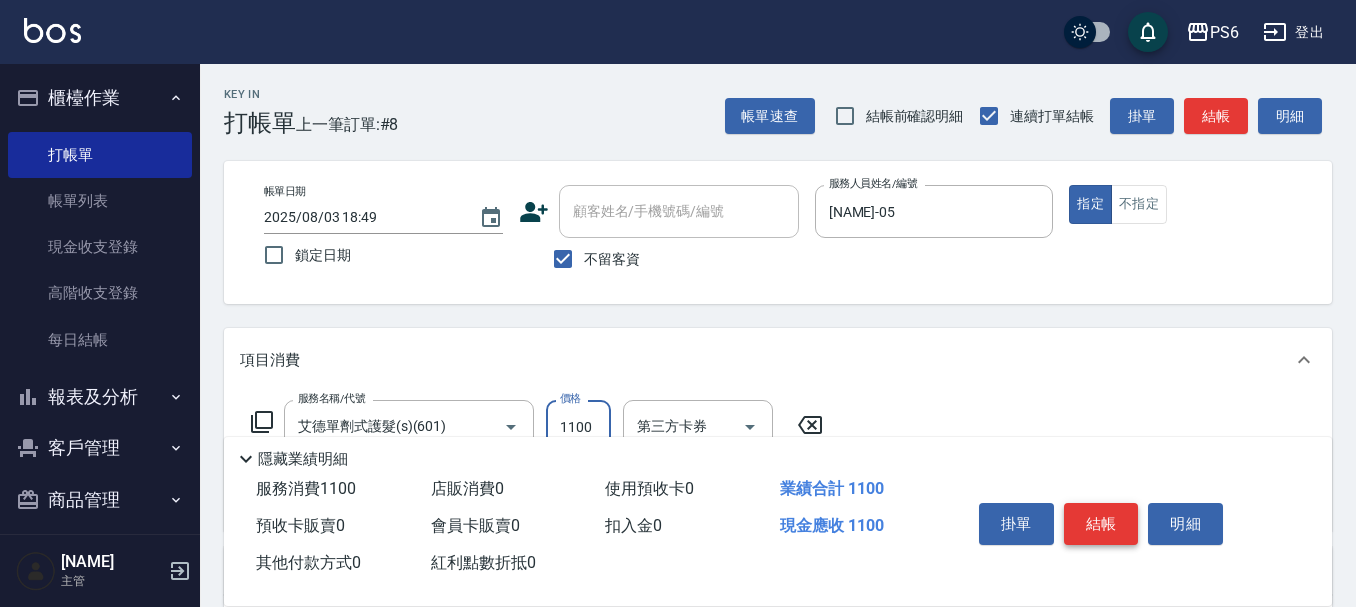 type on "1100" 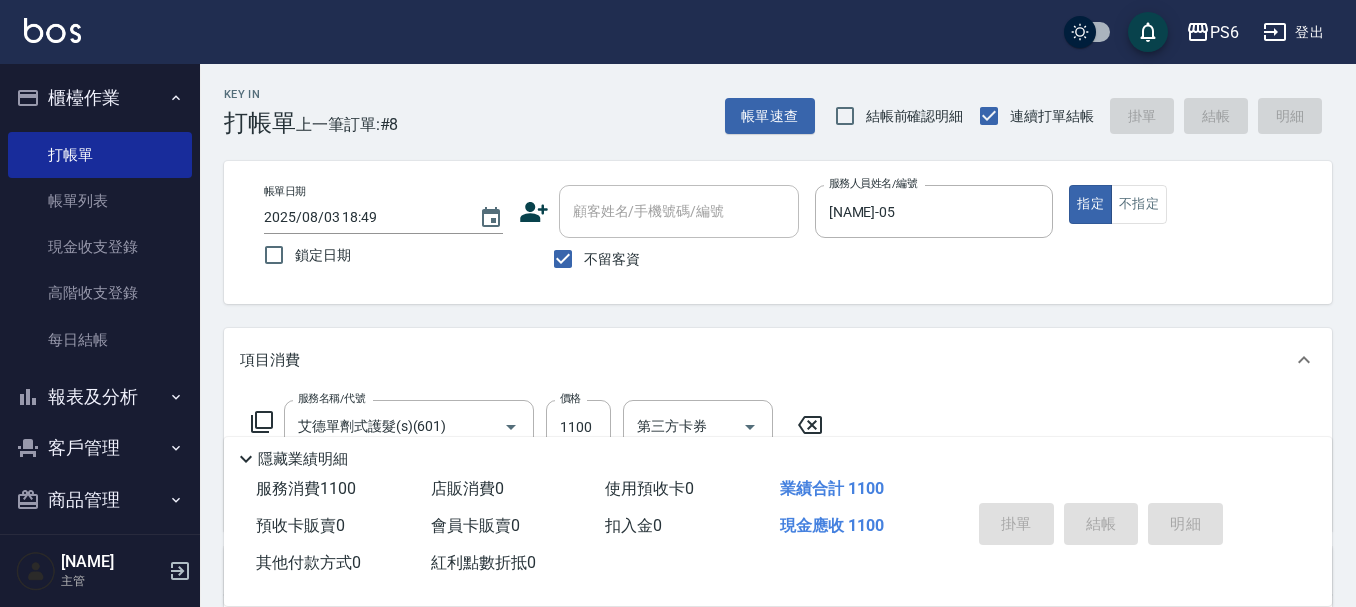 type 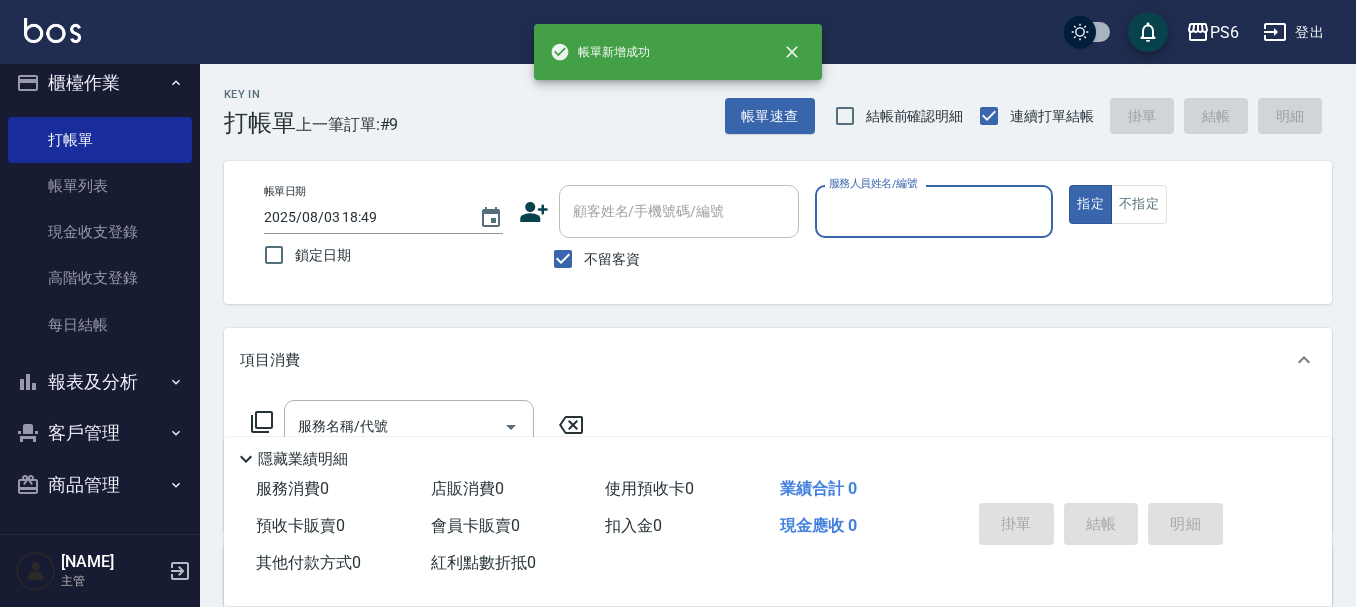 click on "報表及分析" at bounding box center (100, 382) 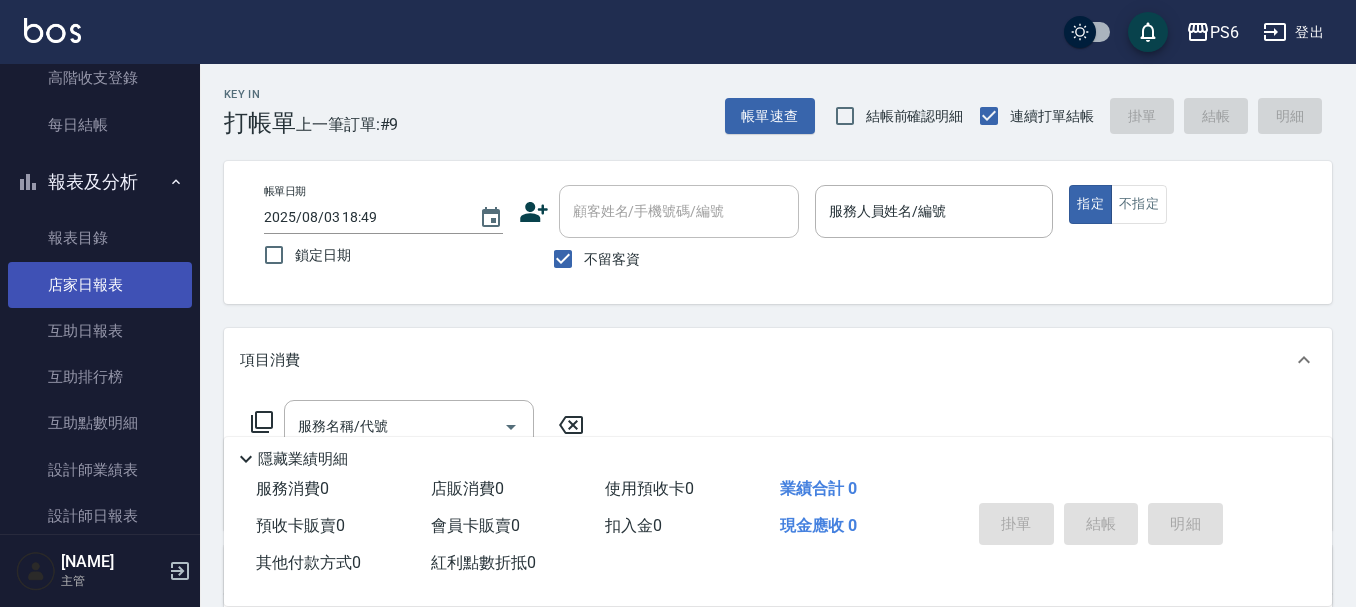 scroll, scrollTop: 315, scrollLeft: 0, axis: vertical 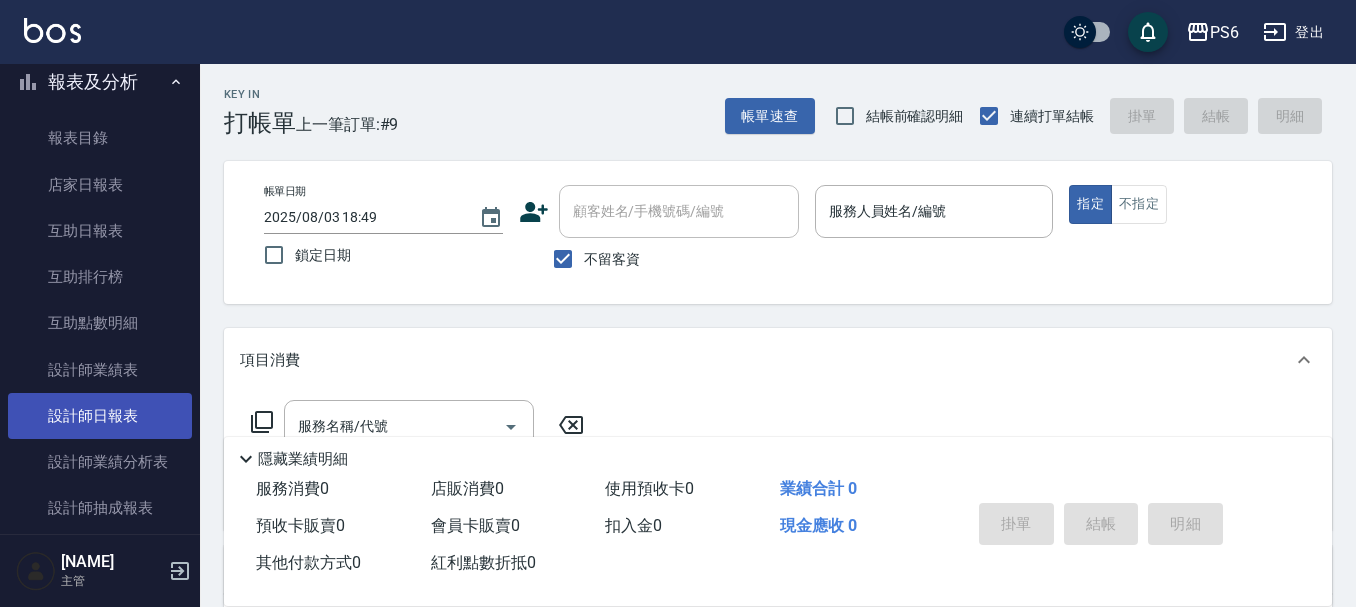 click on "設計師日報表" at bounding box center [100, 416] 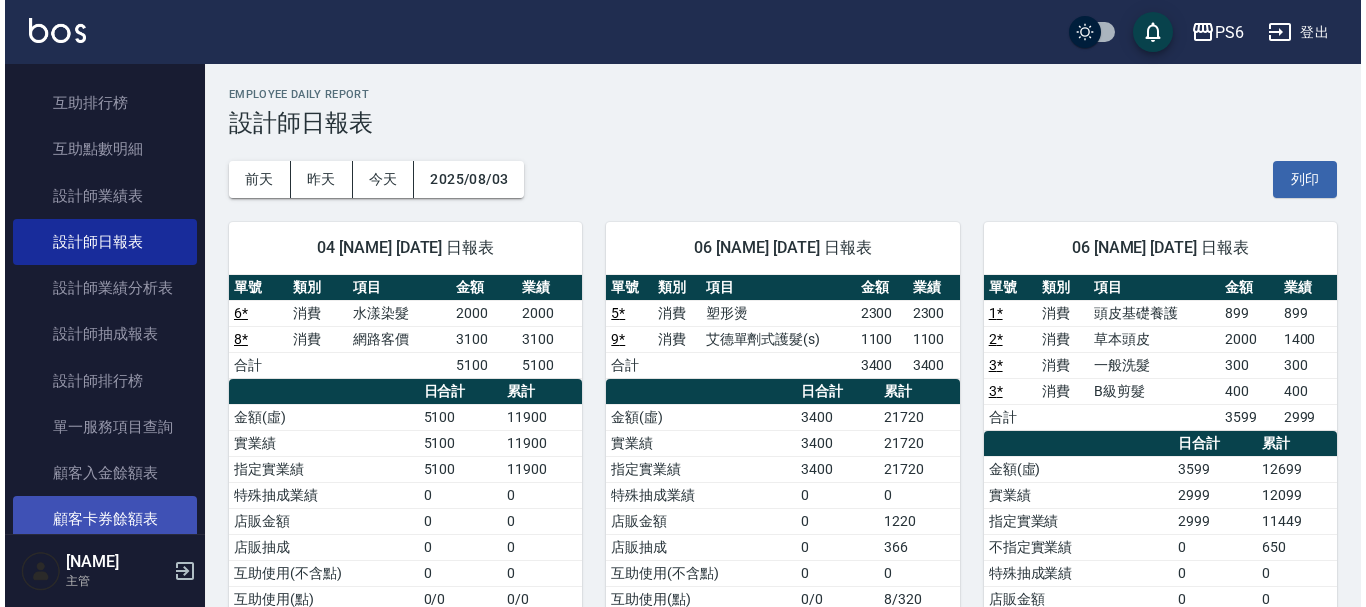 scroll, scrollTop: 515, scrollLeft: 0, axis: vertical 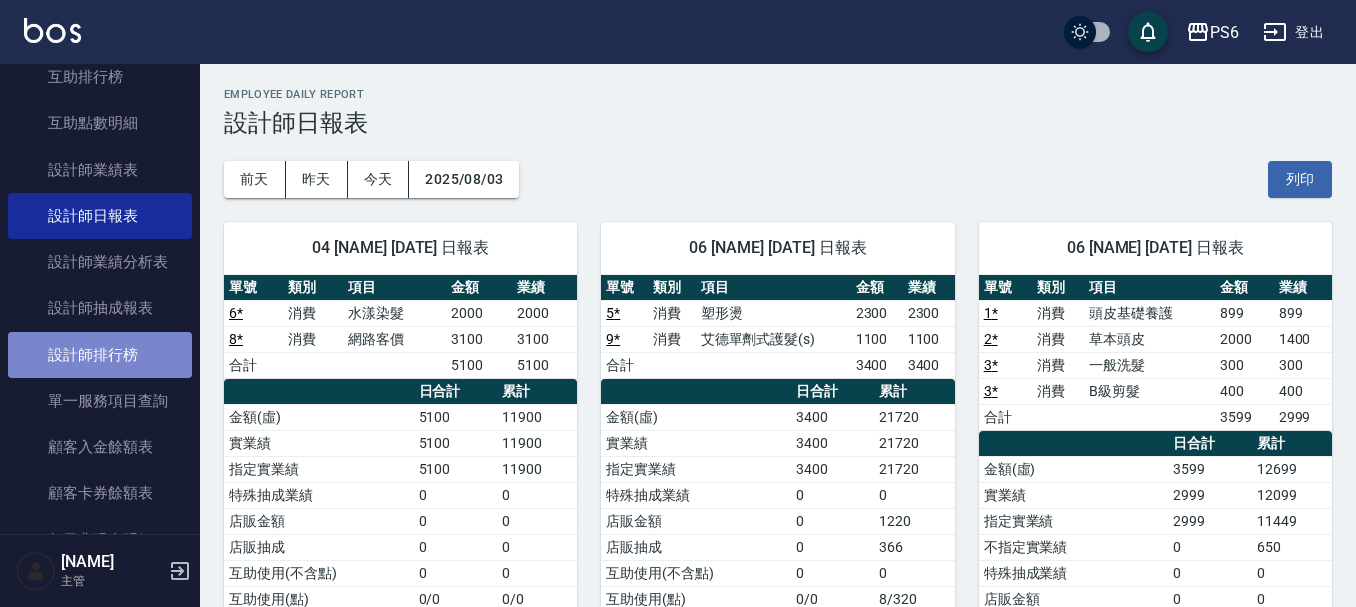 click on "設計師排行榜" at bounding box center [100, 355] 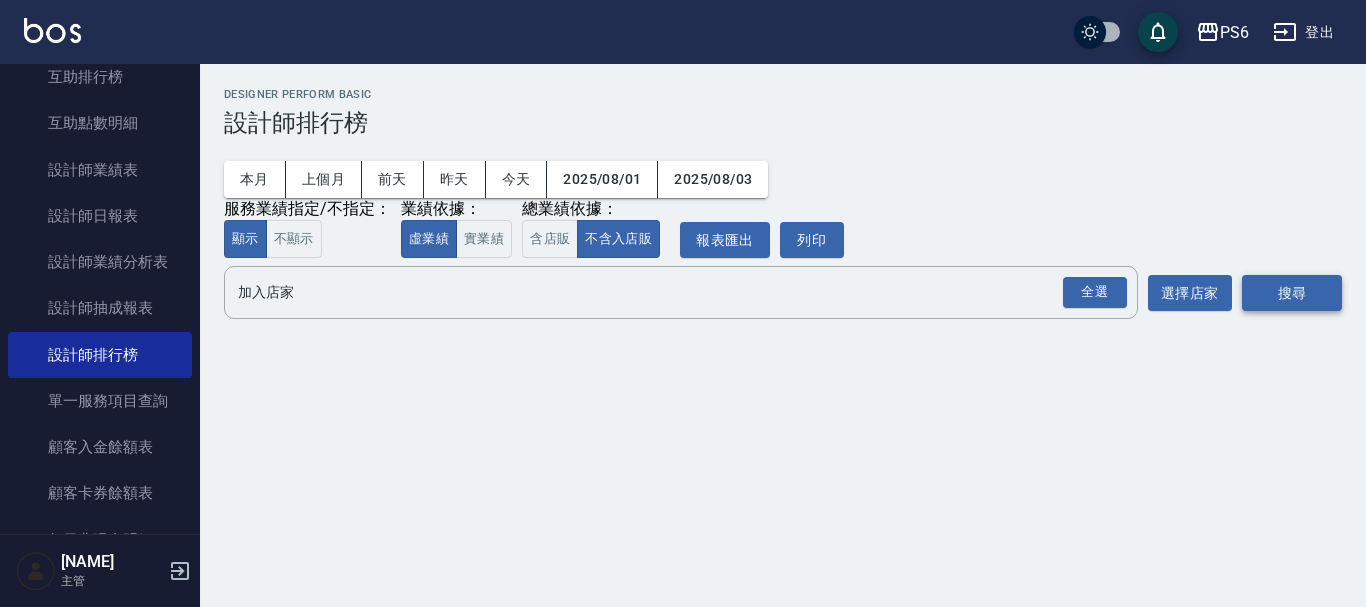 drag, startPoint x: 1088, startPoint y: 287, endPoint x: 1244, endPoint y: 288, distance: 156.0032 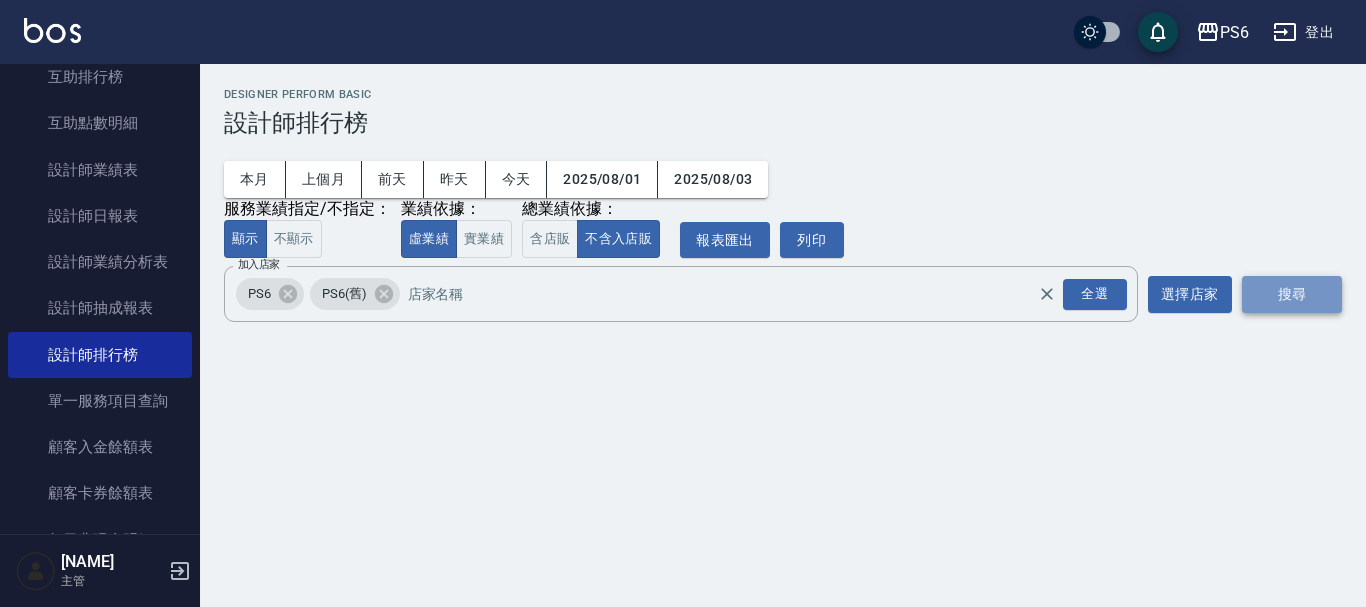 click on "搜尋" at bounding box center (1292, 294) 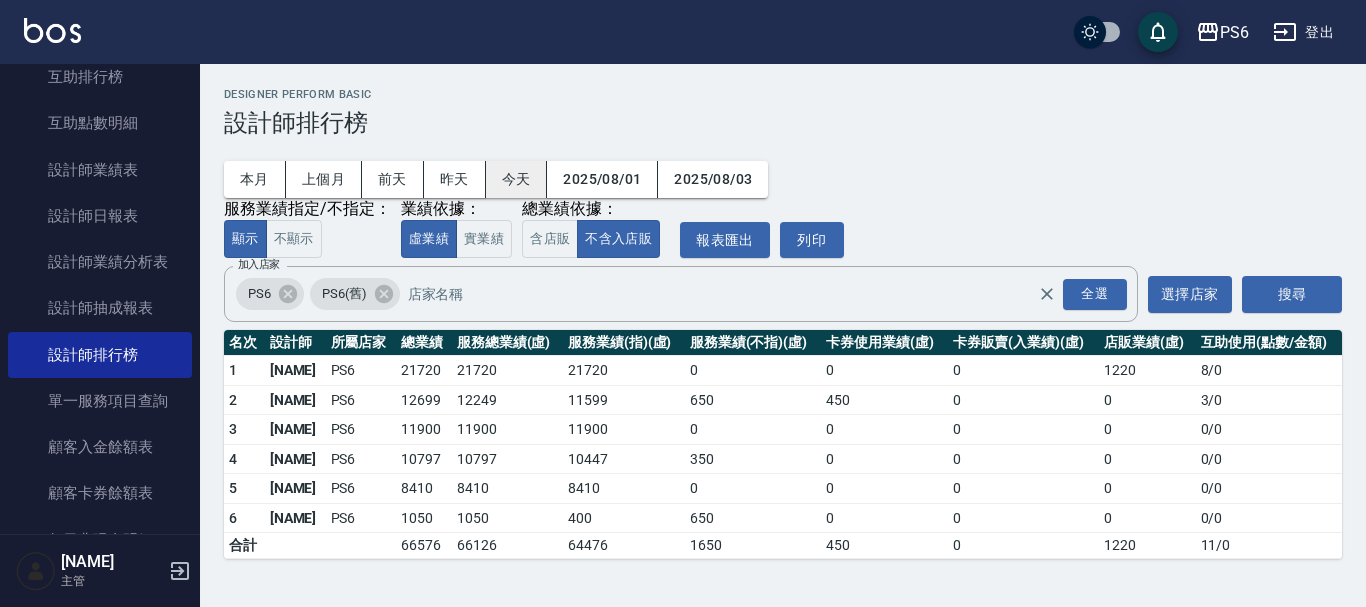 click on "今天" at bounding box center (517, 179) 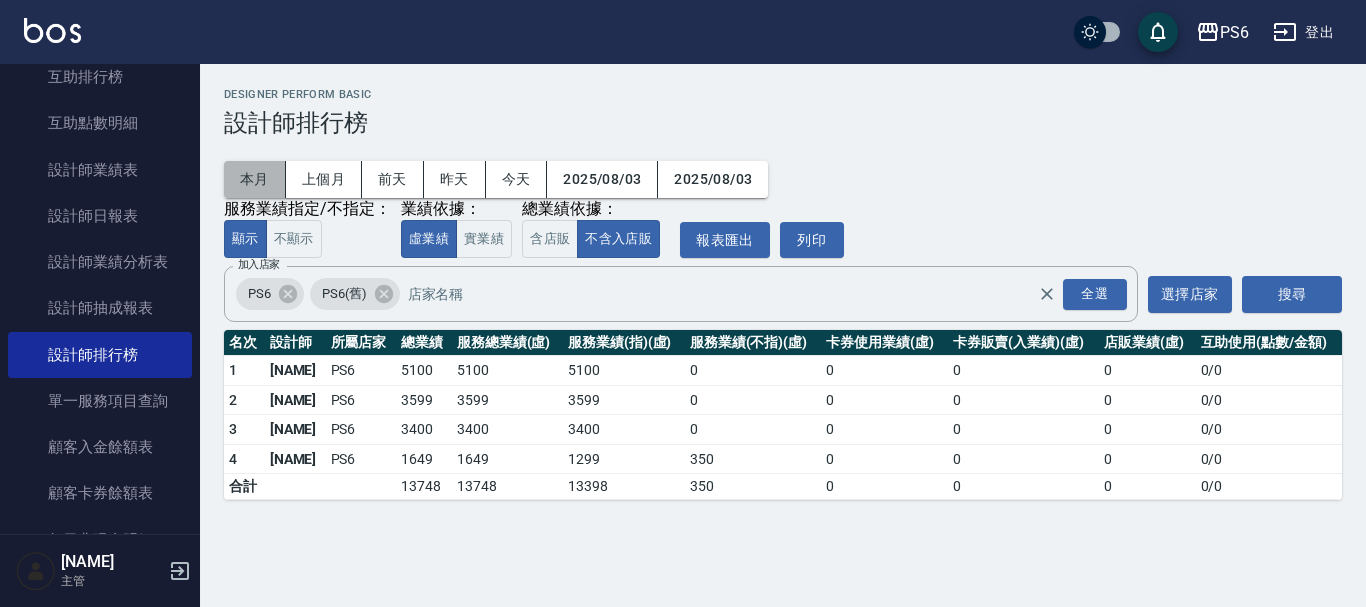click on "本月" at bounding box center [255, 179] 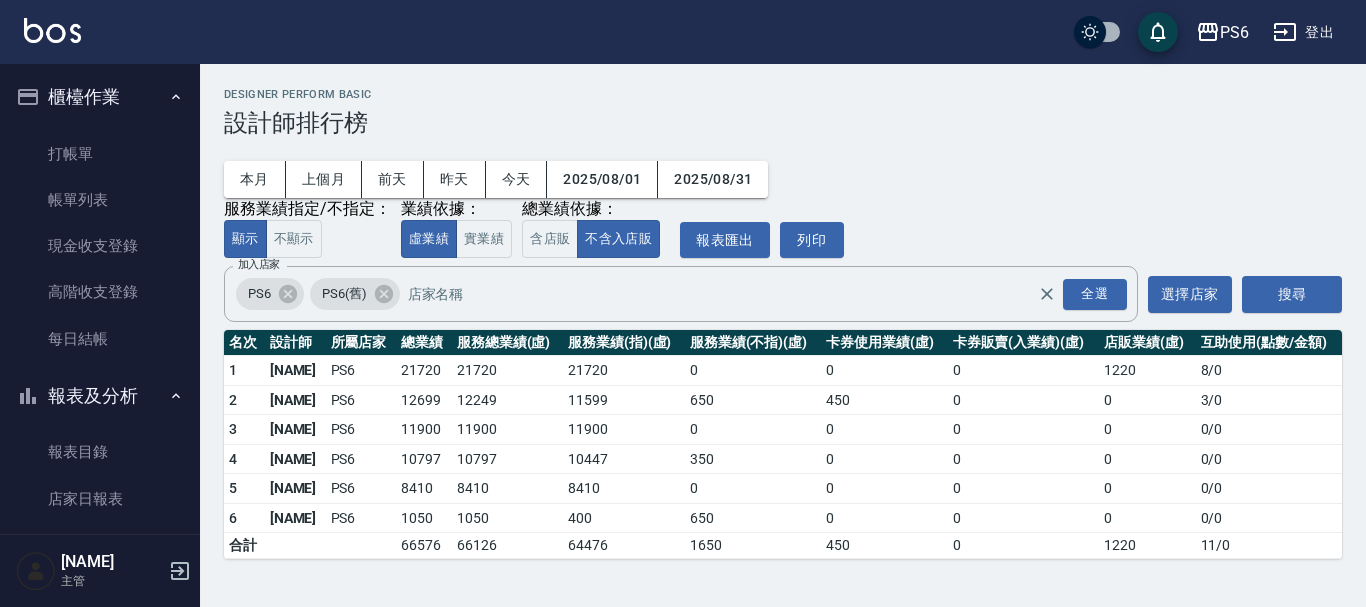 scroll, scrollTop: 0, scrollLeft: 0, axis: both 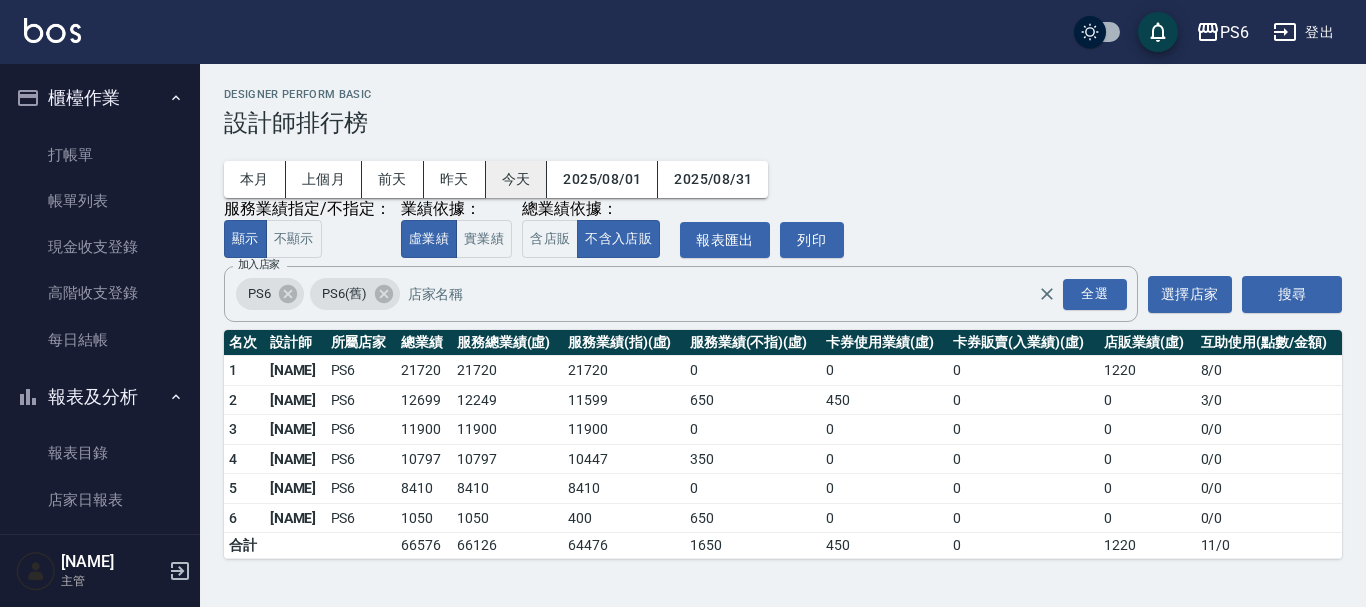 click on "今天" at bounding box center (517, 179) 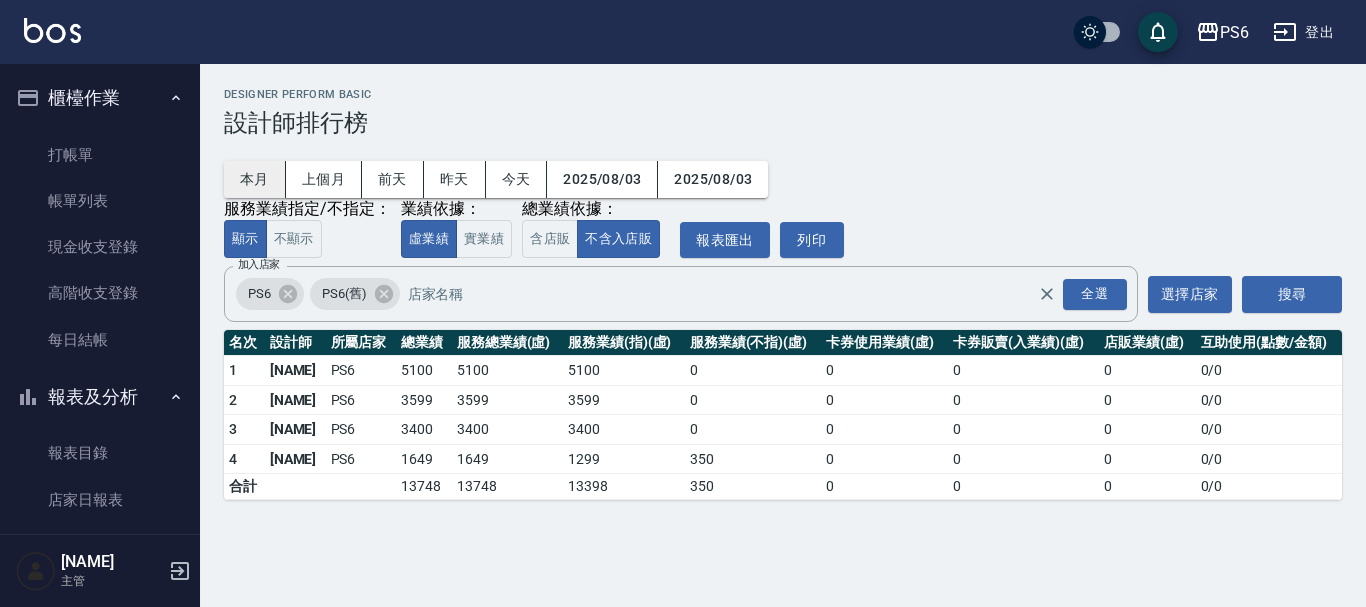 click on "本月" at bounding box center [255, 179] 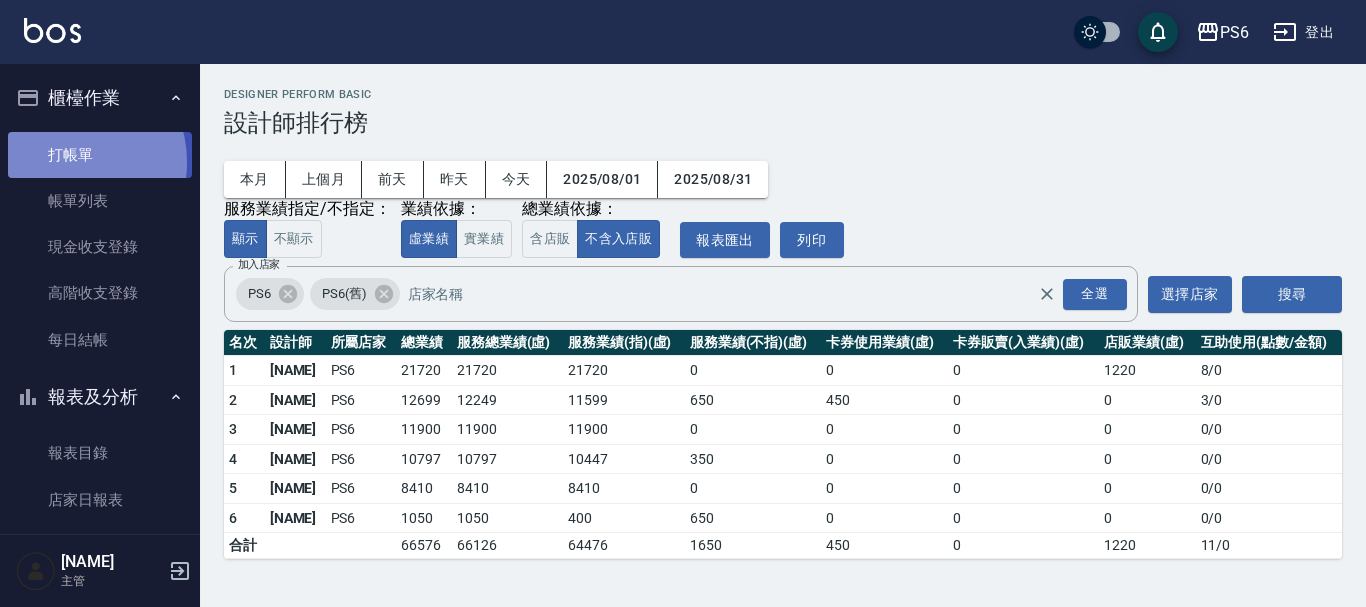 click on "打帳單" at bounding box center [100, 155] 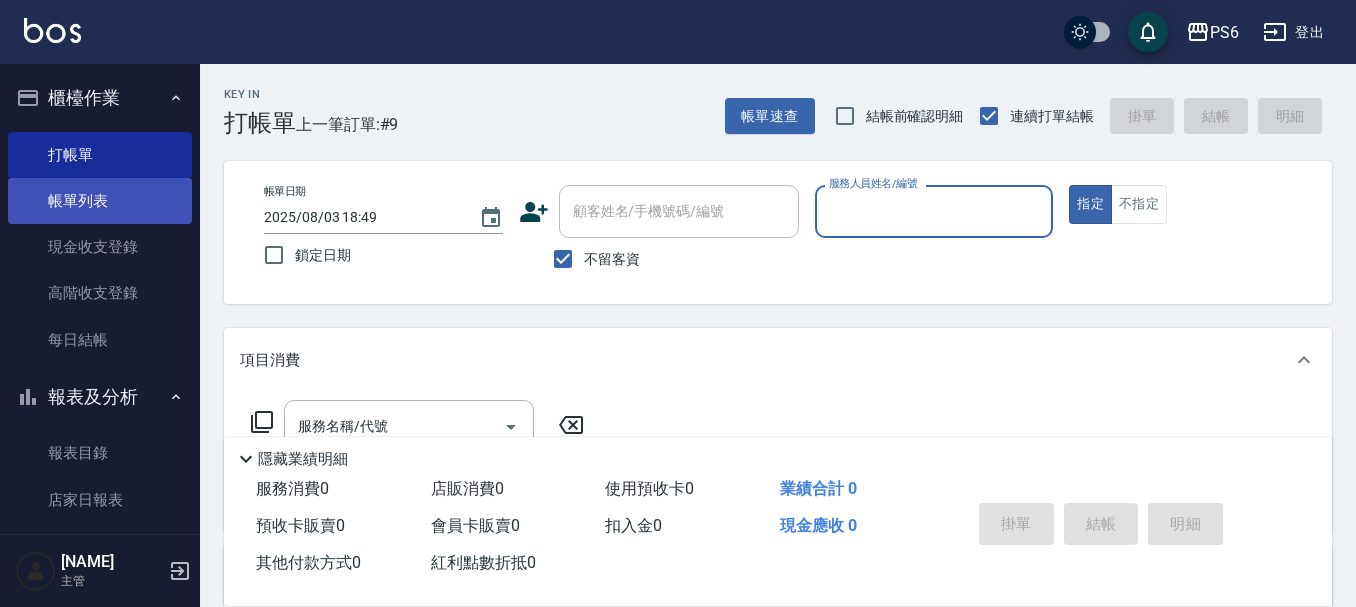 click on "帳單列表" at bounding box center (100, 201) 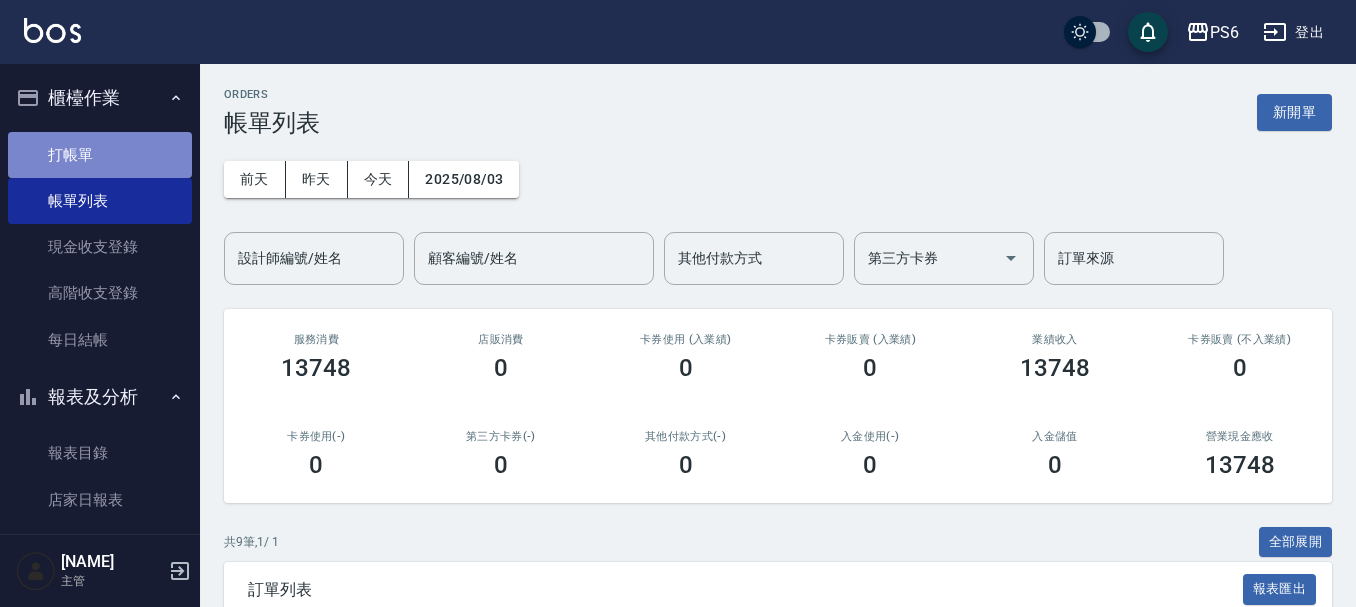 click on "打帳單" at bounding box center (100, 155) 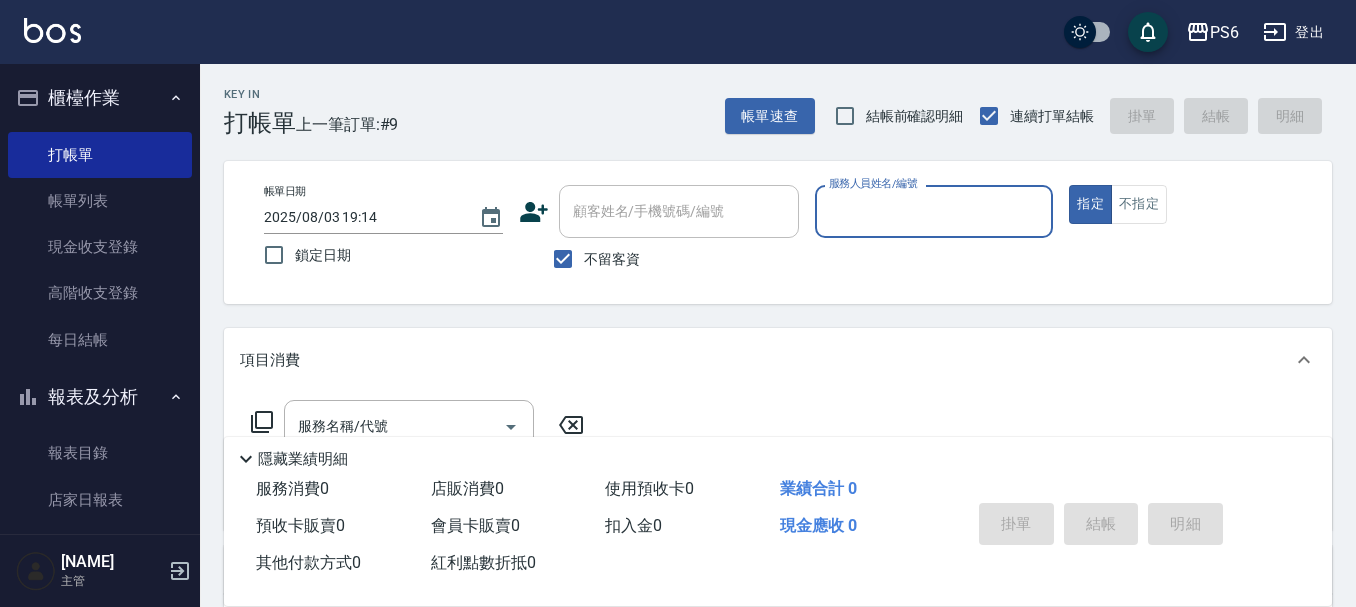 click on "不留客資" at bounding box center (563, 259) 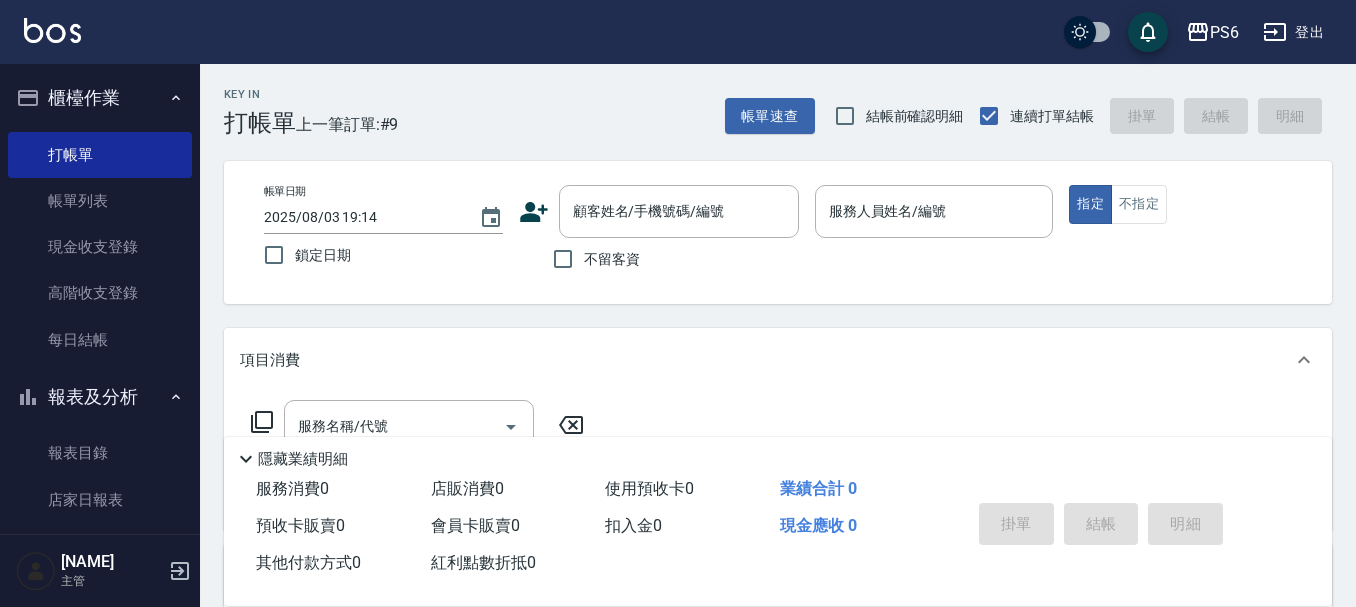 click 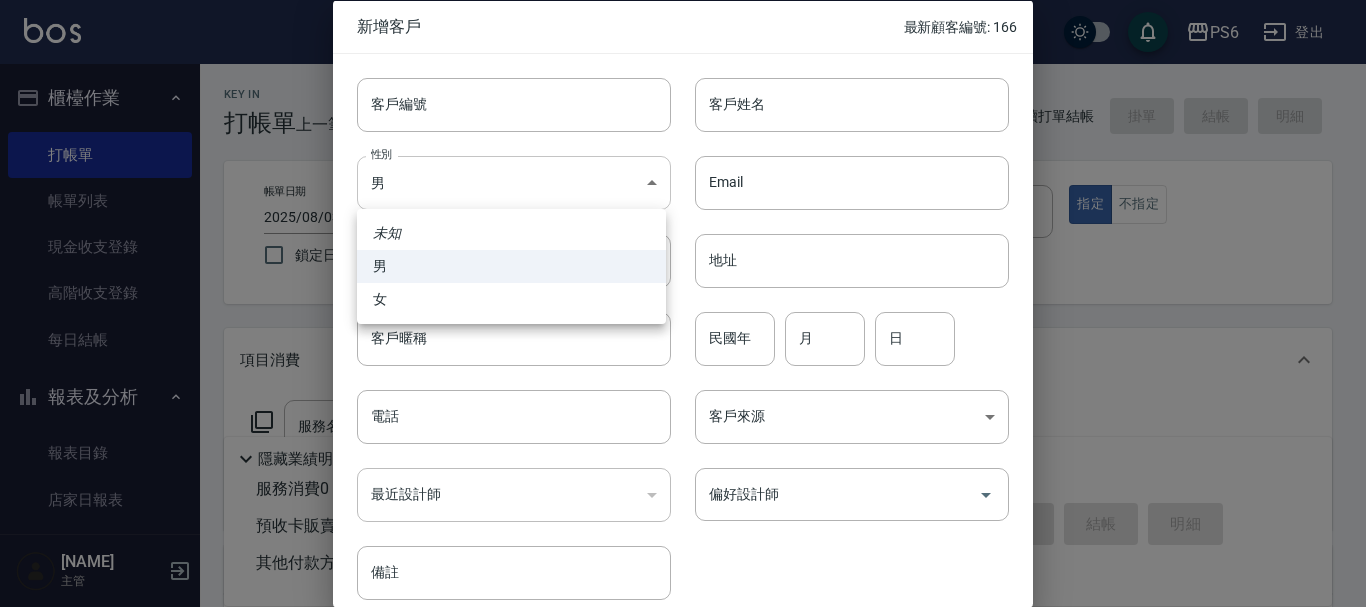 click on "PS6 登出 櫃檯作業 打帳單 帳單列表 現金收支登錄 高階收支登錄 每日結帳 報表及分析 報表目錄 店家日報表 互助日報表 互助排行榜 互助點數明細 設計師業績表 設計師日報表 設計師業績分析表 設計師抽成報表 設計師排行榜 單一服務項目查詢 顧客入金餘額表 顧客卡券餘額表 每日非現金明細 每日收支明細 收支分類明細表 非現金明細對帳單 客戶管理 客戶列表 卡券管理 入金管理 商品管理 商品列表 廠商列表 [NAME] 主管 Key In 打帳單 上一筆訂單:#9 帳單速查 結帳前確認明細 連續打單結帳 掛單 結帳 明細 帳單日期 [DATE] [TIME] 鎖定日期 顧客姓名/手機號碼/編號 顧客姓名/手機號碼/編號 不留客資 服務人員姓名/編號 服務人員姓名/編號 指定 不指定 項目消費 服務名稱/代號 服務名稱/代號 店販銷售 服務人員姓名/編號 服務人員姓名/編號 商品代號/名稱 商品代號/名稱 0" at bounding box center (683, 489) 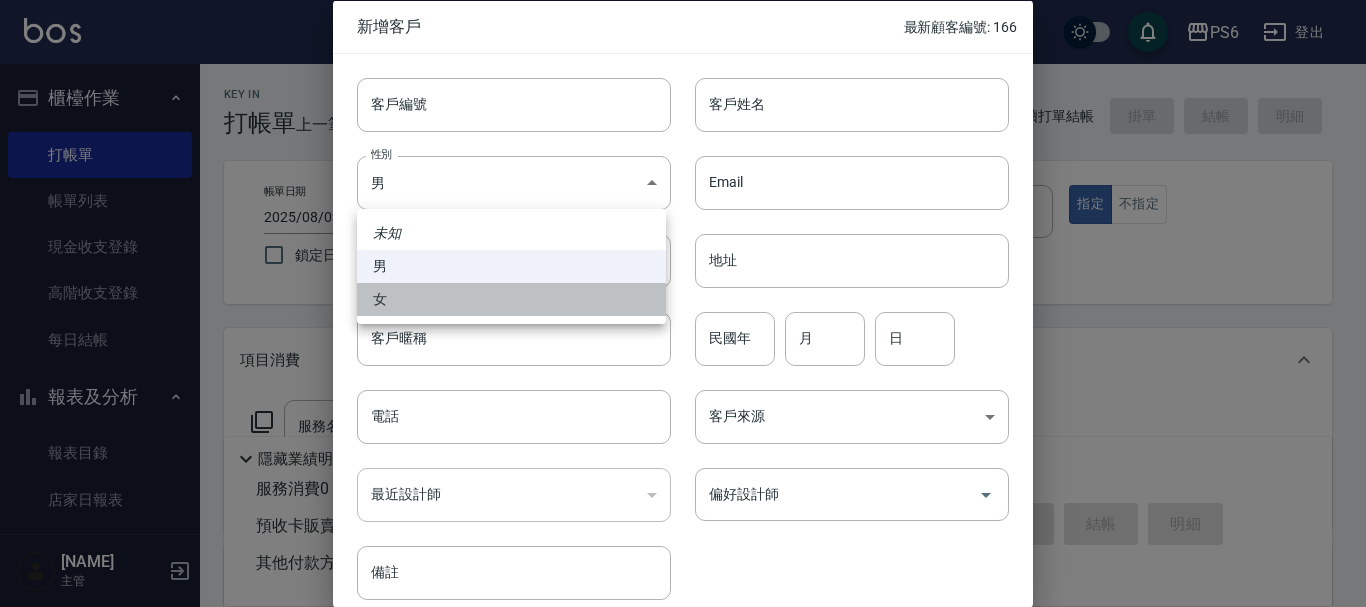 click on "女" at bounding box center (511, 299) 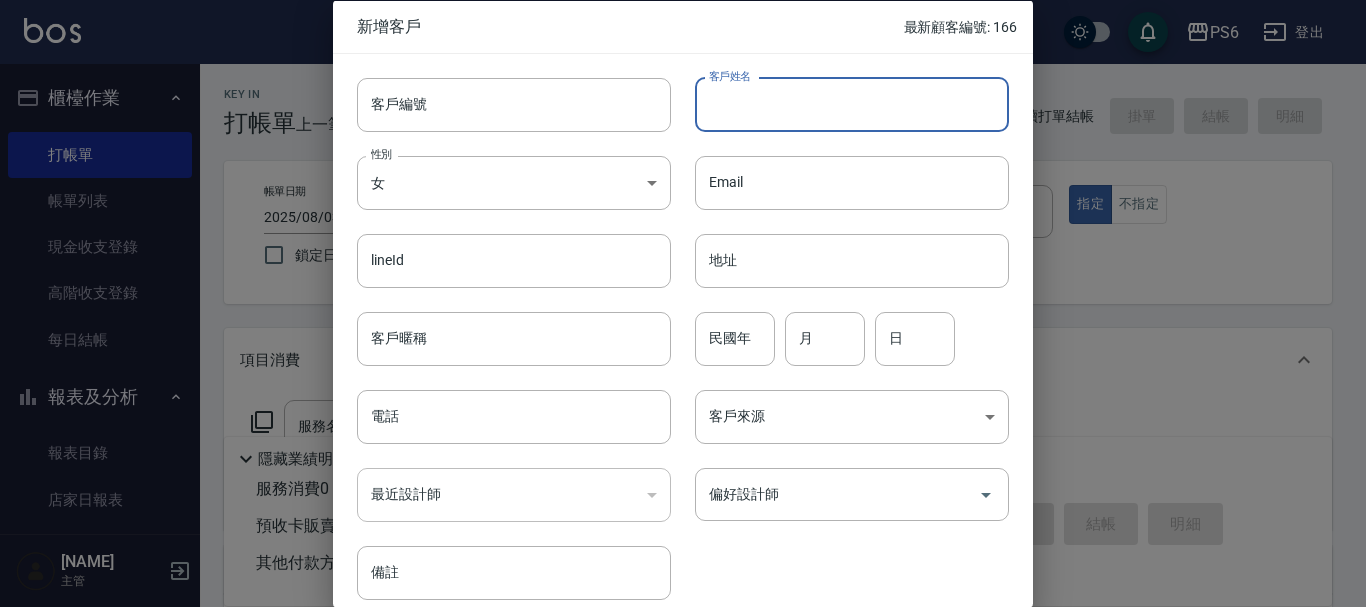 click on "客戶姓名" at bounding box center [852, 104] 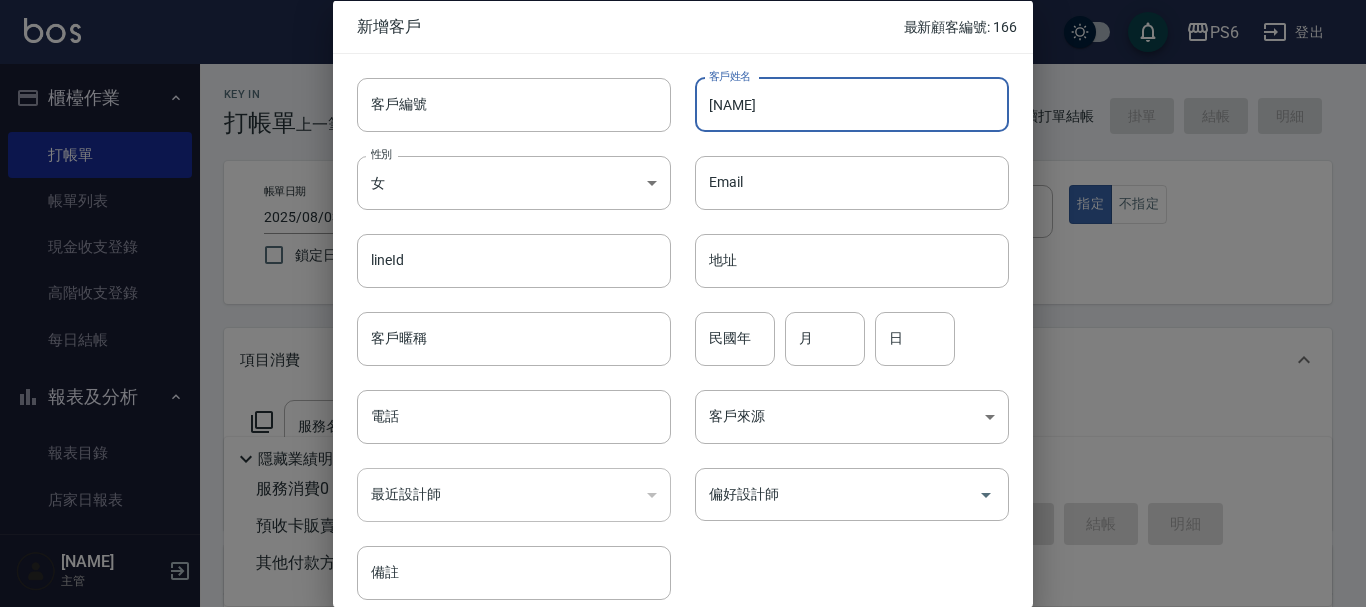 click on "[NAME]" at bounding box center [852, 104] 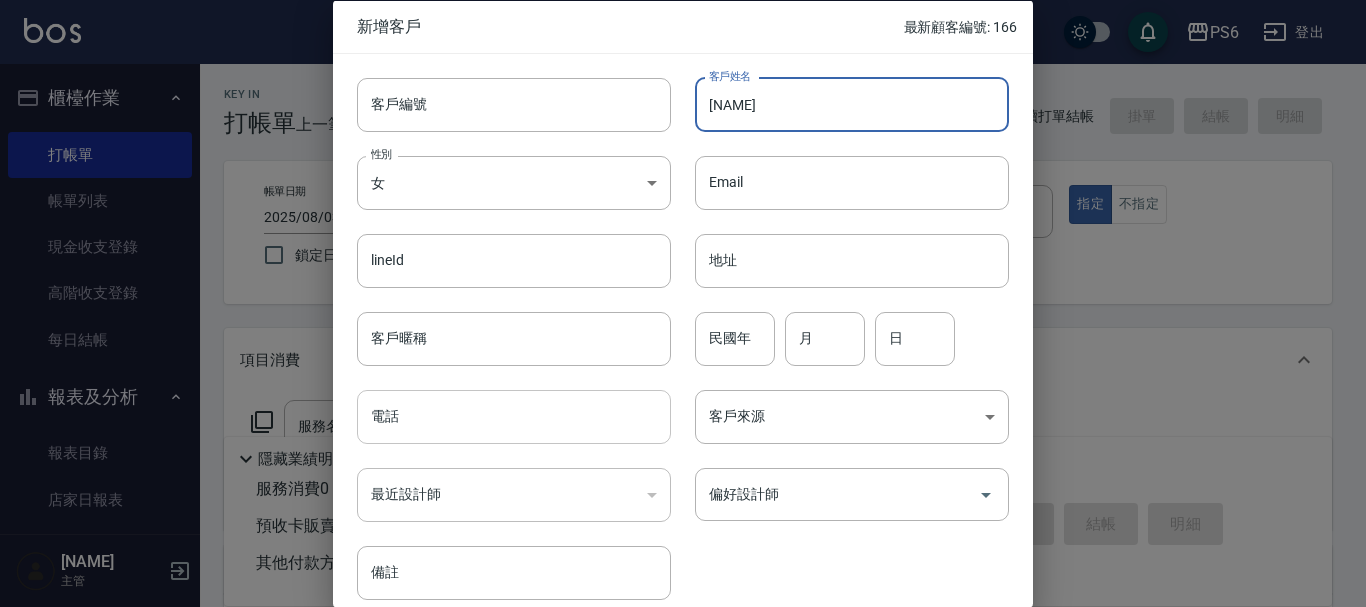 type on "[NAME]" 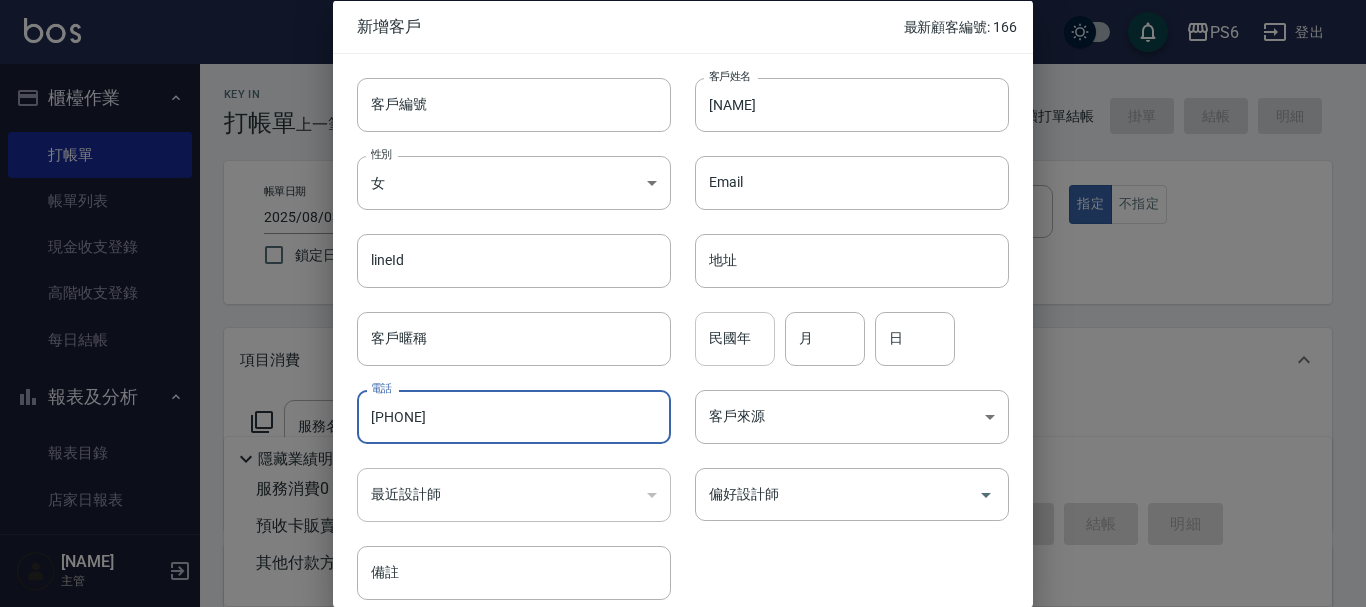 type on "[PHONE]" 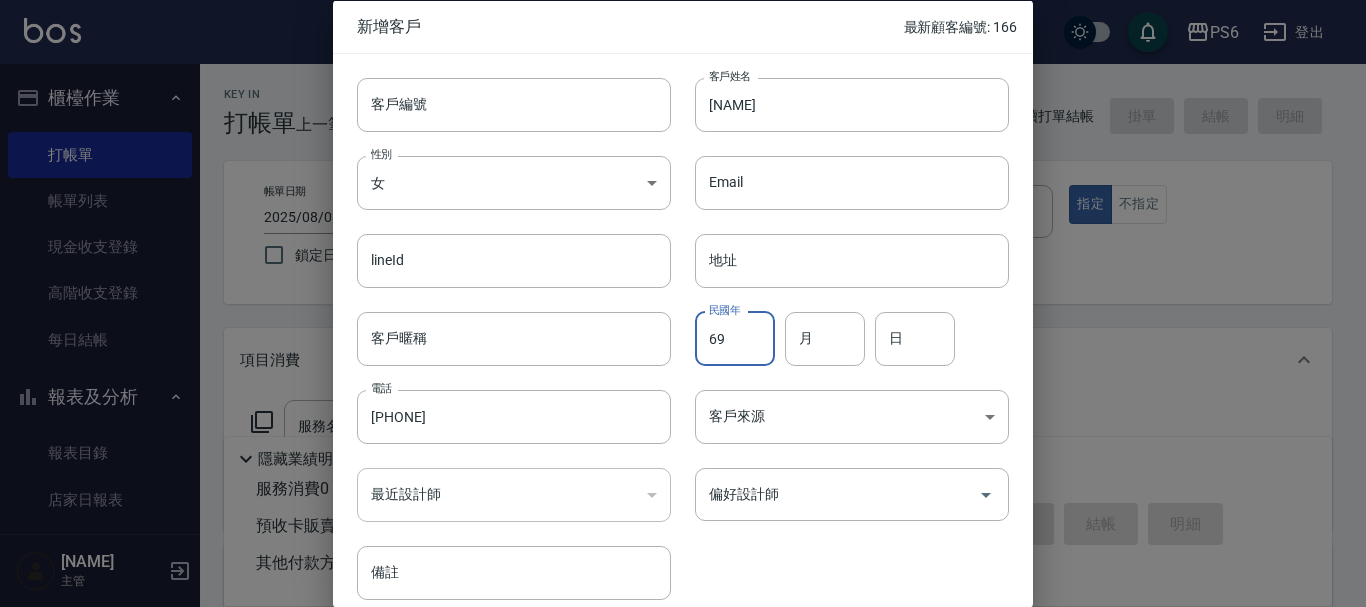 type on "69" 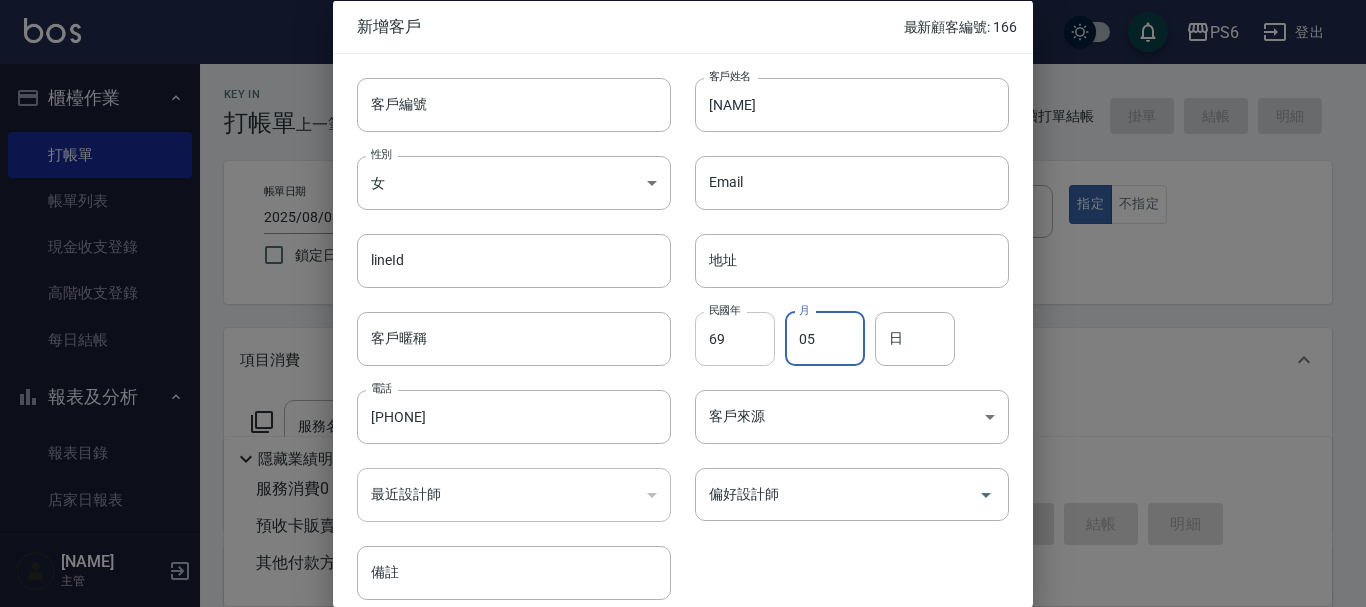 type on "05" 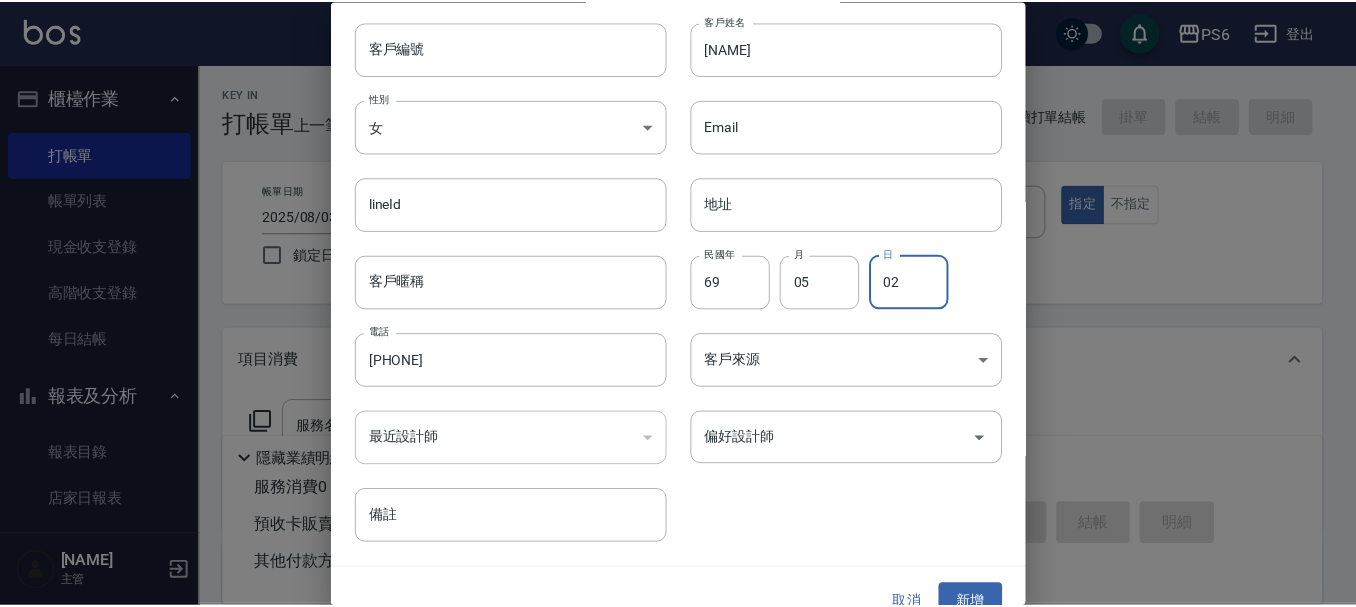 scroll, scrollTop: 86, scrollLeft: 0, axis: vertical 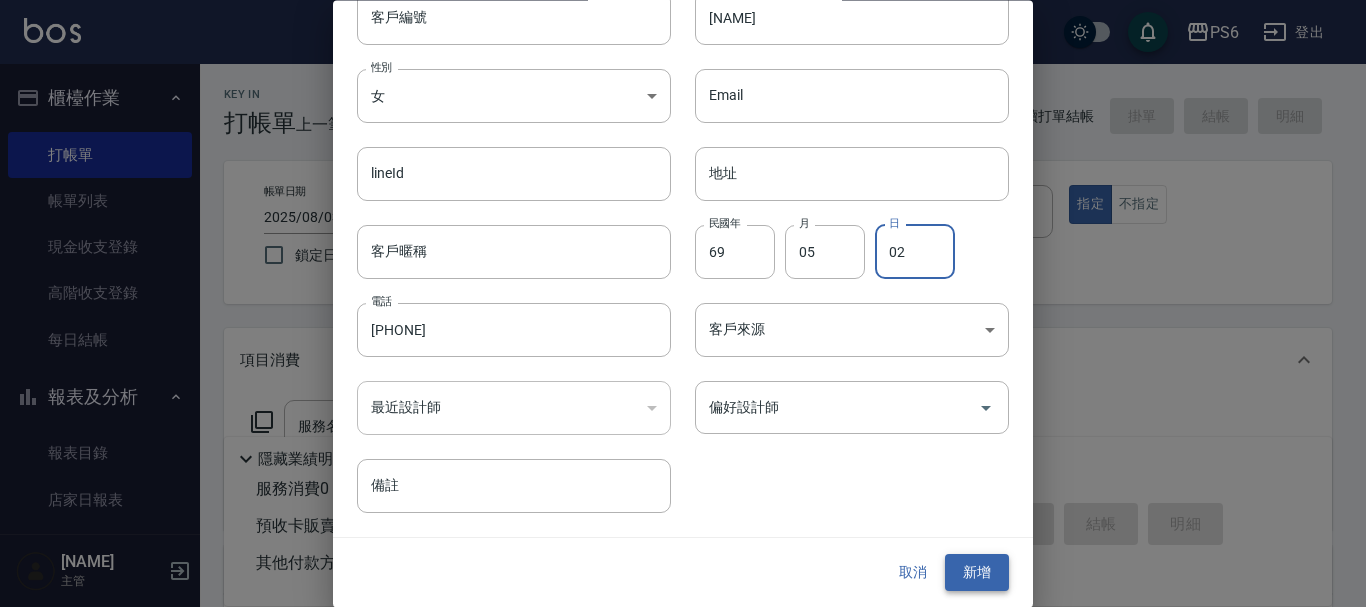 type on "02" 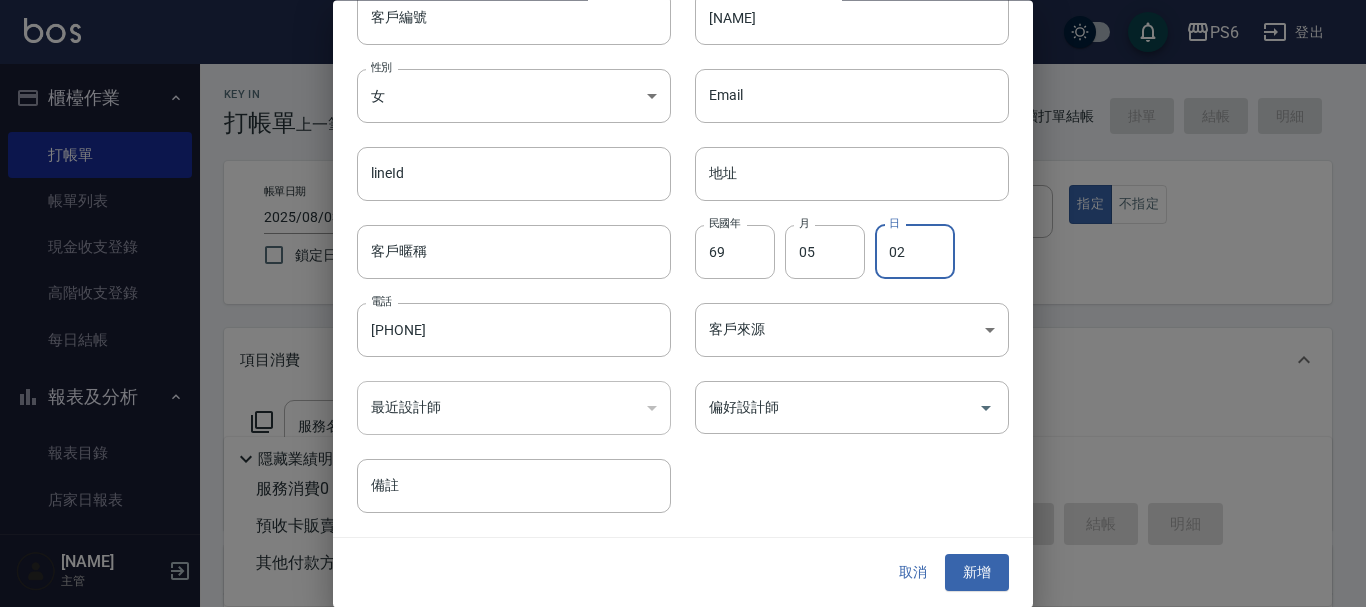 click on "新增" at bounding box center (977, 573) 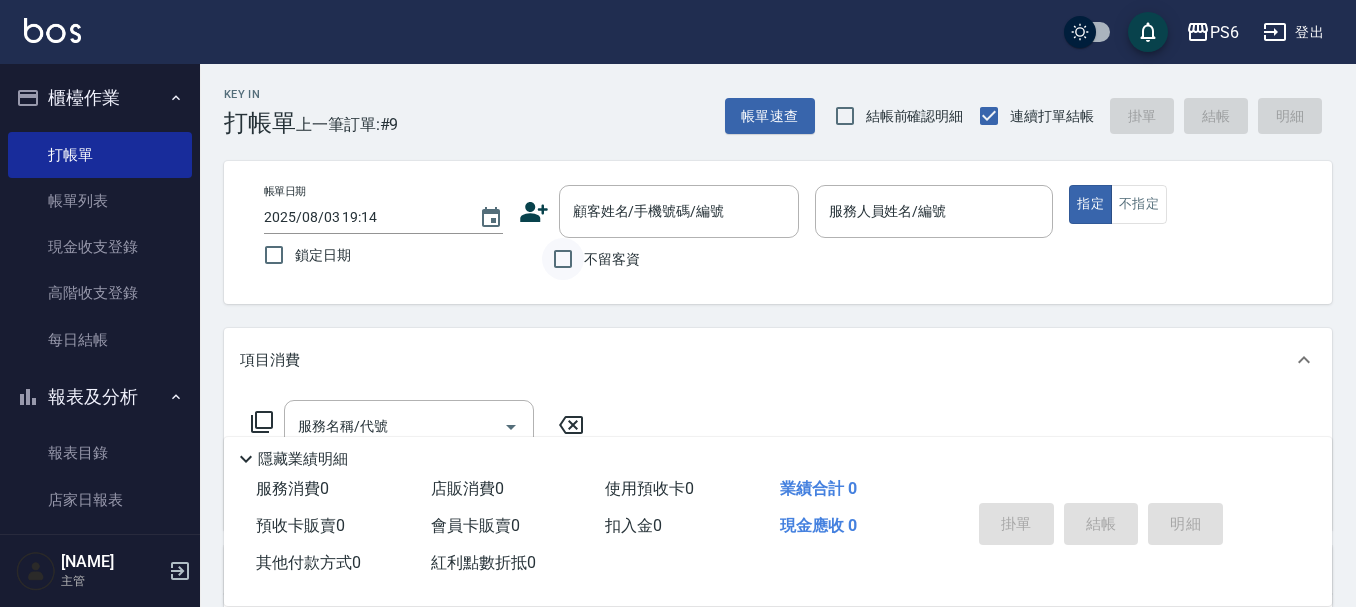 drag, startPoint x: 575, startPoint y: 274, endPoint x: 565, endPoint y: 267, distance: 12.206555 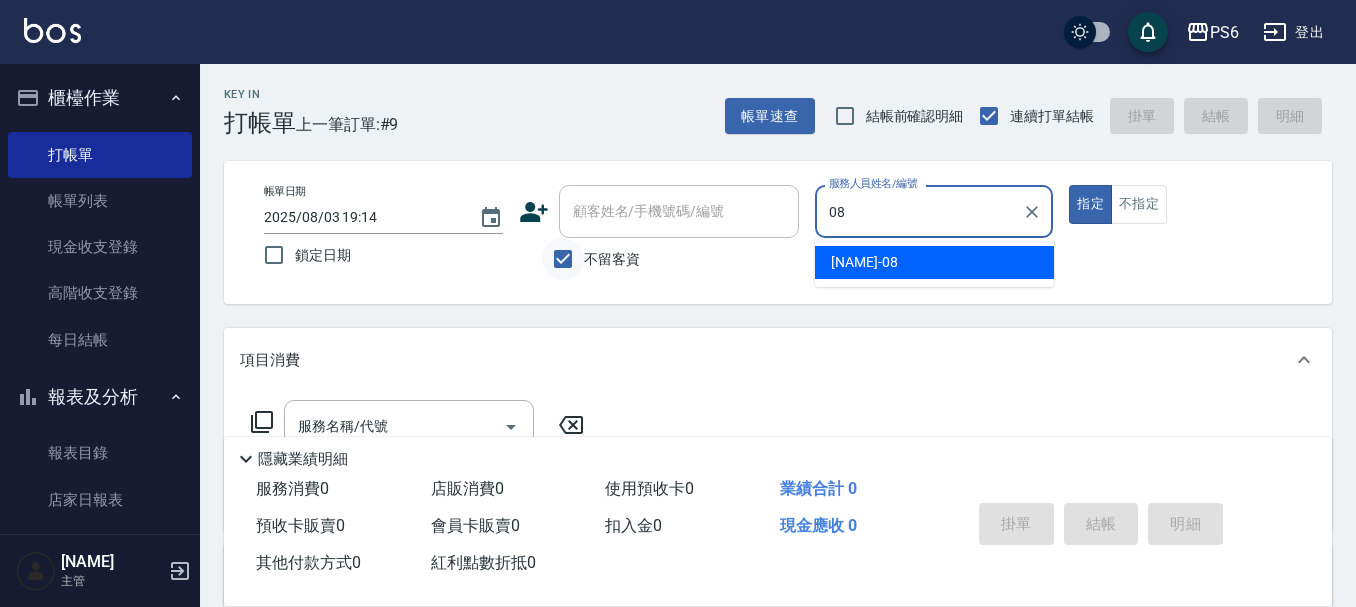 type on "08" 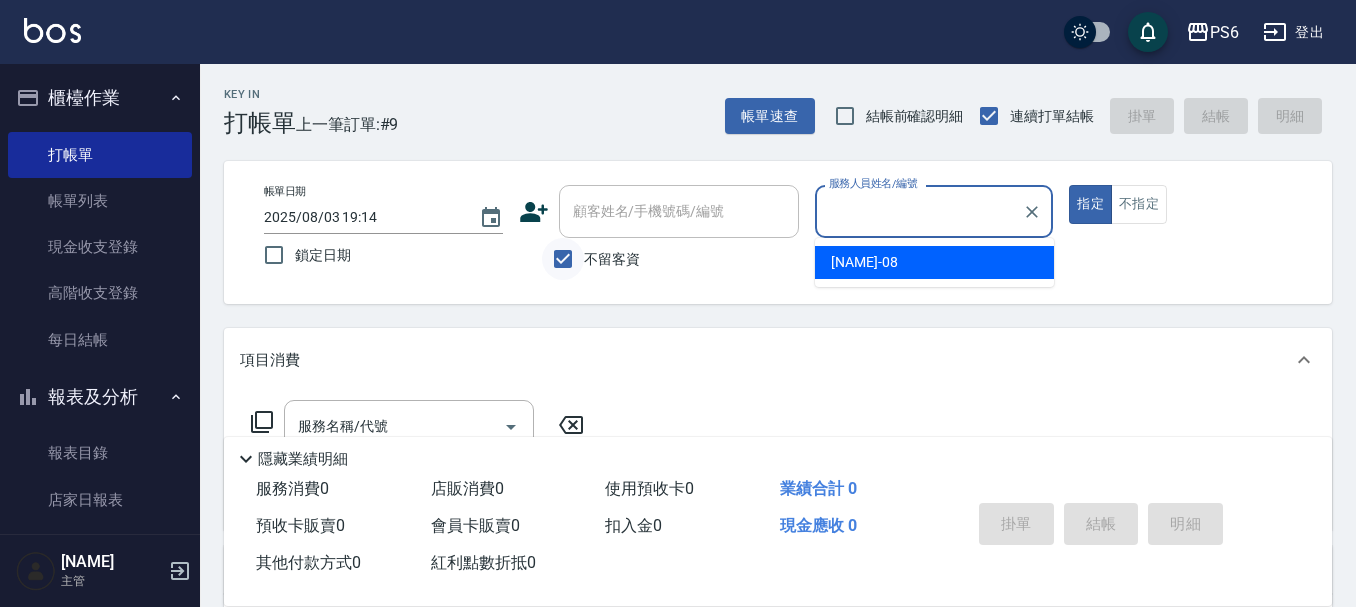 drag, startPoint x: 555, startPoint y: 278, endPoint x: 576, endPoint y: 249, distance: 35.805027 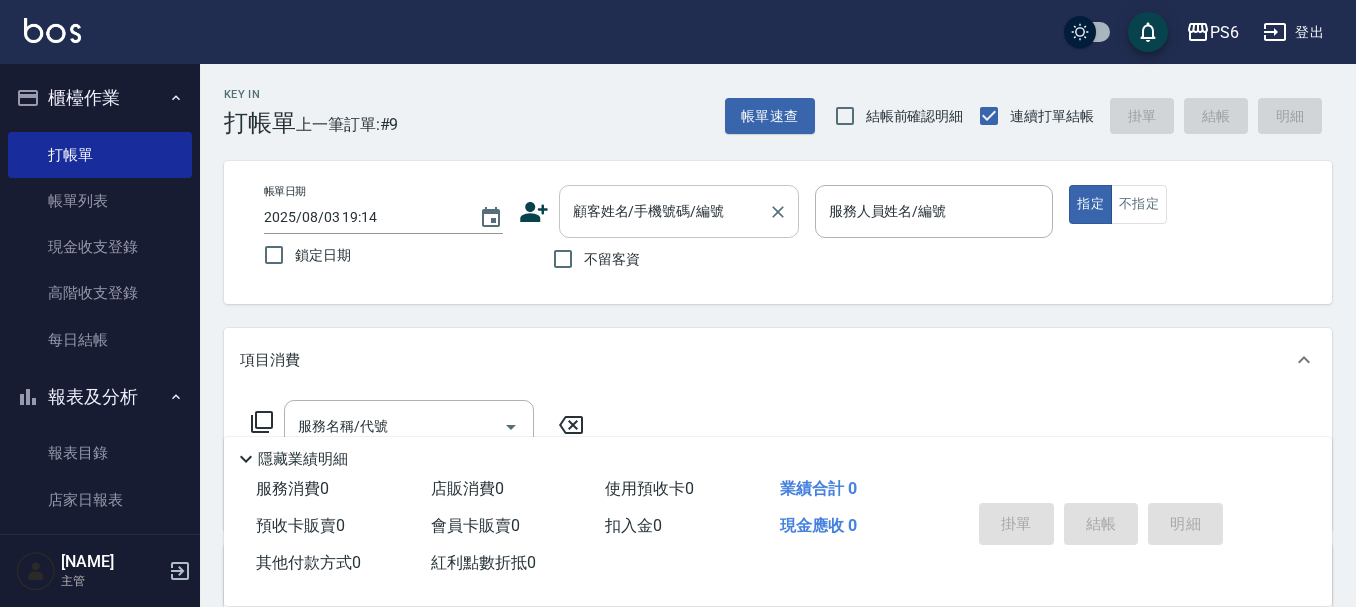 click on "顧客姓名/手機號碼/編號" at bounding box center (664, 211) 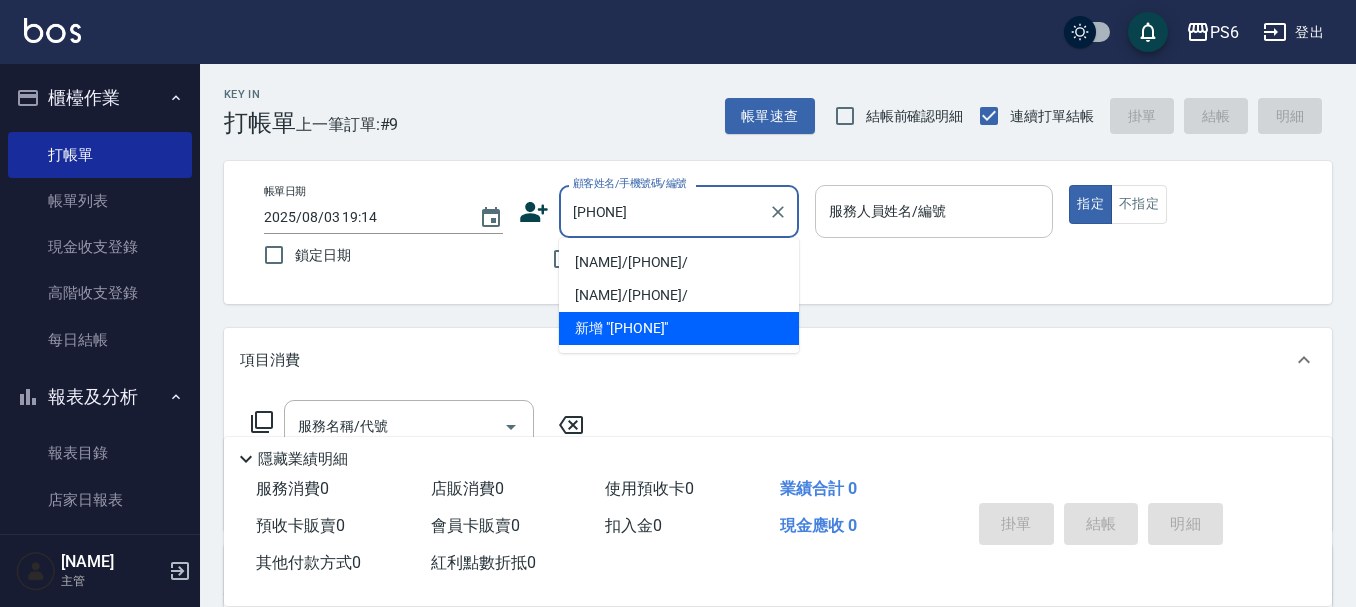 drag, startPoint x: 689, startPoint y: 251, endPoint x: 869, endPoint y: 237, distance: 180.54362 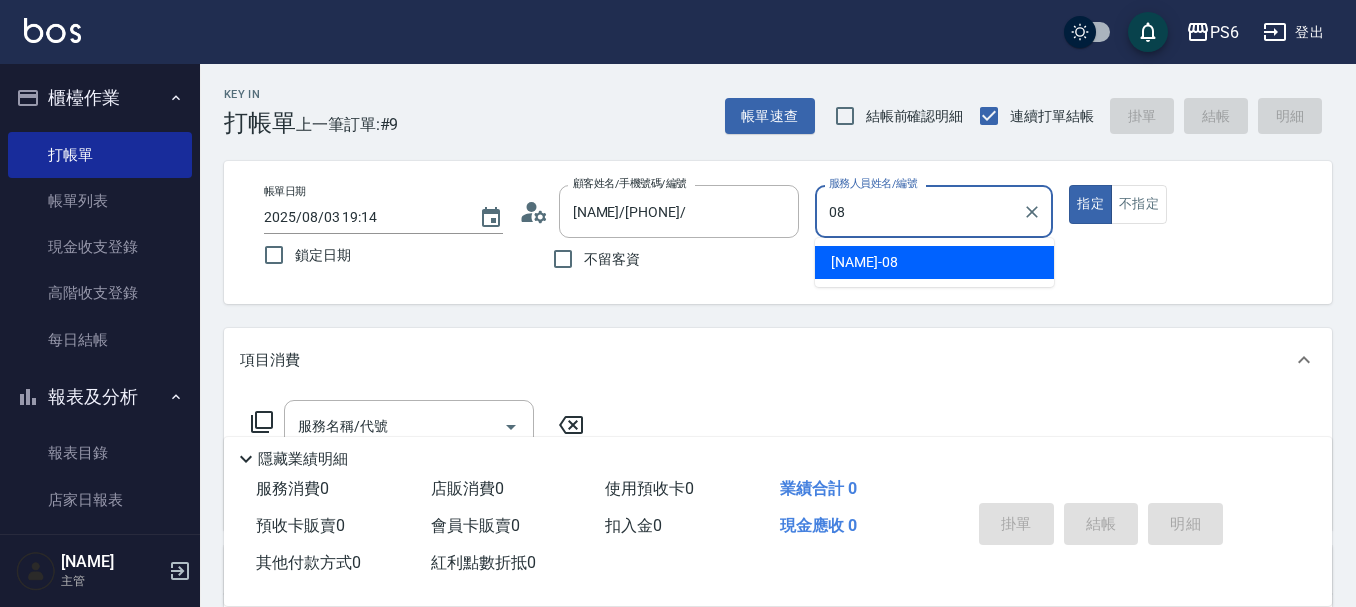 type on "[NAME]-08" 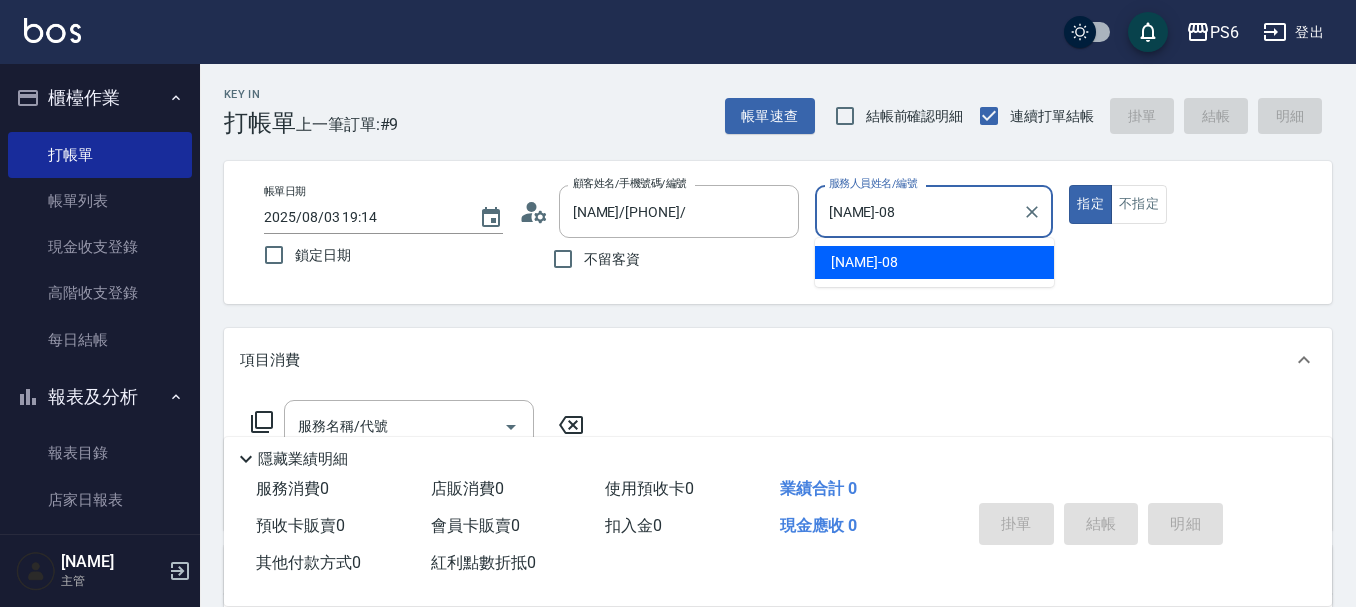 type on "true" 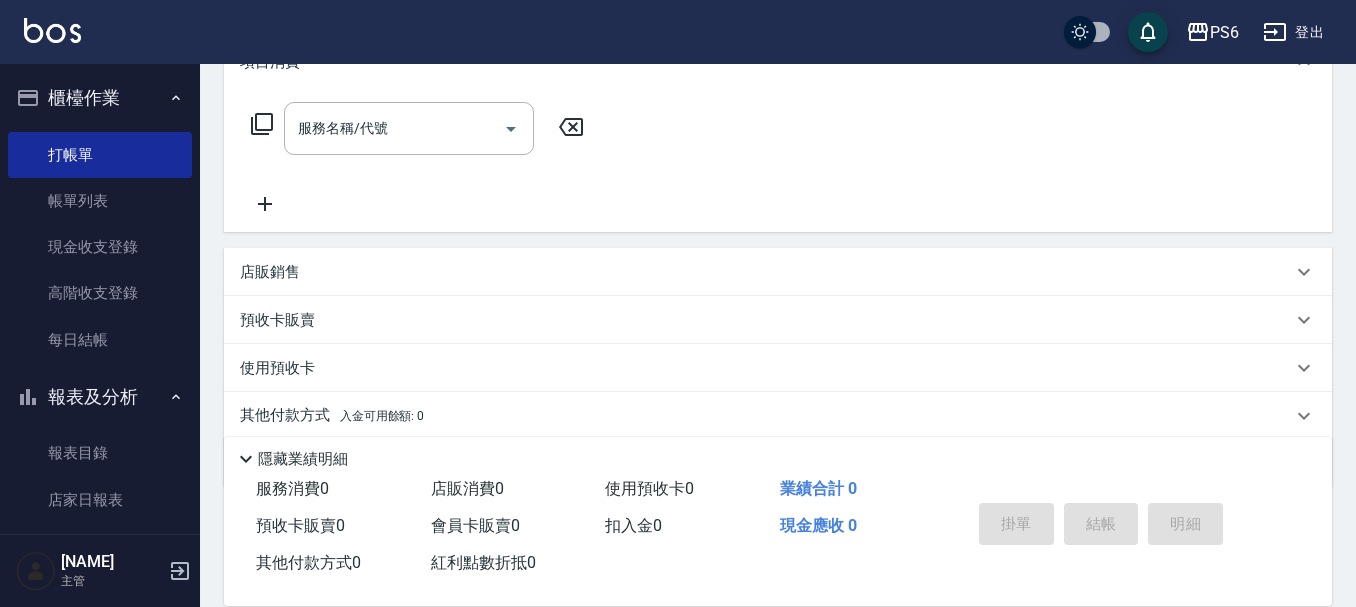 scroll, scrollTop: 300, scrollLeft: 0, axis: vertical 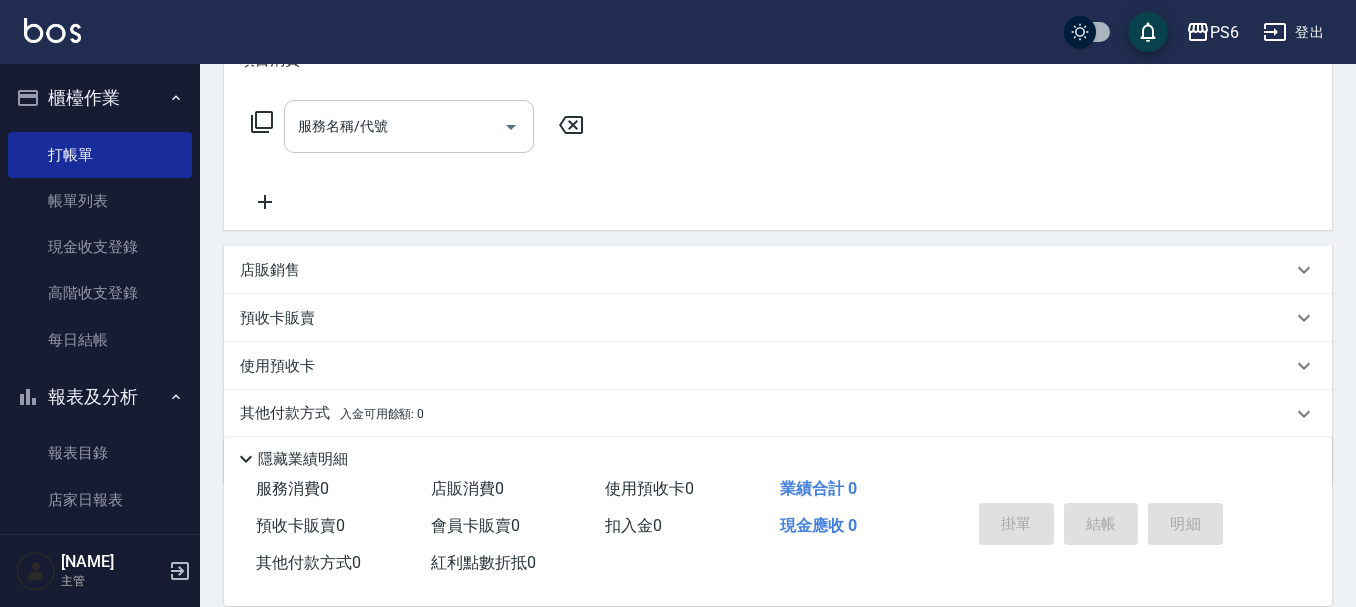 click on "服務名稱/代號" at bounding box center (394, 126) 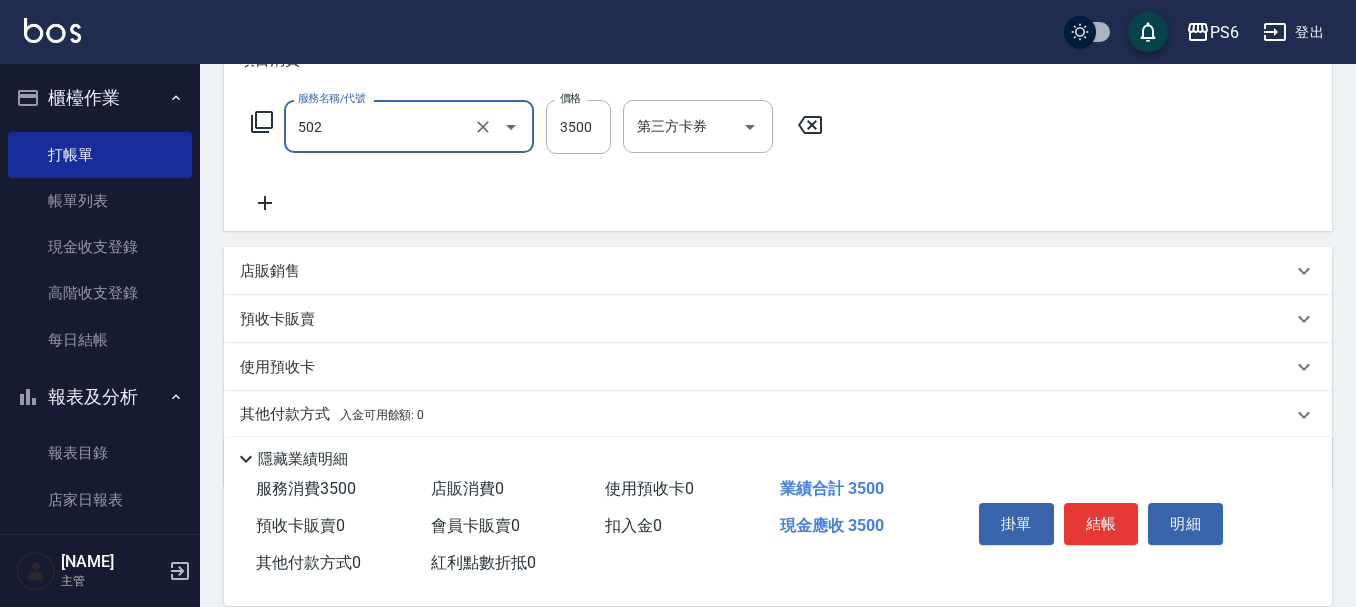 type on "水漾染髮(502)" 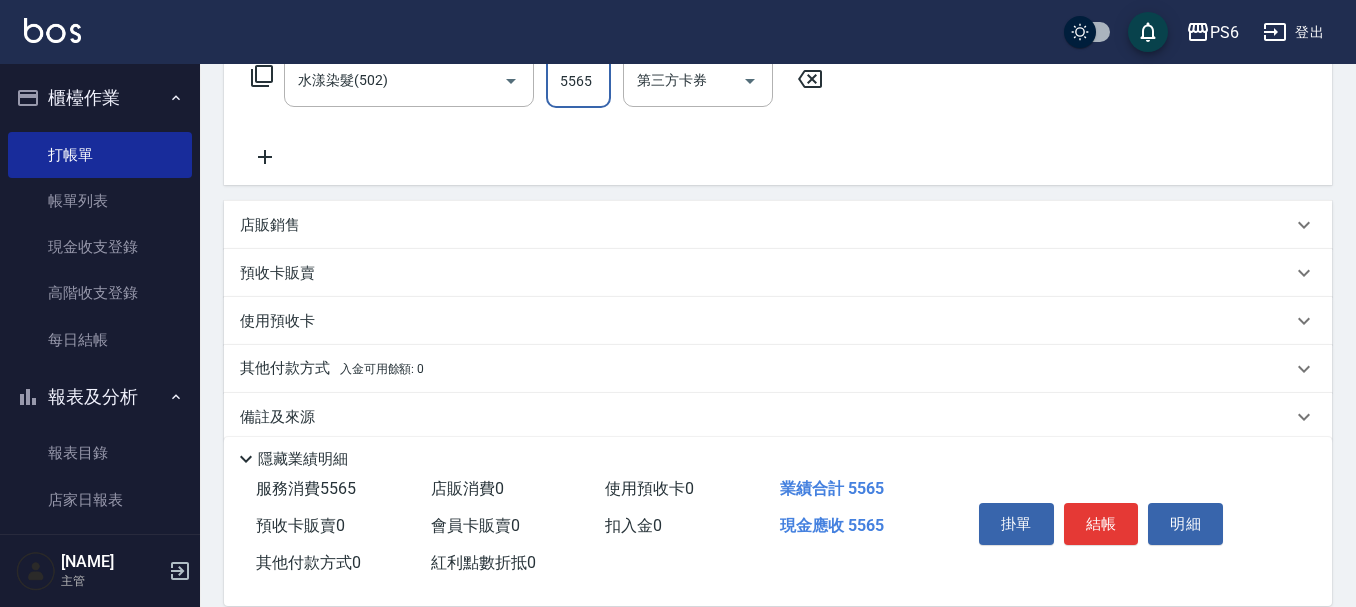 scroll, scrollTop: 372, scrollLeft: 0, axis: vertical 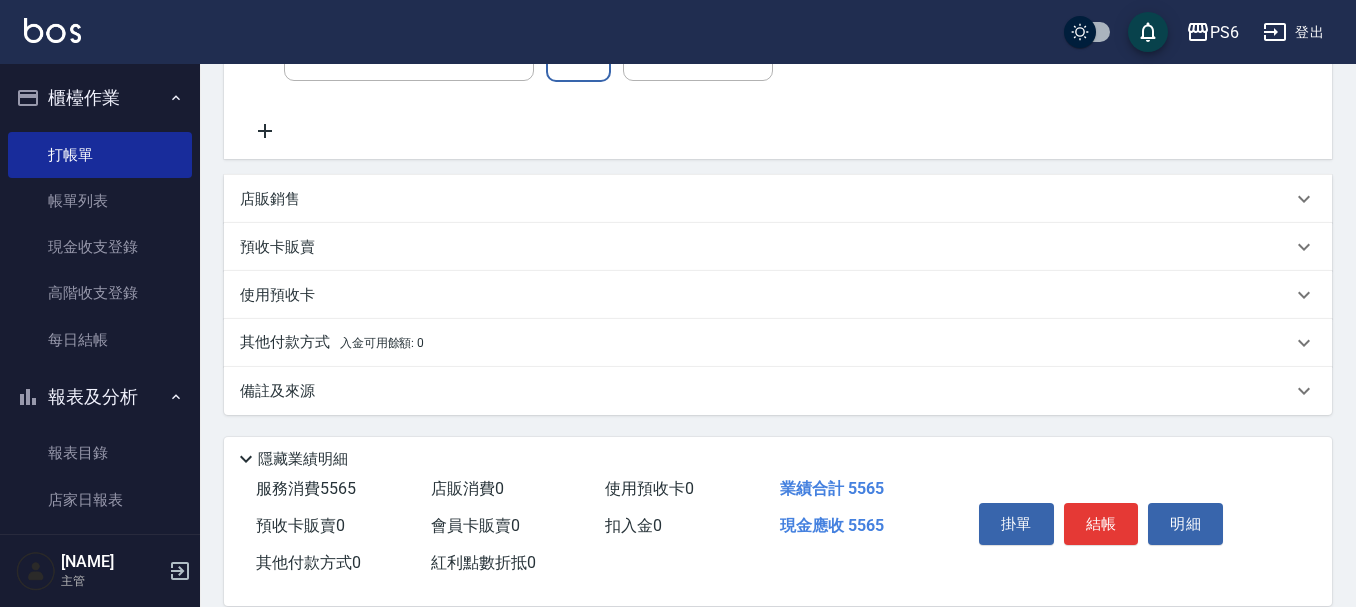 type on "5565" 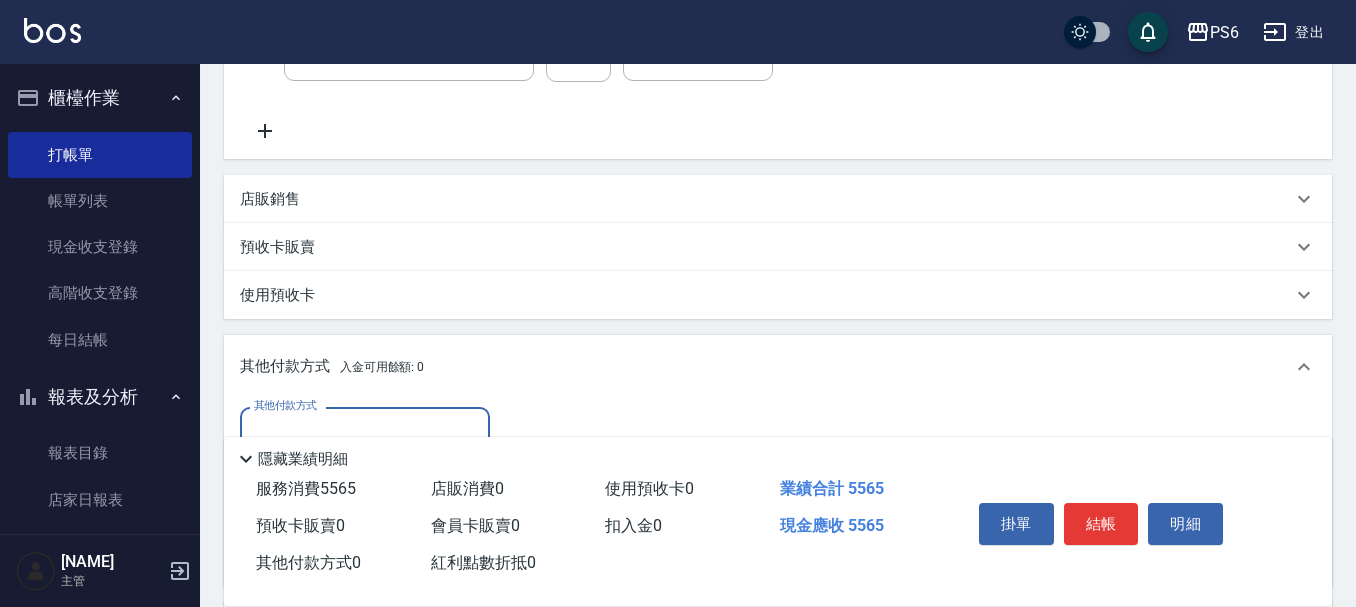 scroll, scrollTop: 1, scrollLeft: 0, axis: vertical 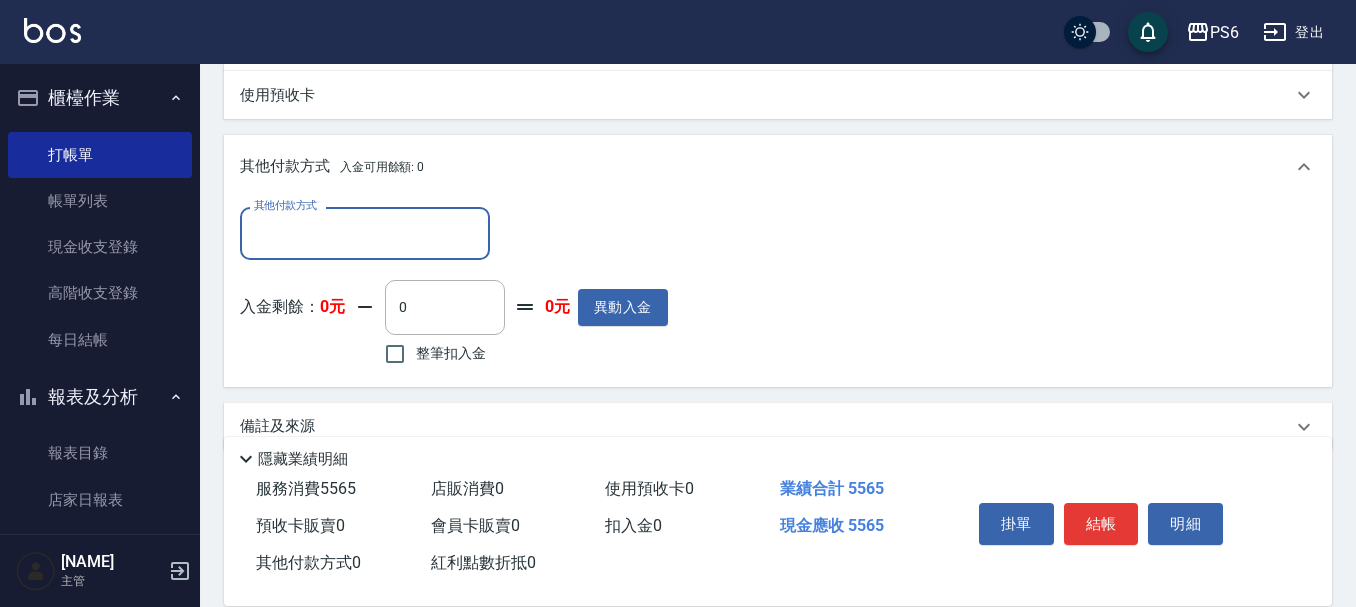 click on "其他付款方式" at bounding box center [365, 233] 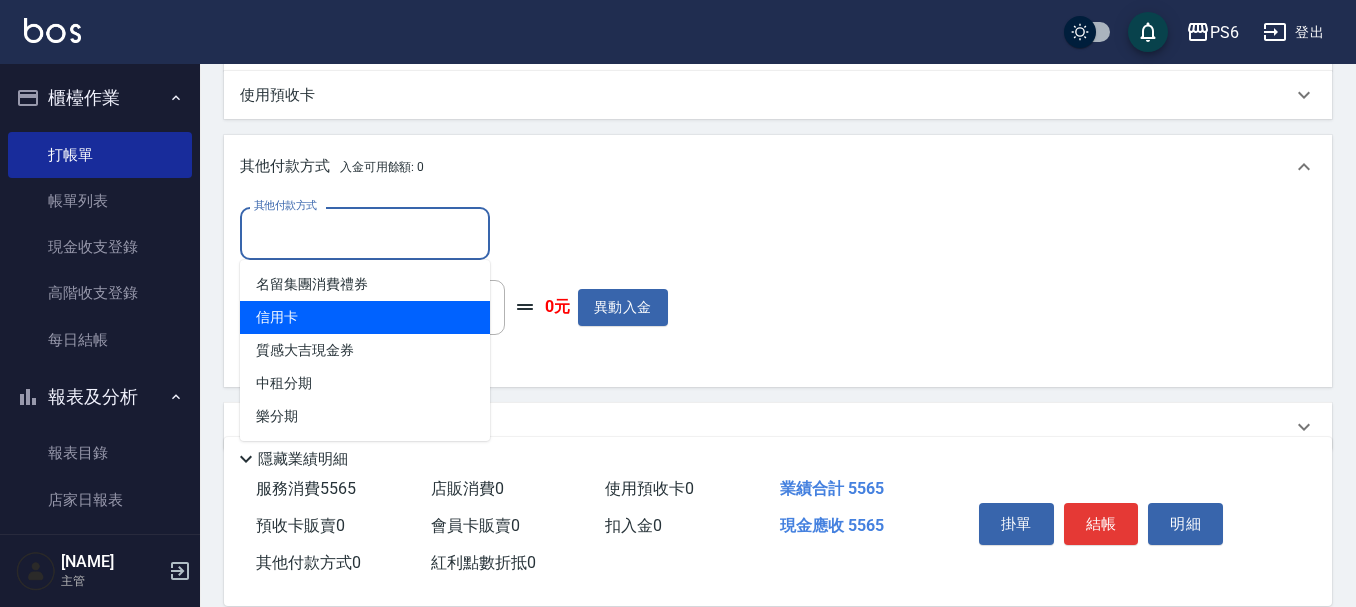 click on "信用卡" at bounding box center [365, 317] 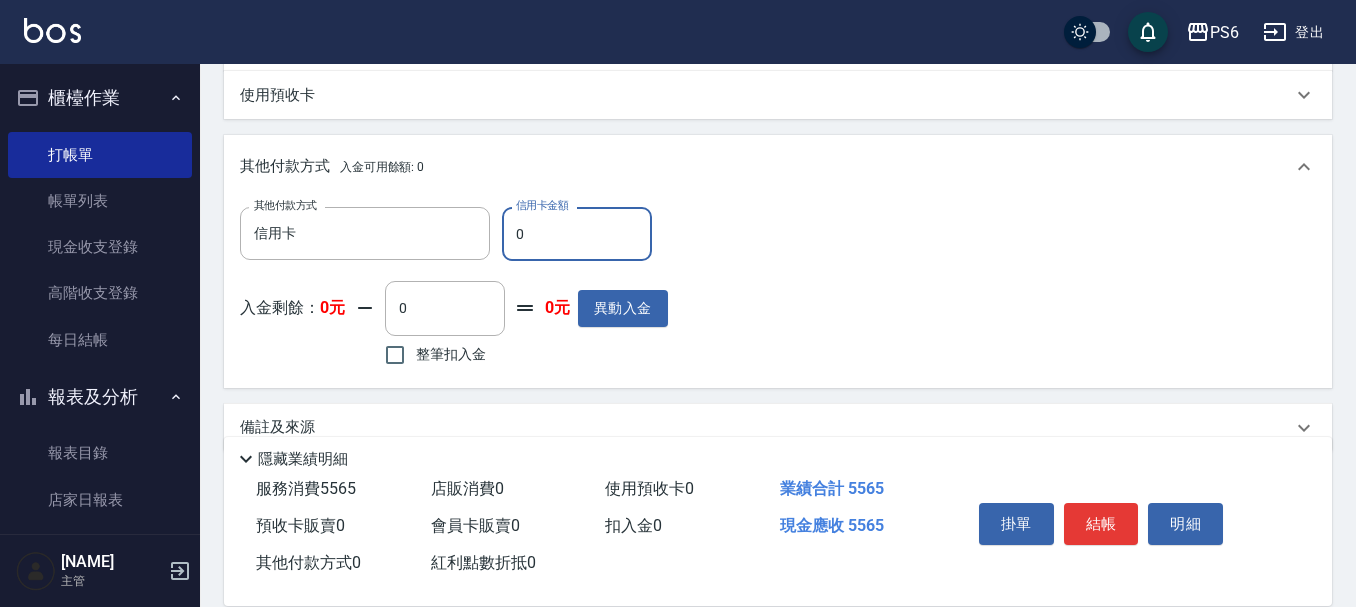 drag, startPoint x: 520, startPoint y: 240, endPoint x: 498, endPoint y: 240, distance: 22 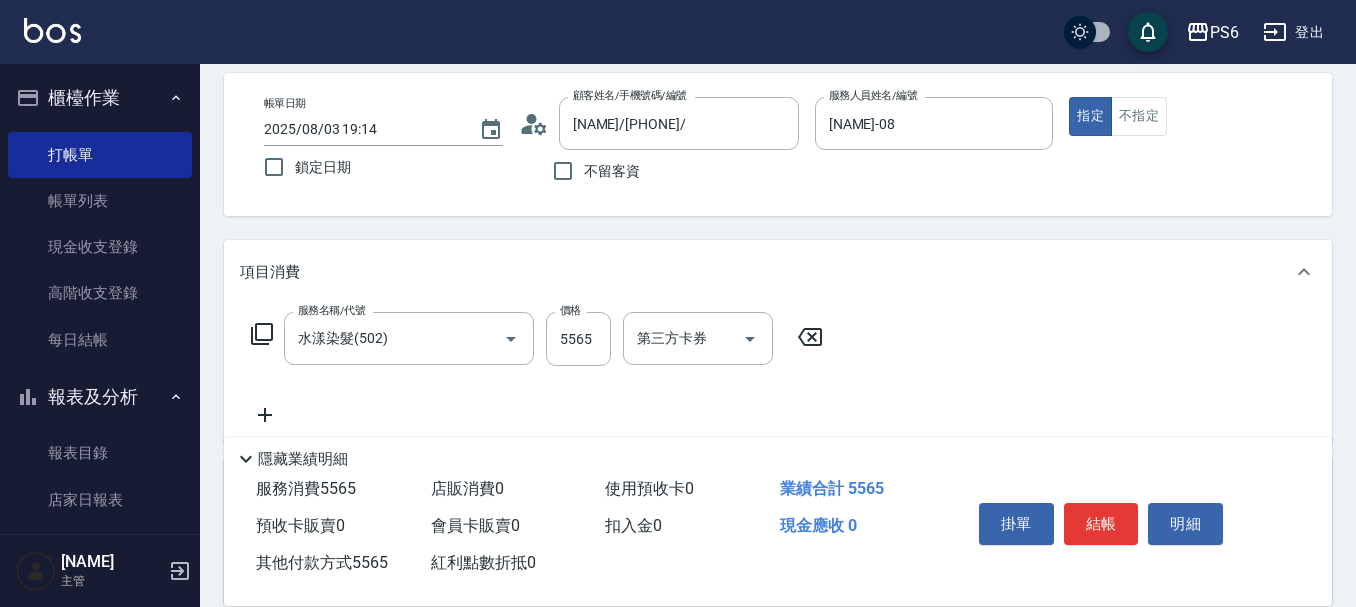 scroll, scrollTop: 72, scrollLeft: 0, axis: vertical 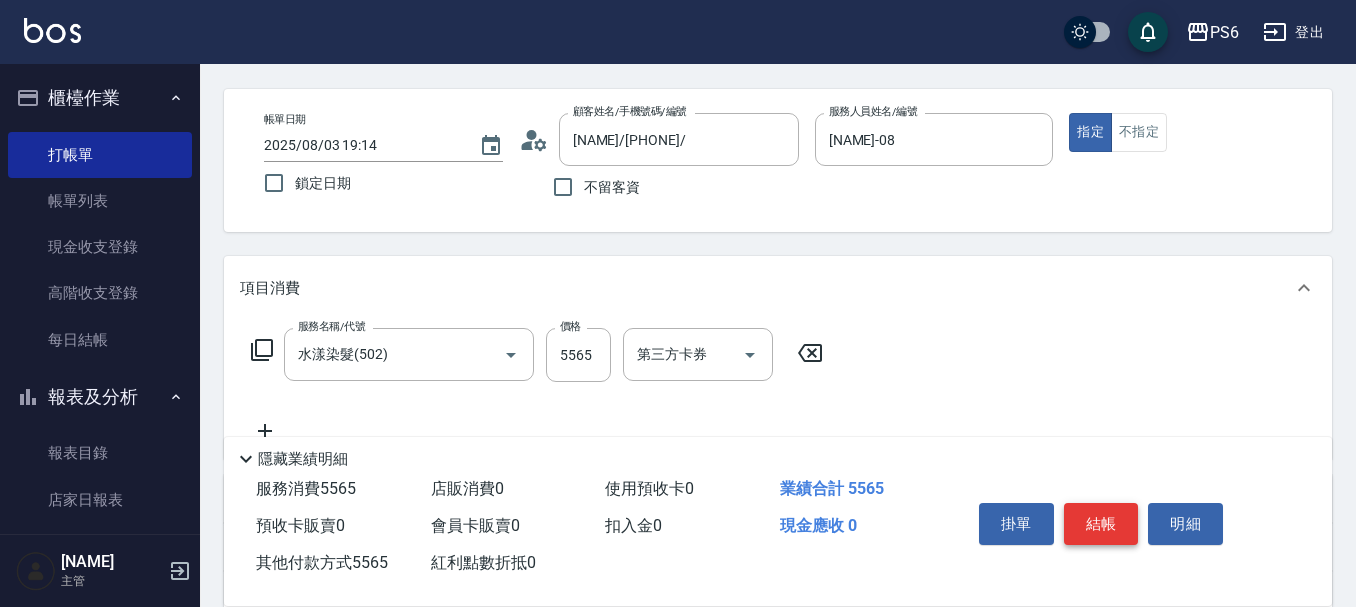 type on "5565" 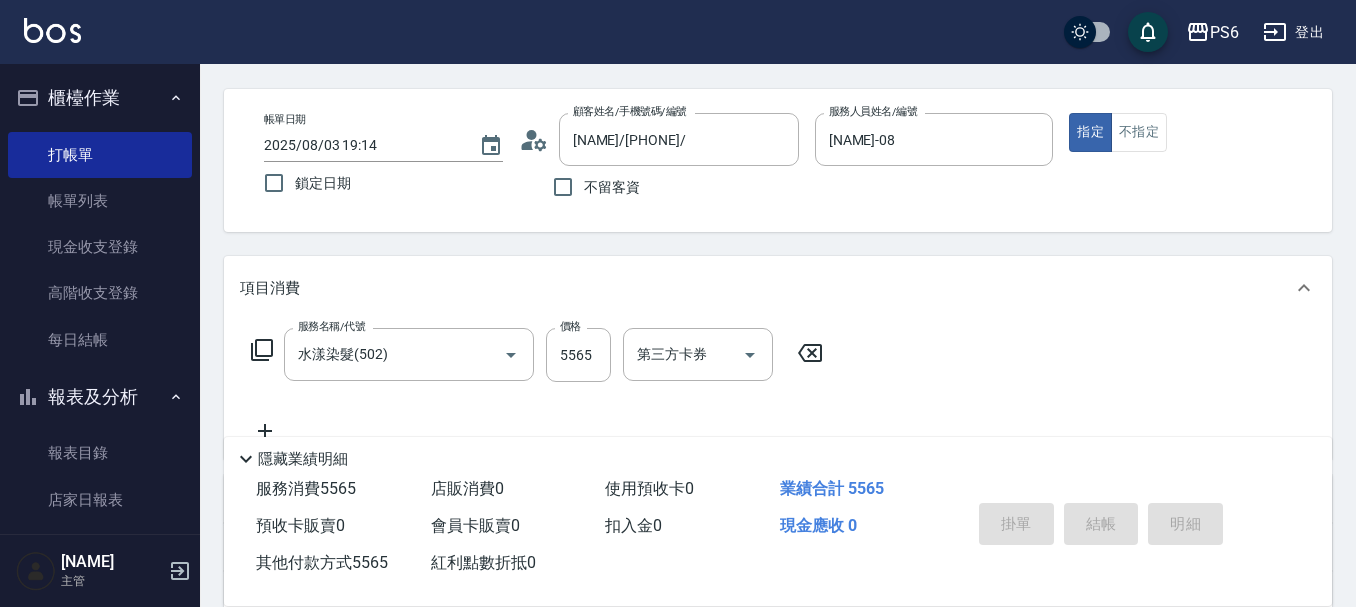 type on "[DATE] [TIME]" 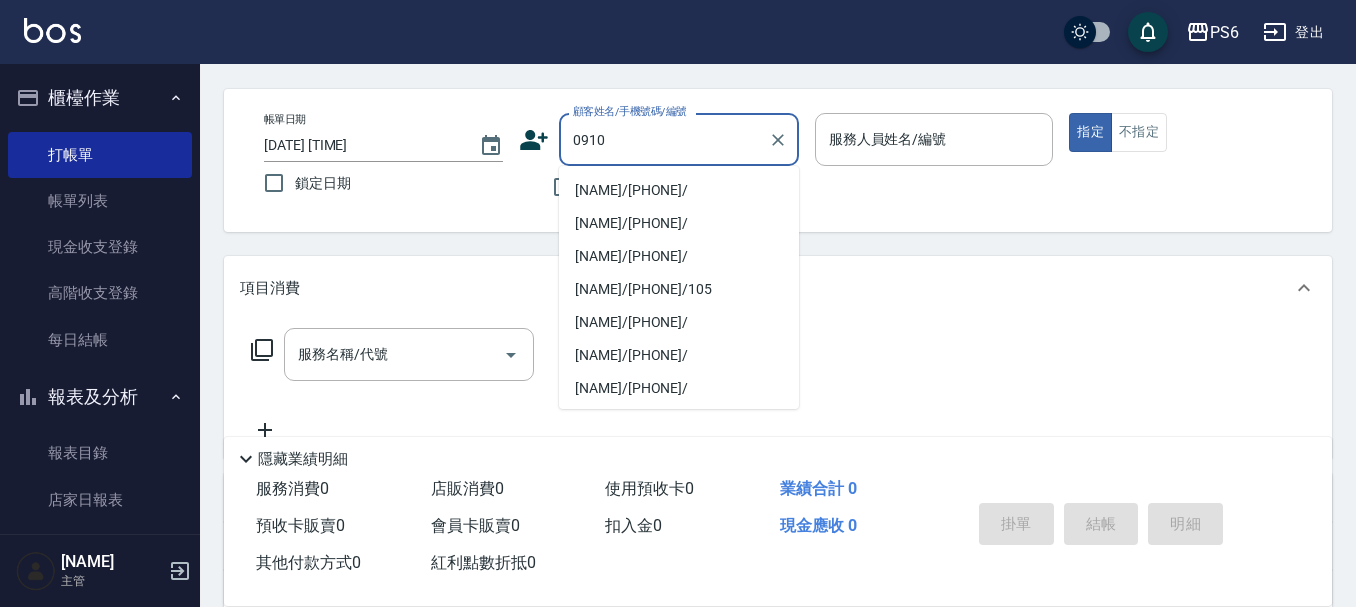 click on "[NAME]/[PHONE]/" at bounding box center [679, 190] 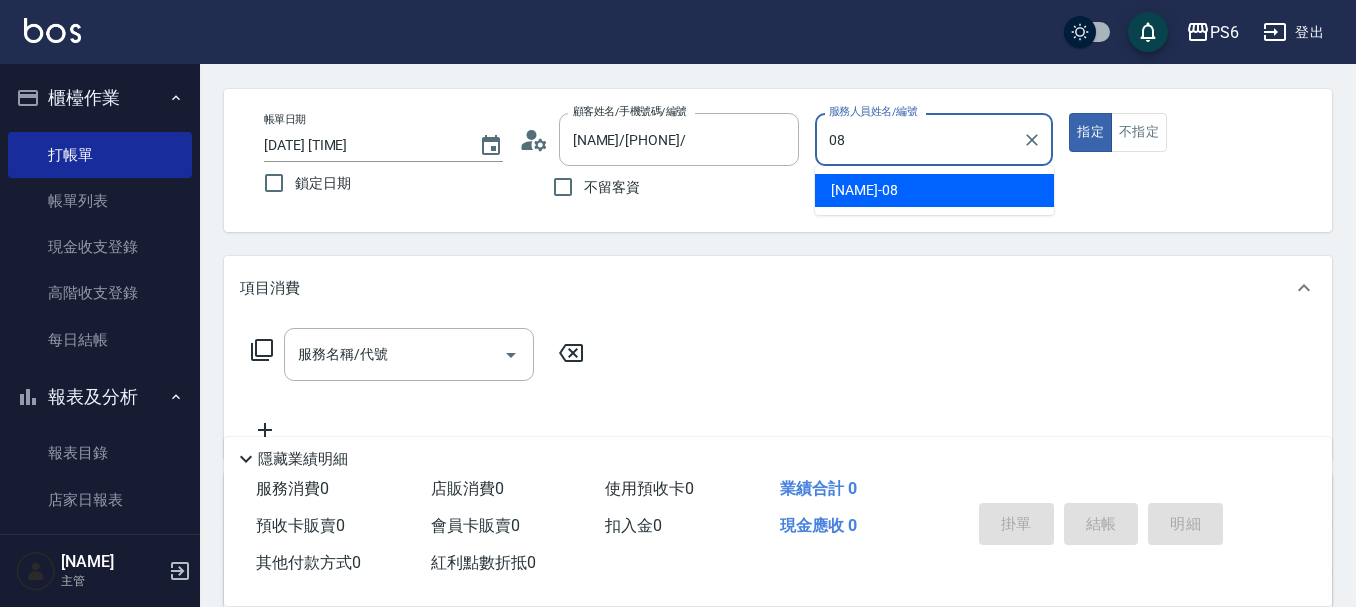 type on "[NAME]-08" 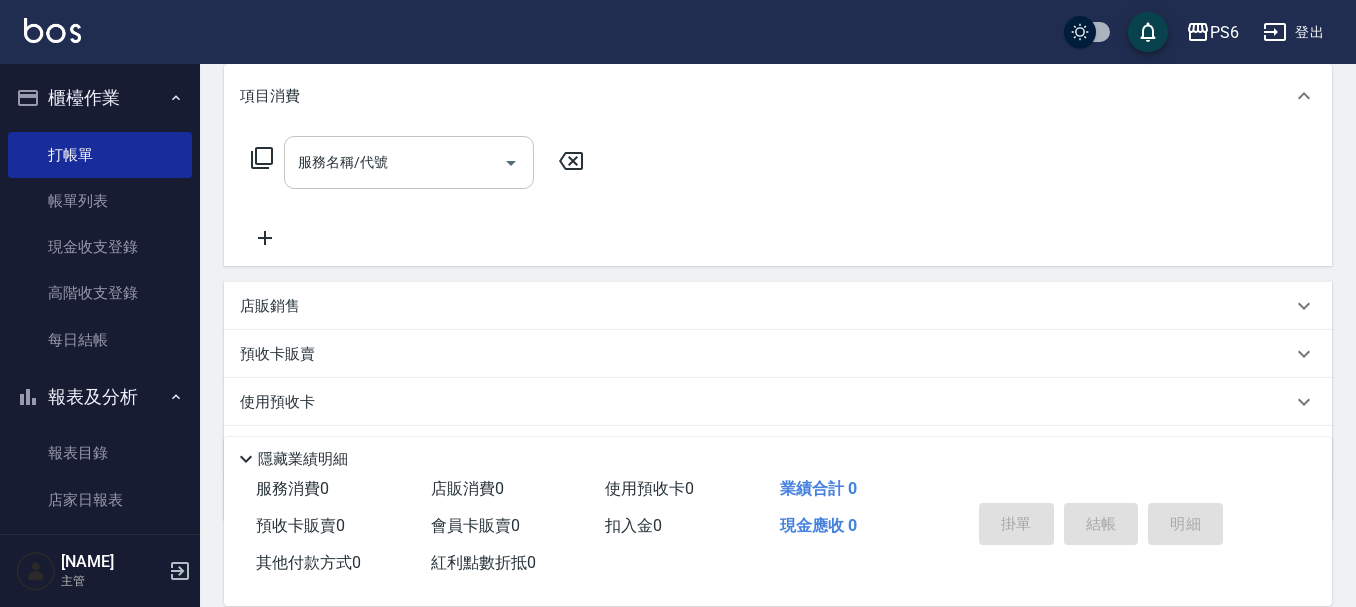 scroll, scrollTop: 272, scrollLeft: 0, axis: vertical 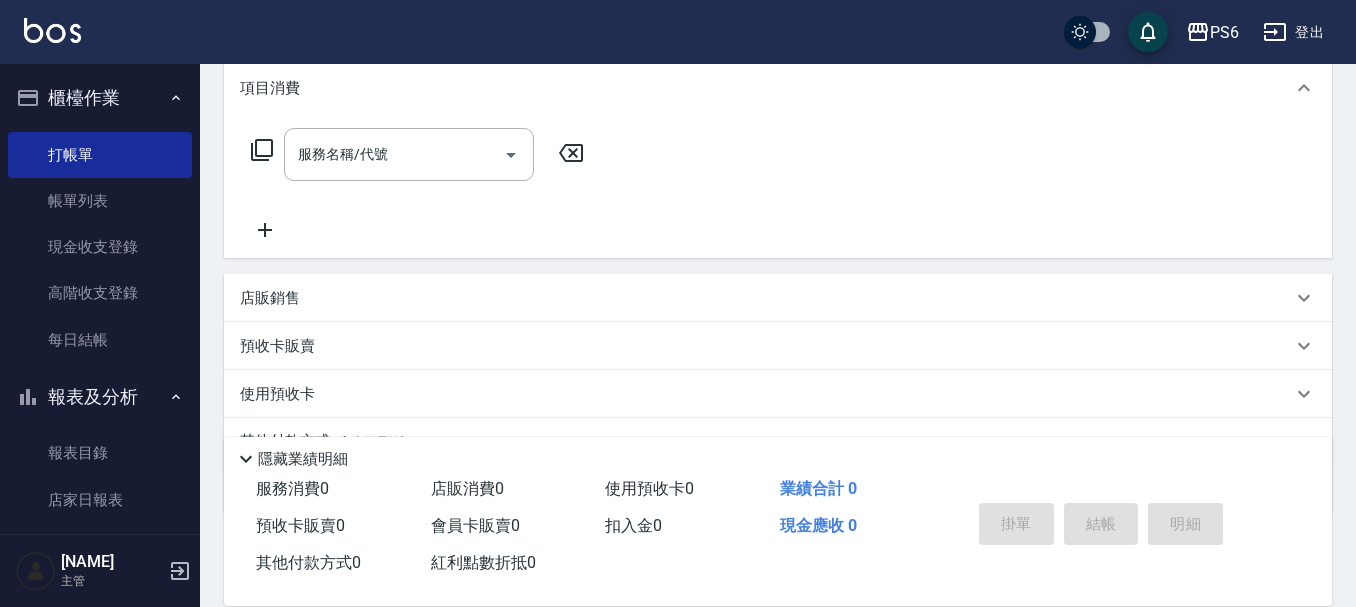 click 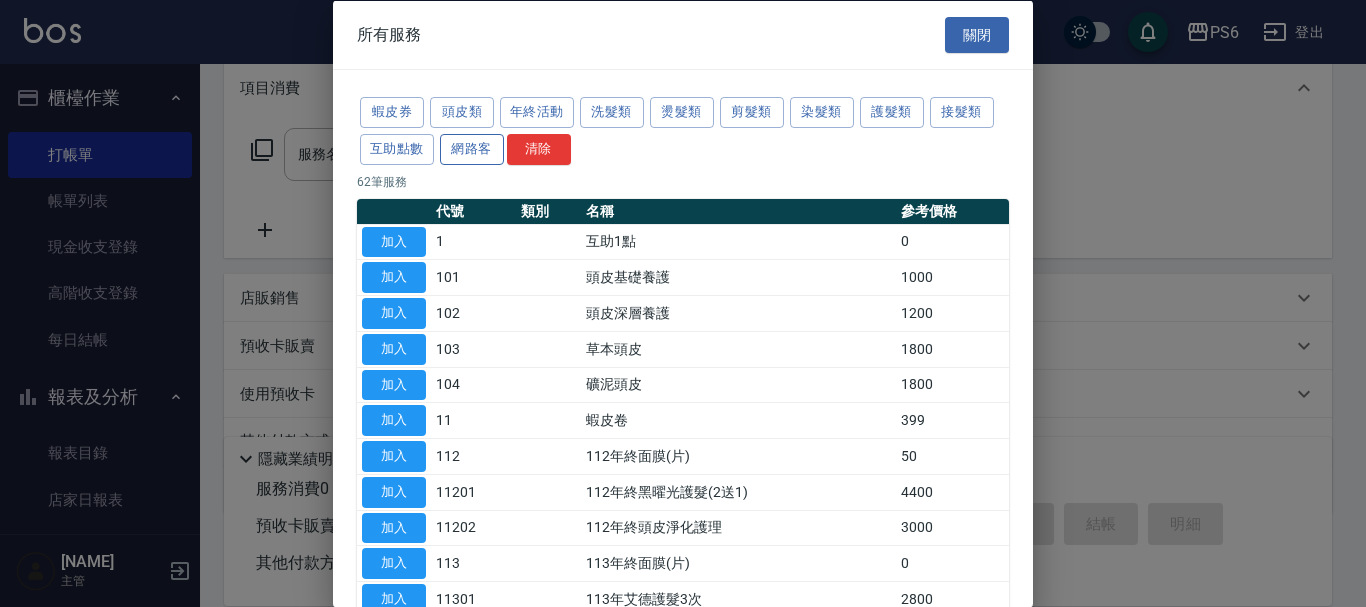 click on "網路客" at bounding box center (472, 148) 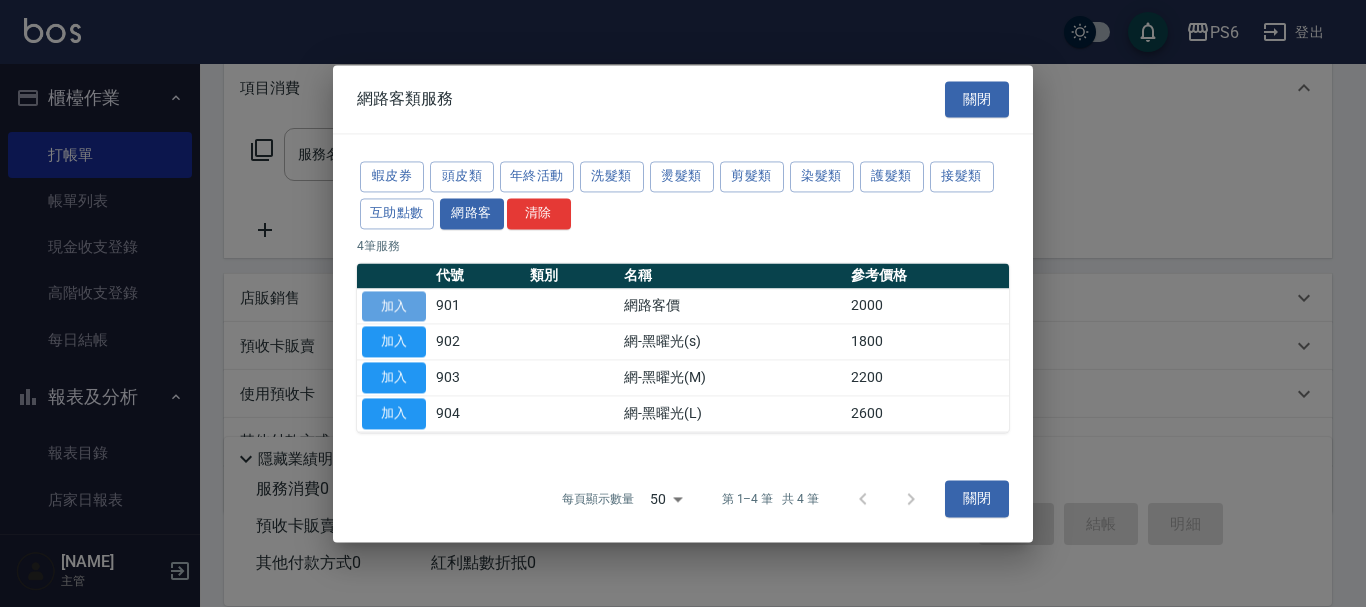 click on "加入" at bounding box center [394, 306] 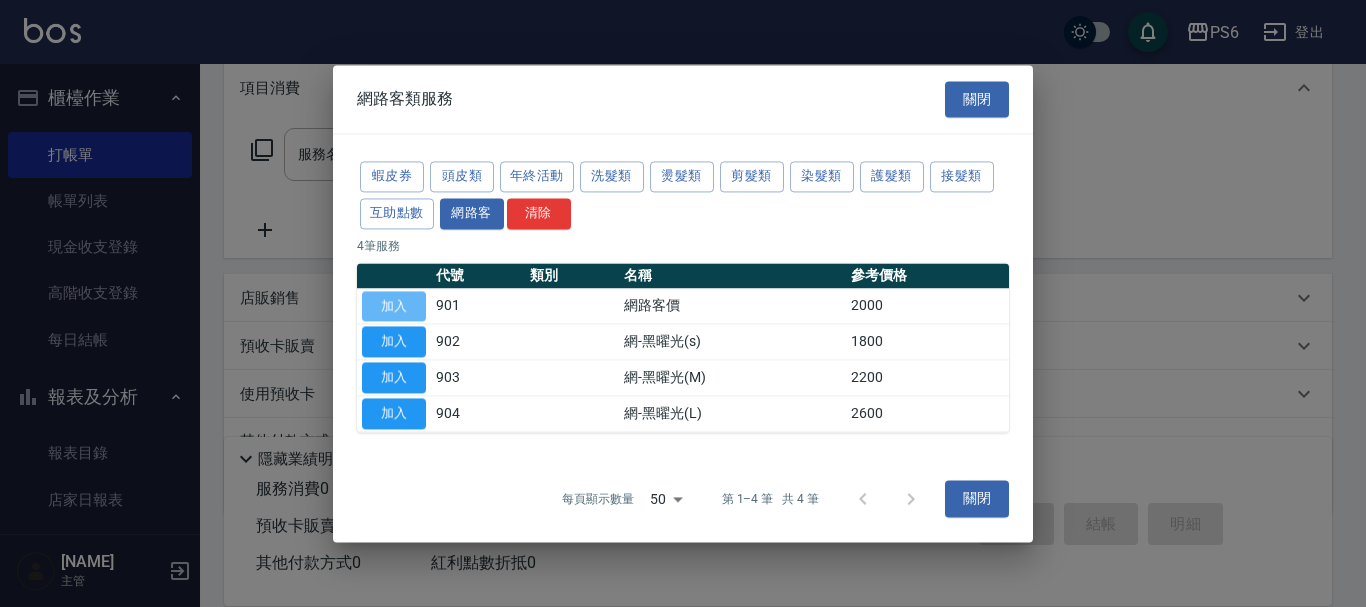 type on "網路客價(901)" 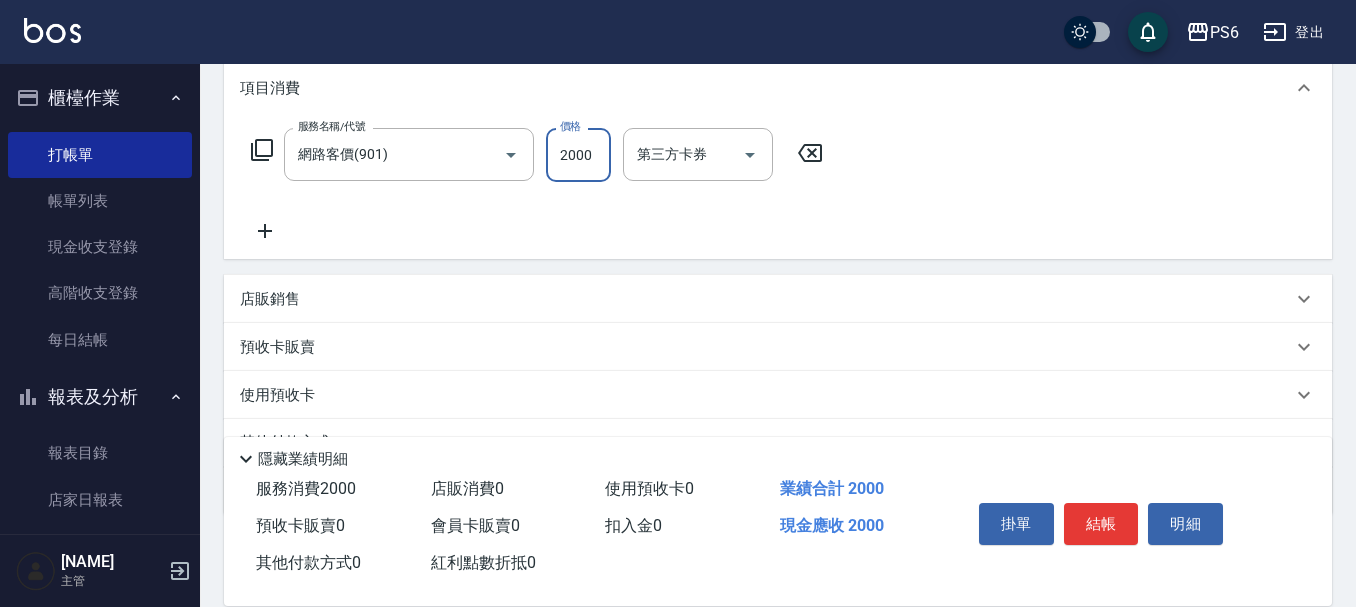 click on "2000" at bounding box center (578, 155) 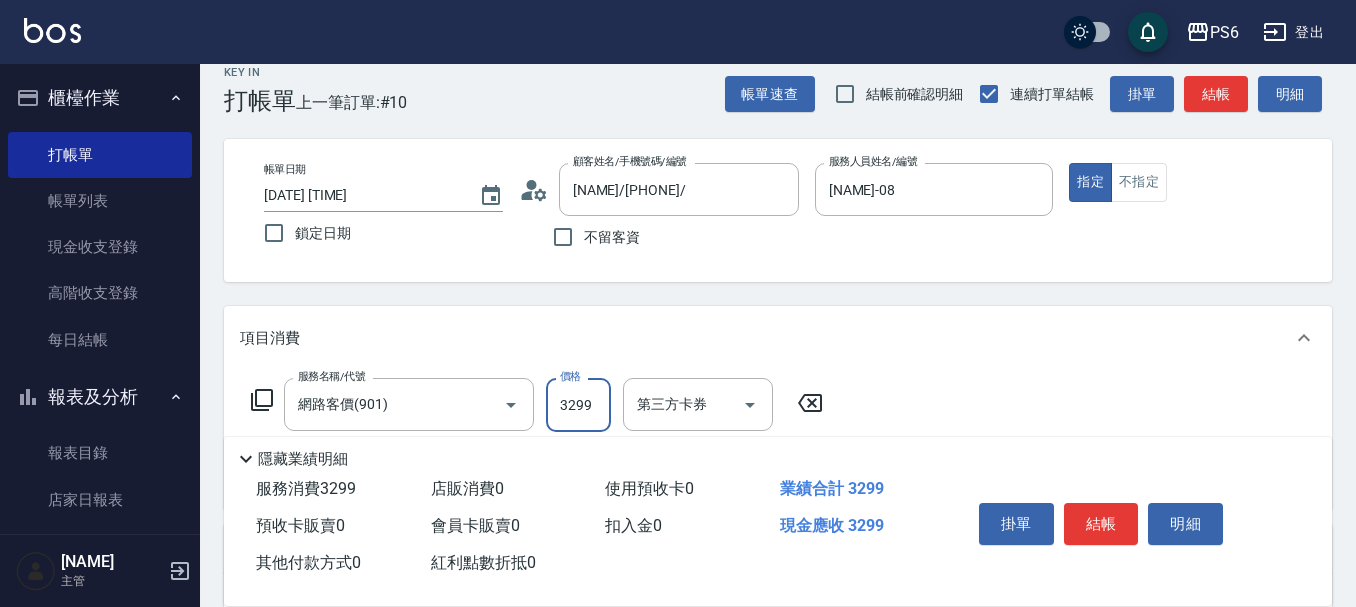 scroll, scrollTop: 0, scrollLeft: 0, axis: both 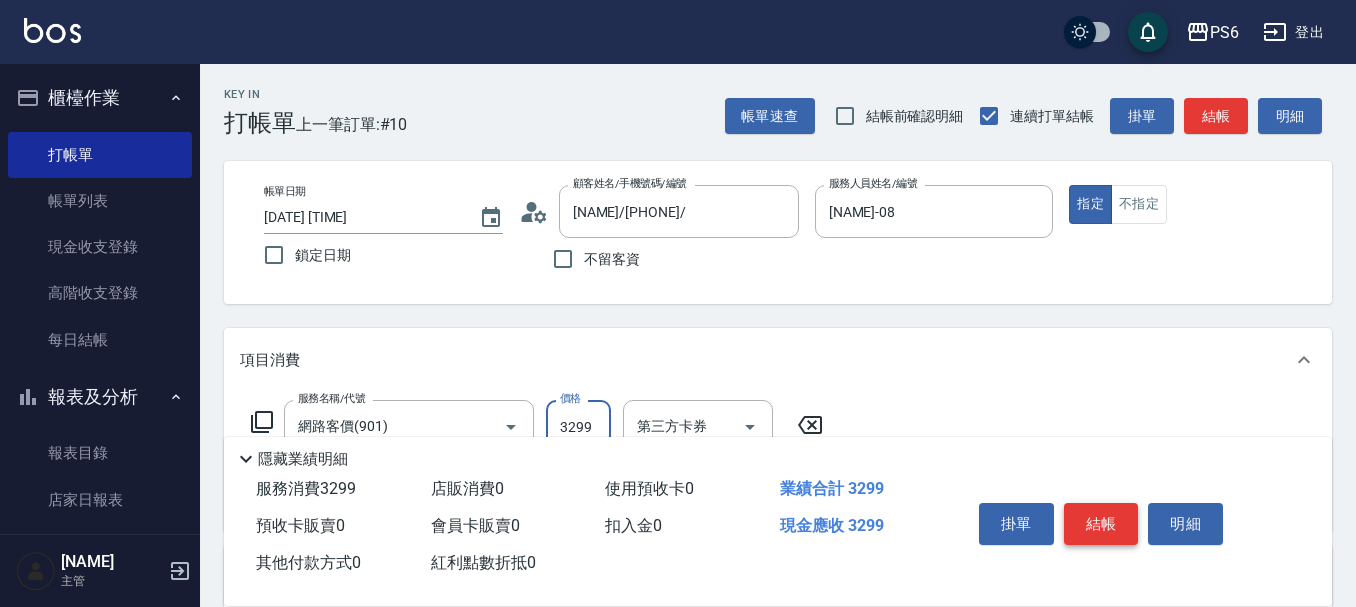 type on "3299" 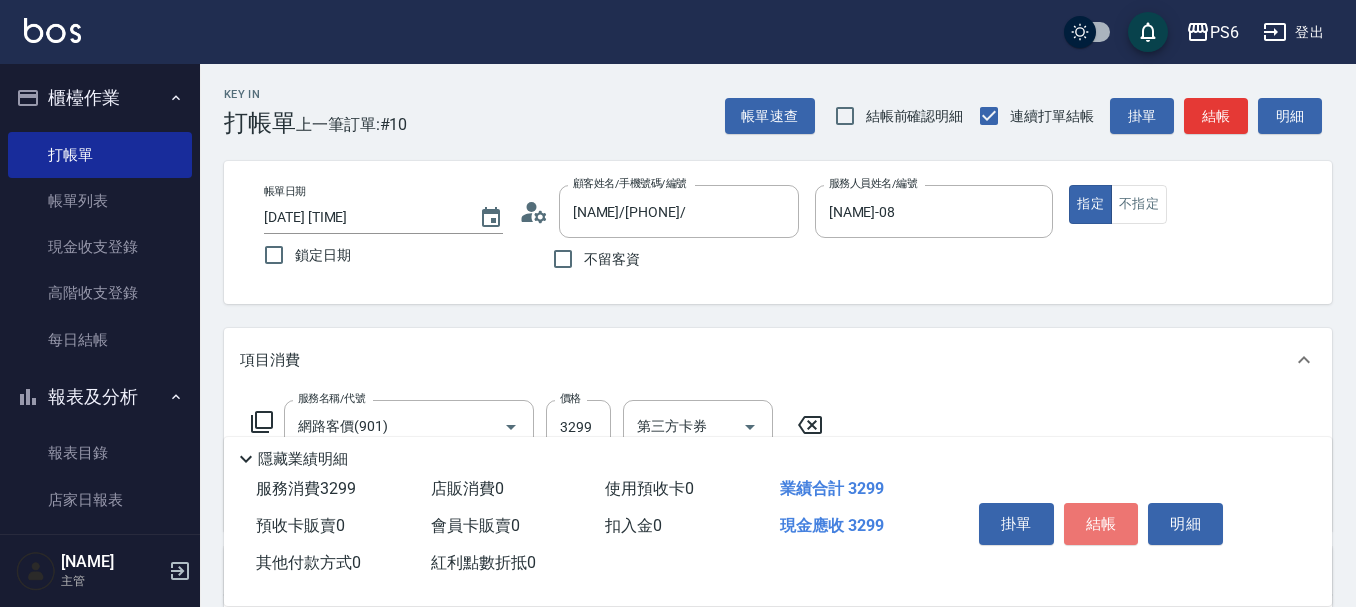 click on "結帳" at bounding box center (1101, 524) 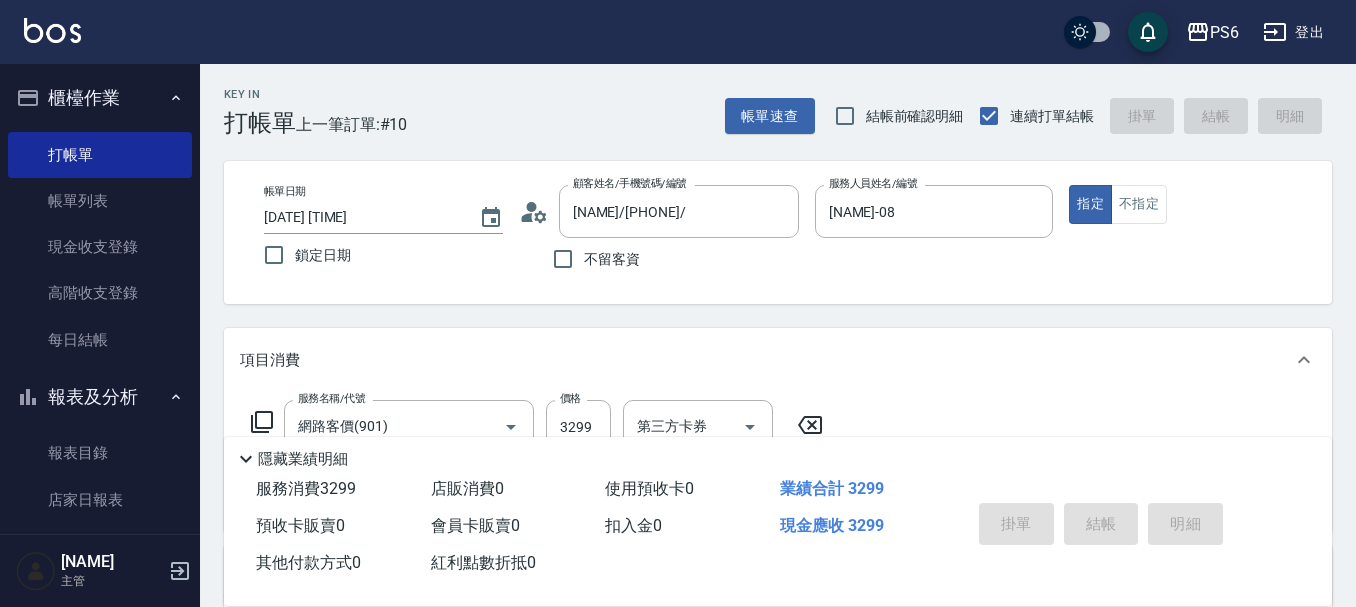type on "[DATE] [TIME]" 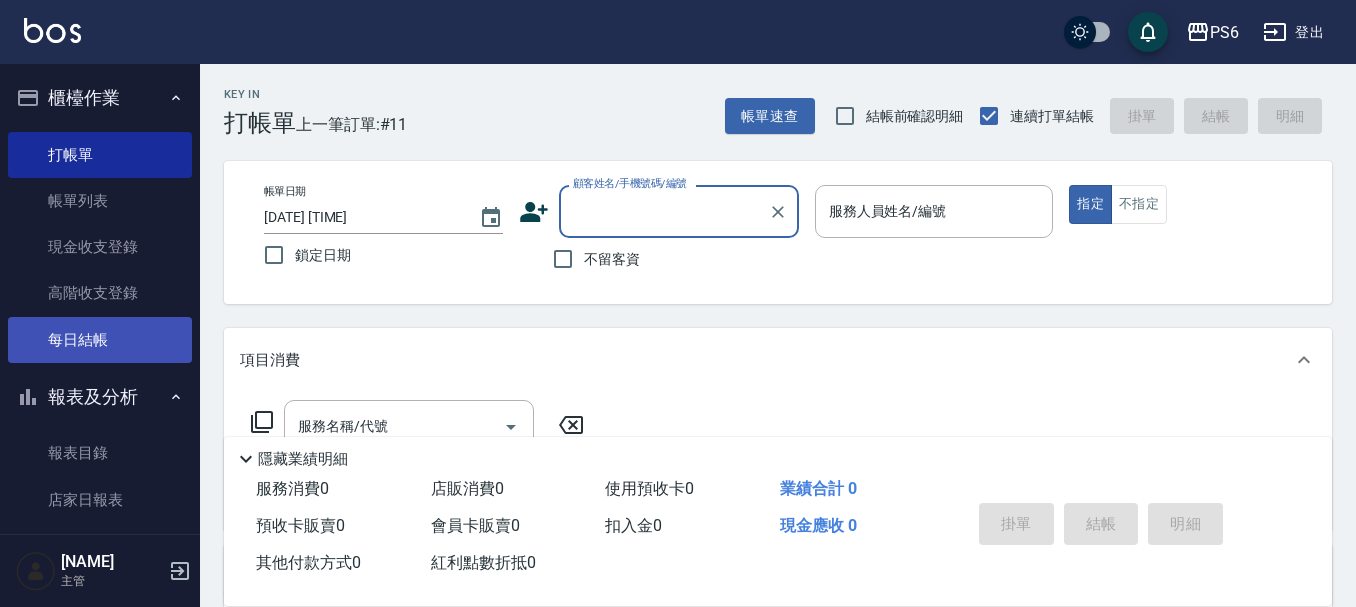 click on "每日結帳" at bounding box center [100, 340] 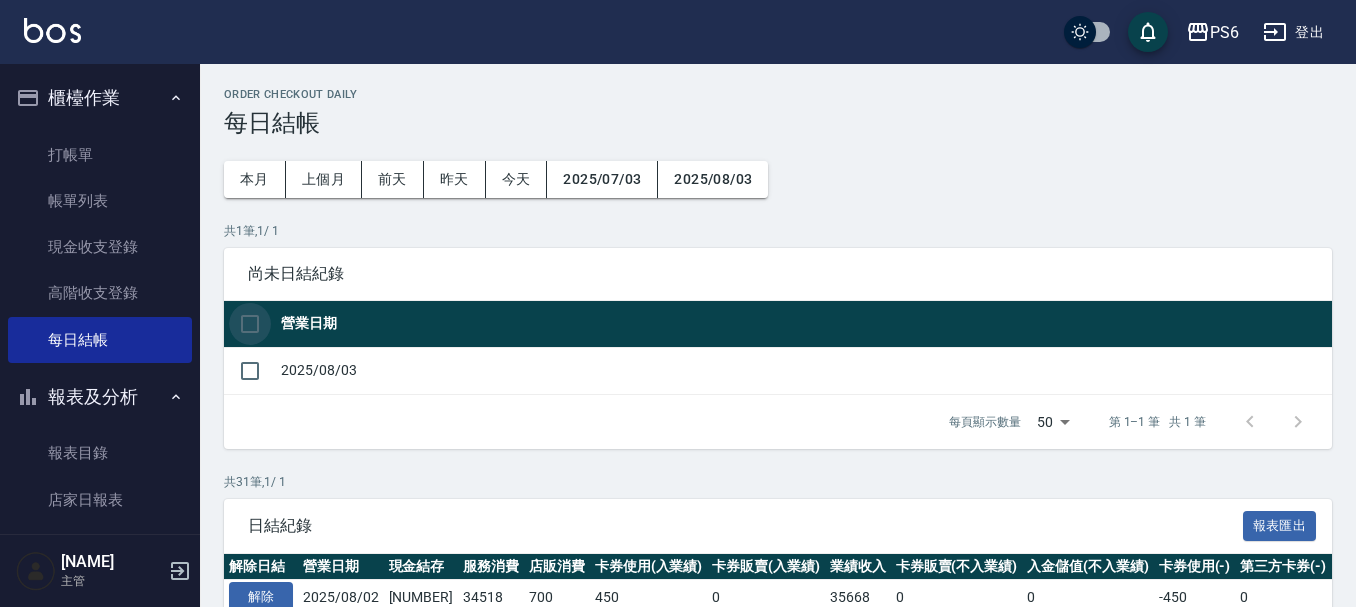 click at bounding box center [250, 324] 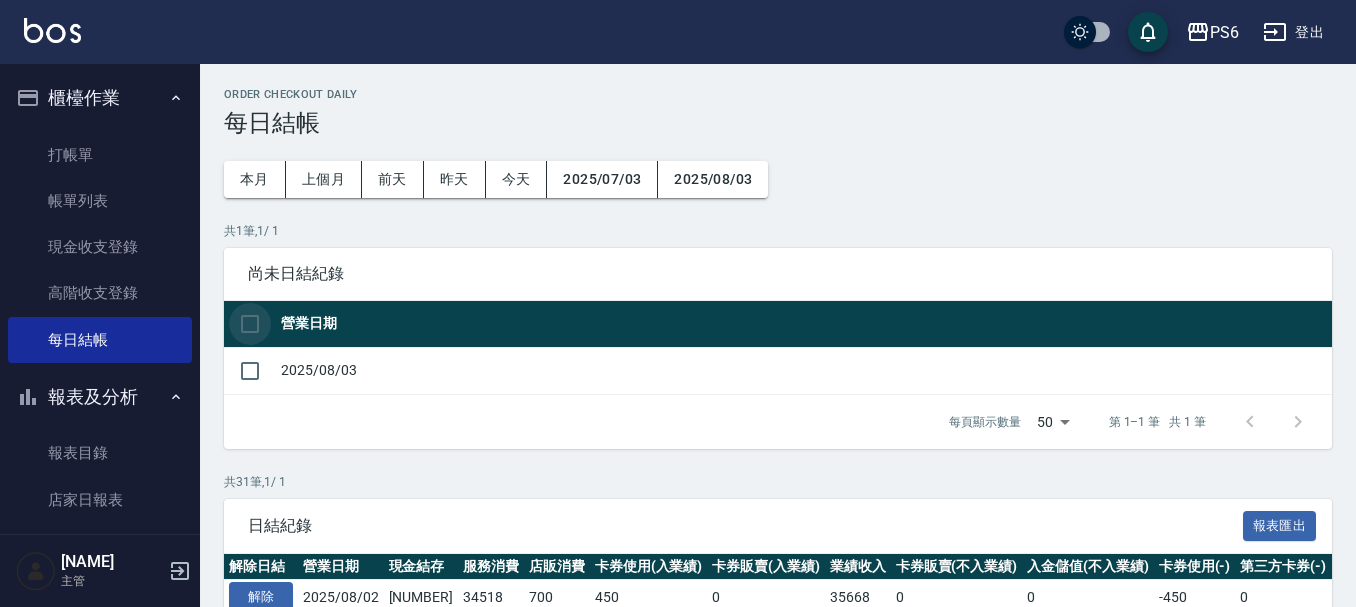 checkbox on "true" 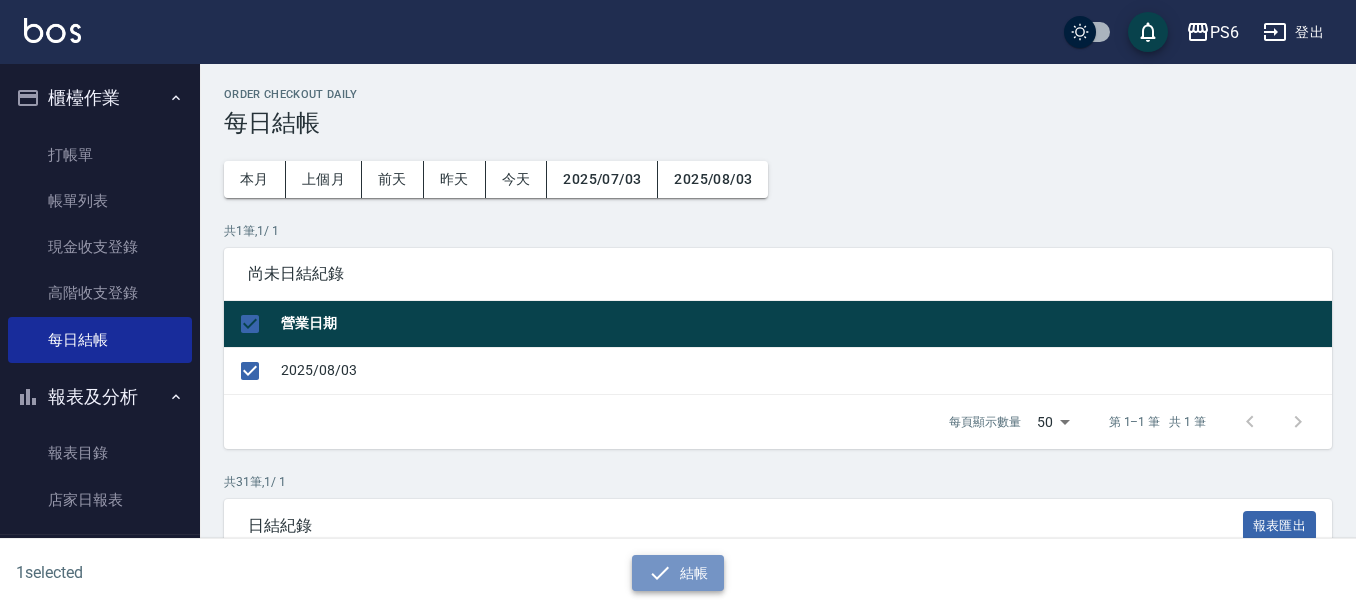 click on "結帳" at bounding box center [678, 573] 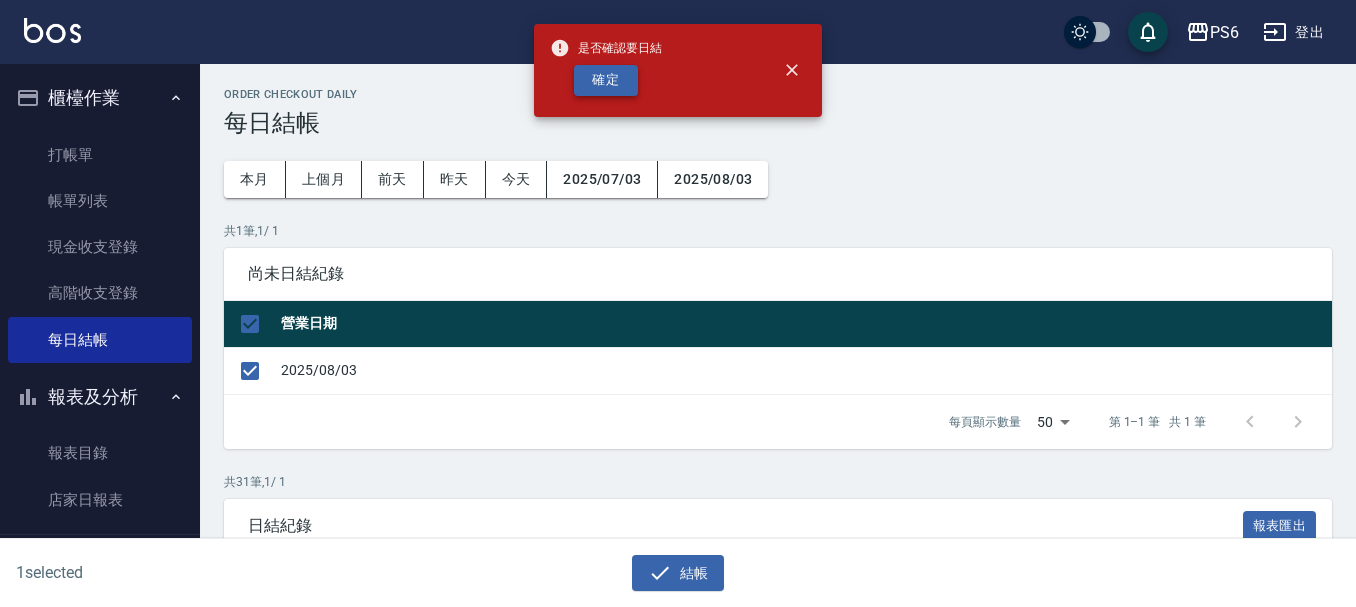 click on "確定" at bounding box center [606, 80] 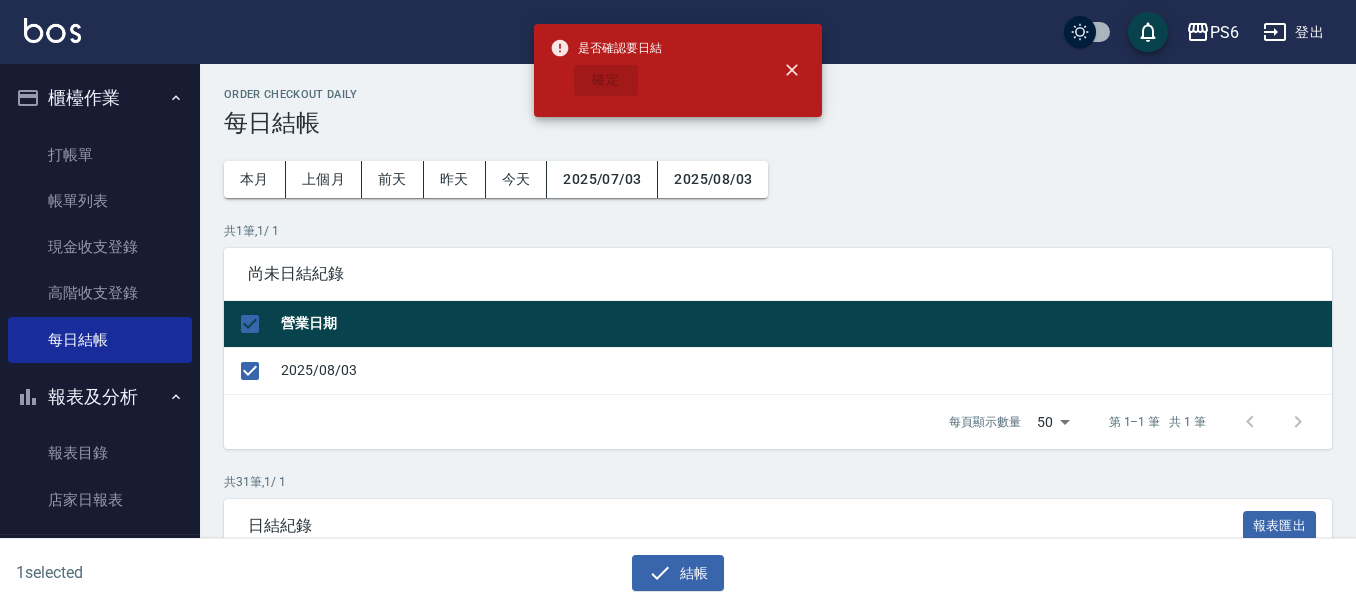 checkbox on "false" 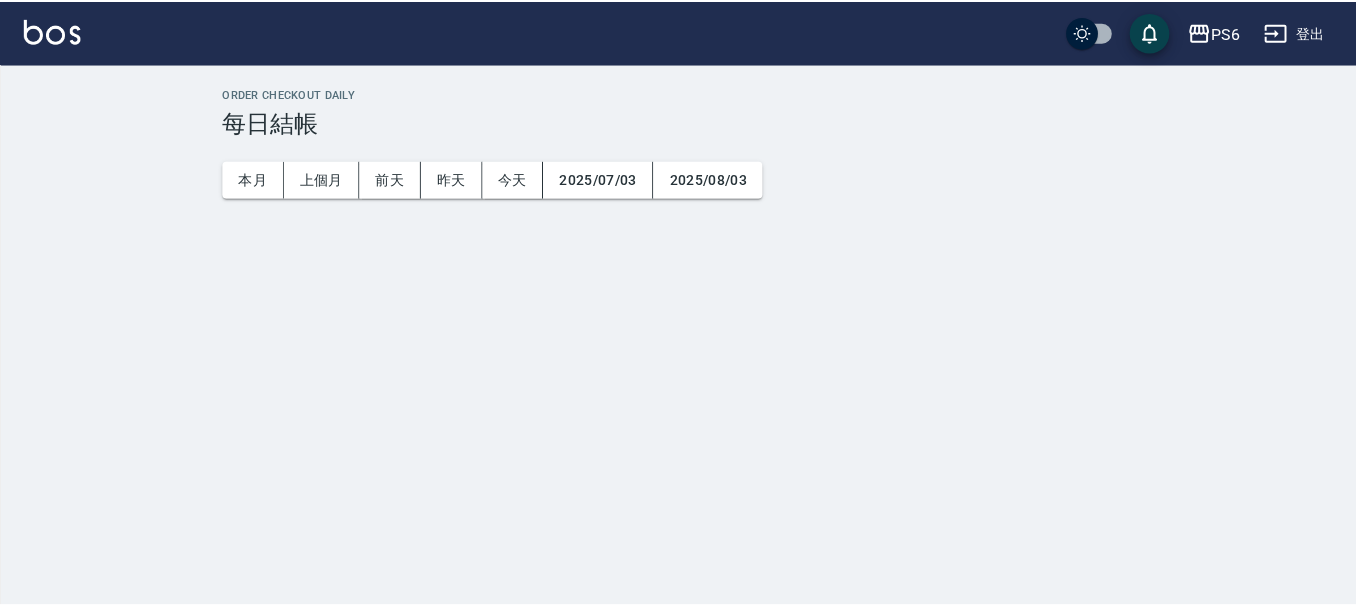scroll, scrollTop: 0, scrollLeft: 0, axis: both 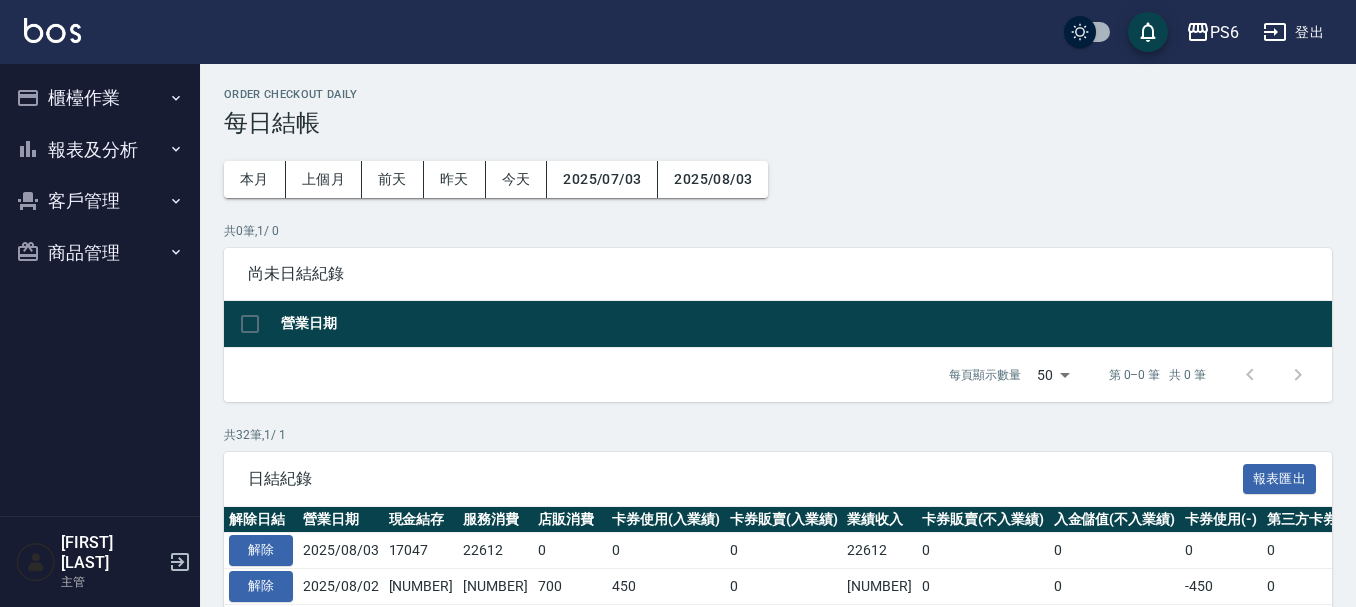 click on "報表及分析" at bounding box center (100, 150) 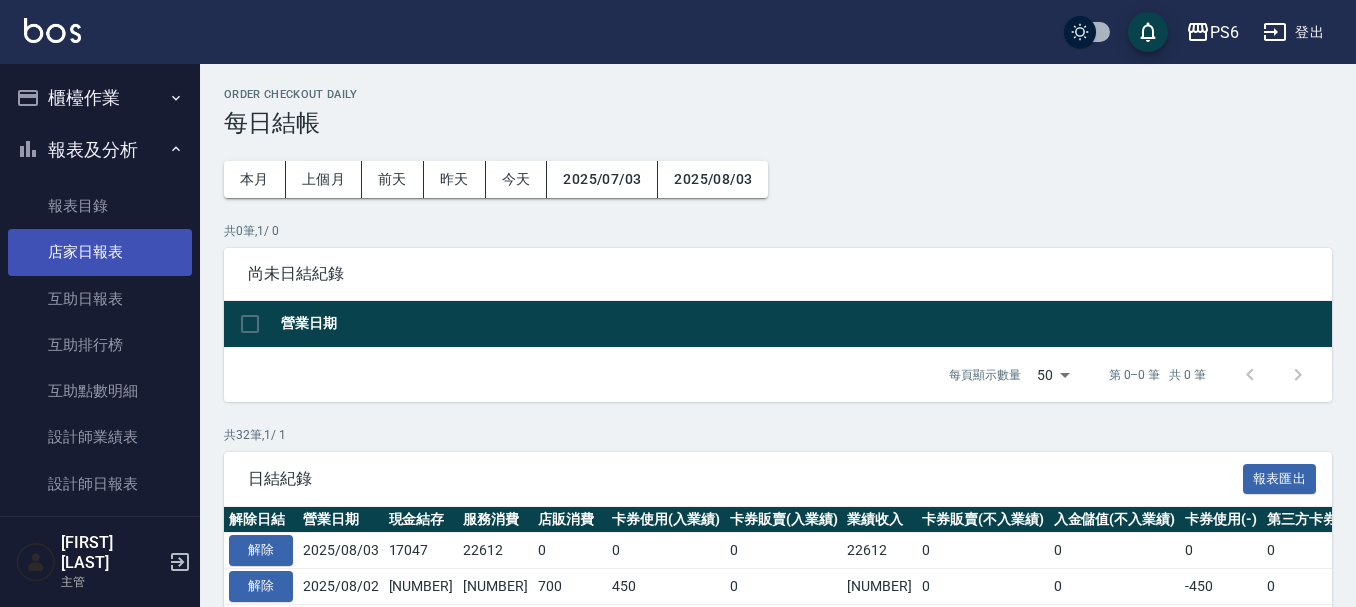 click on "店家日報表" at bounding box center [100, 252] 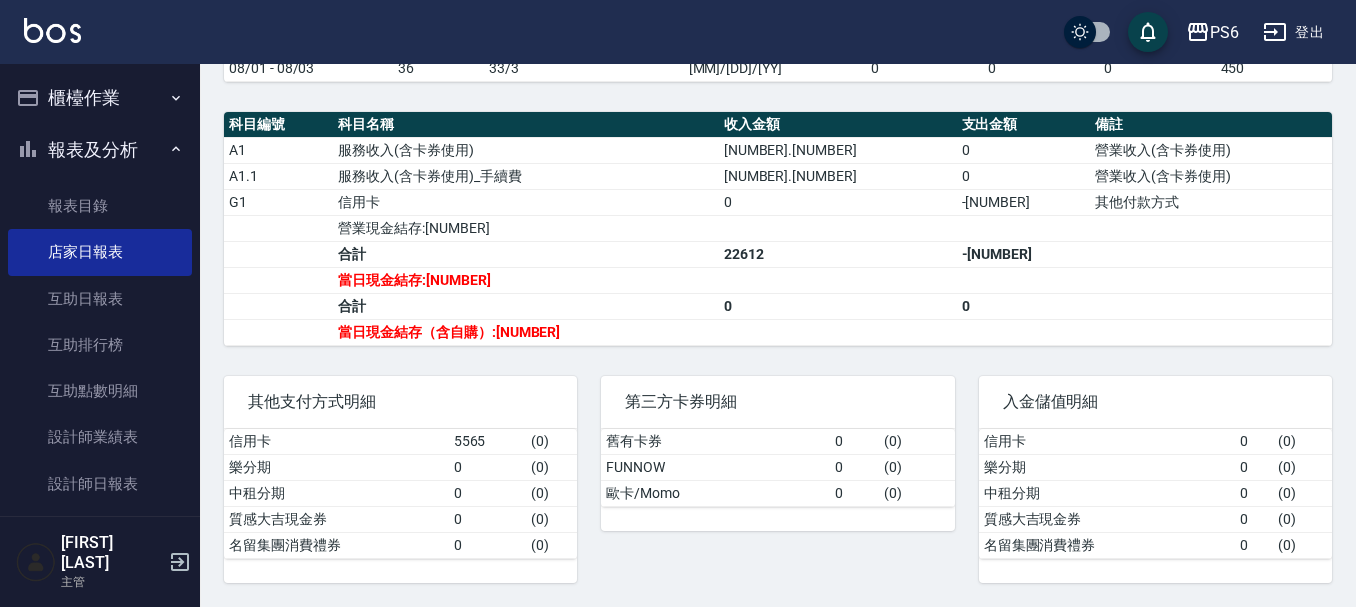 scroll, scrollTop: 652, scrollLeft: 0, axis: vertical 